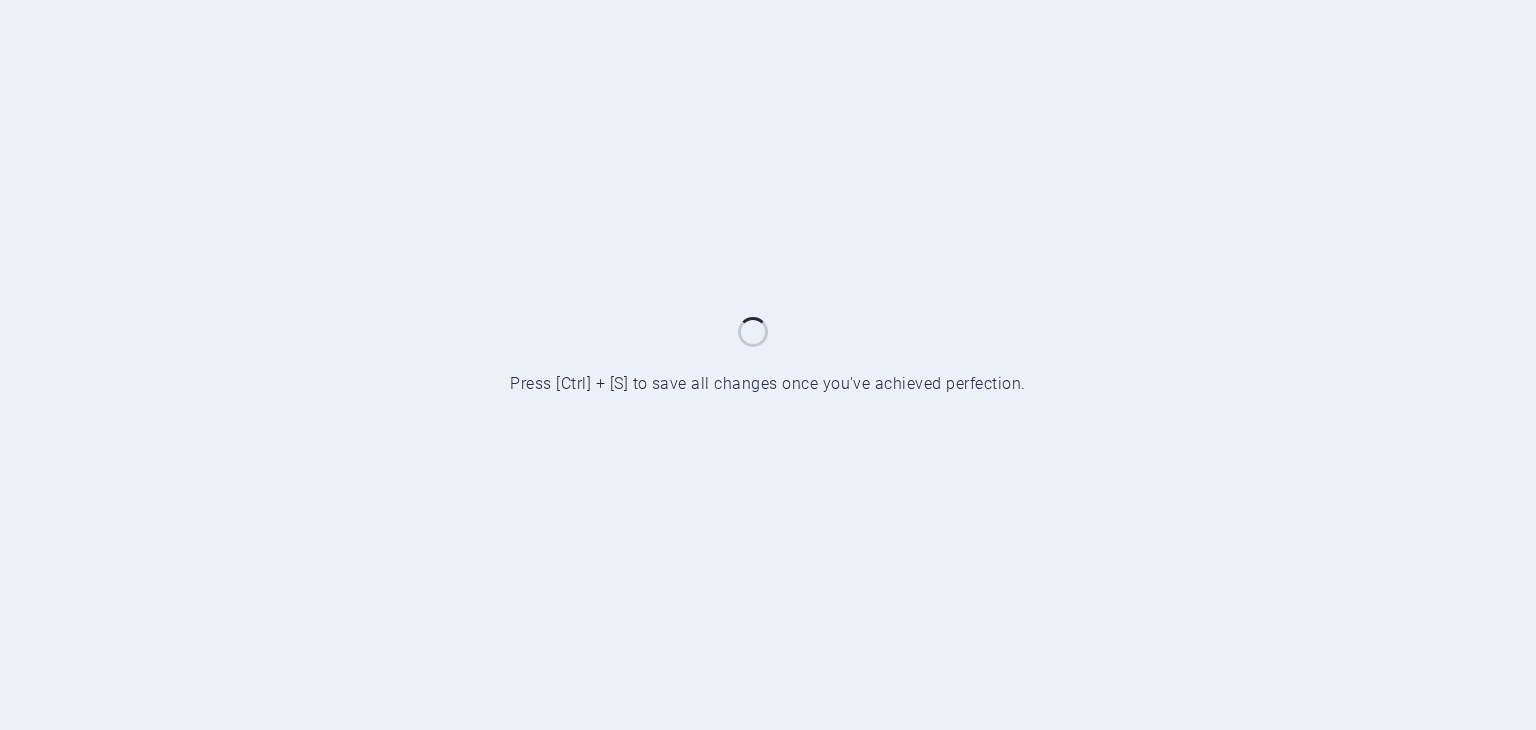 scroll, scrollTop: 0, scrollLeft: 0, axis: both 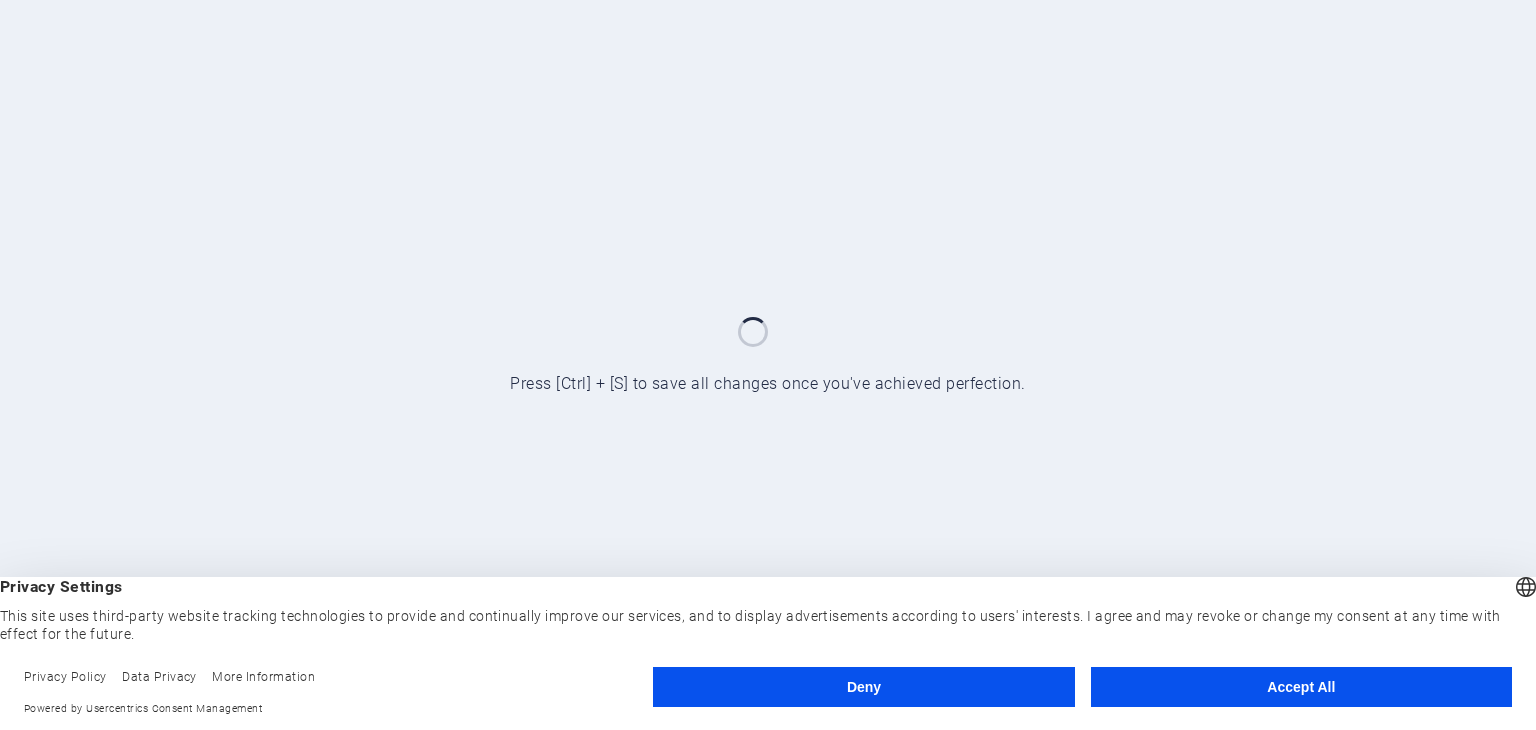 click on "Accept All" at bounding box center [1301, 687] 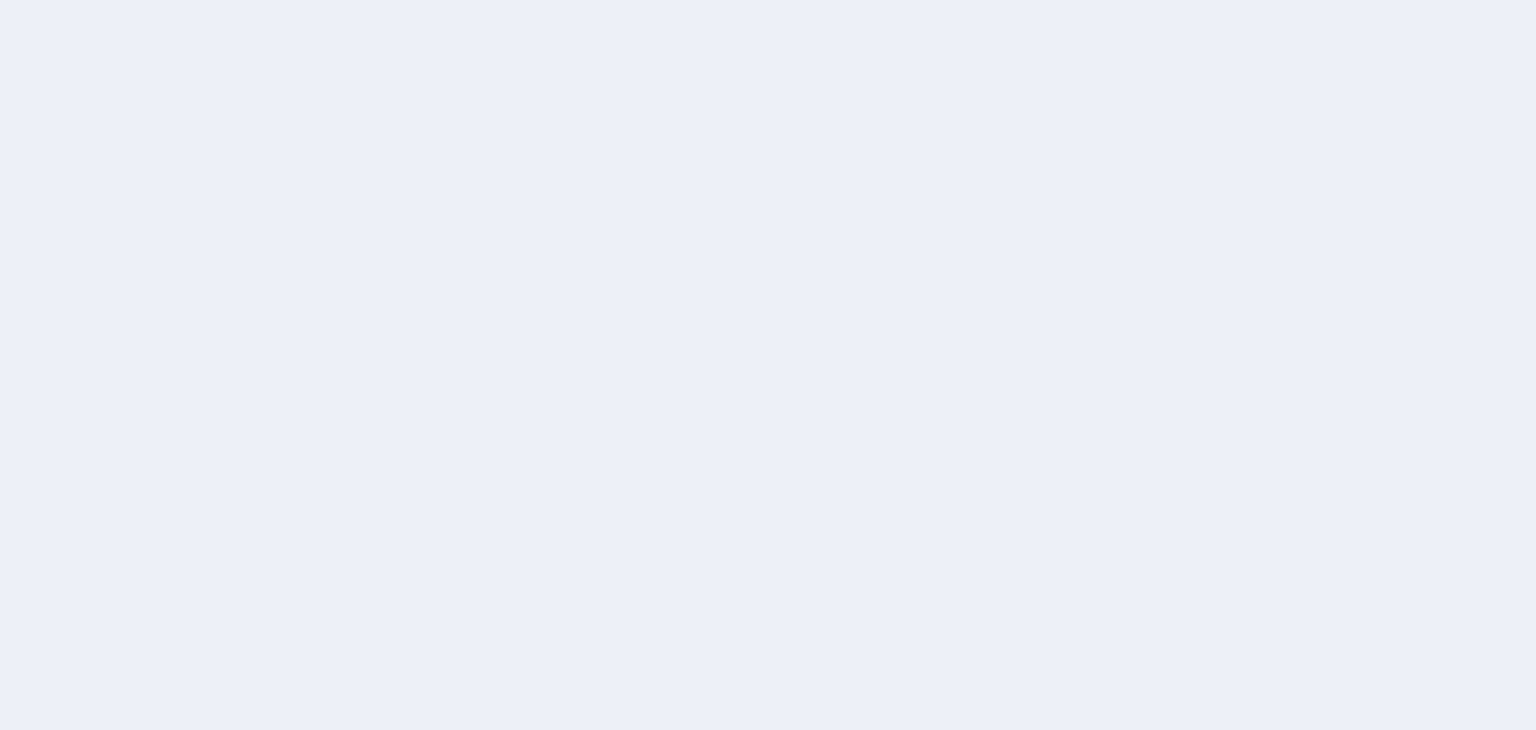 scroll, scrollTop: 0, scrollLeft: 0, axis: both 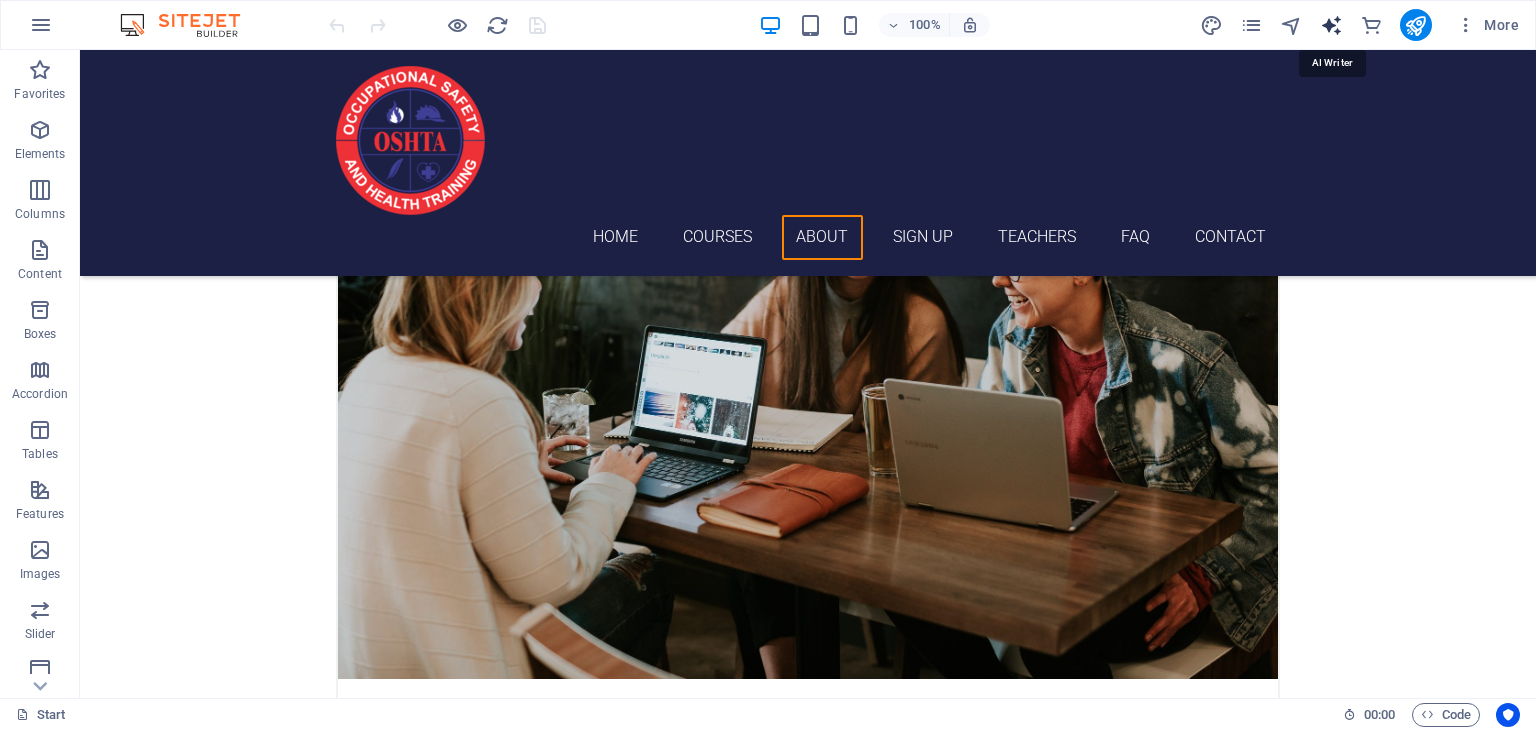 click at bounding box center [1331, 25] 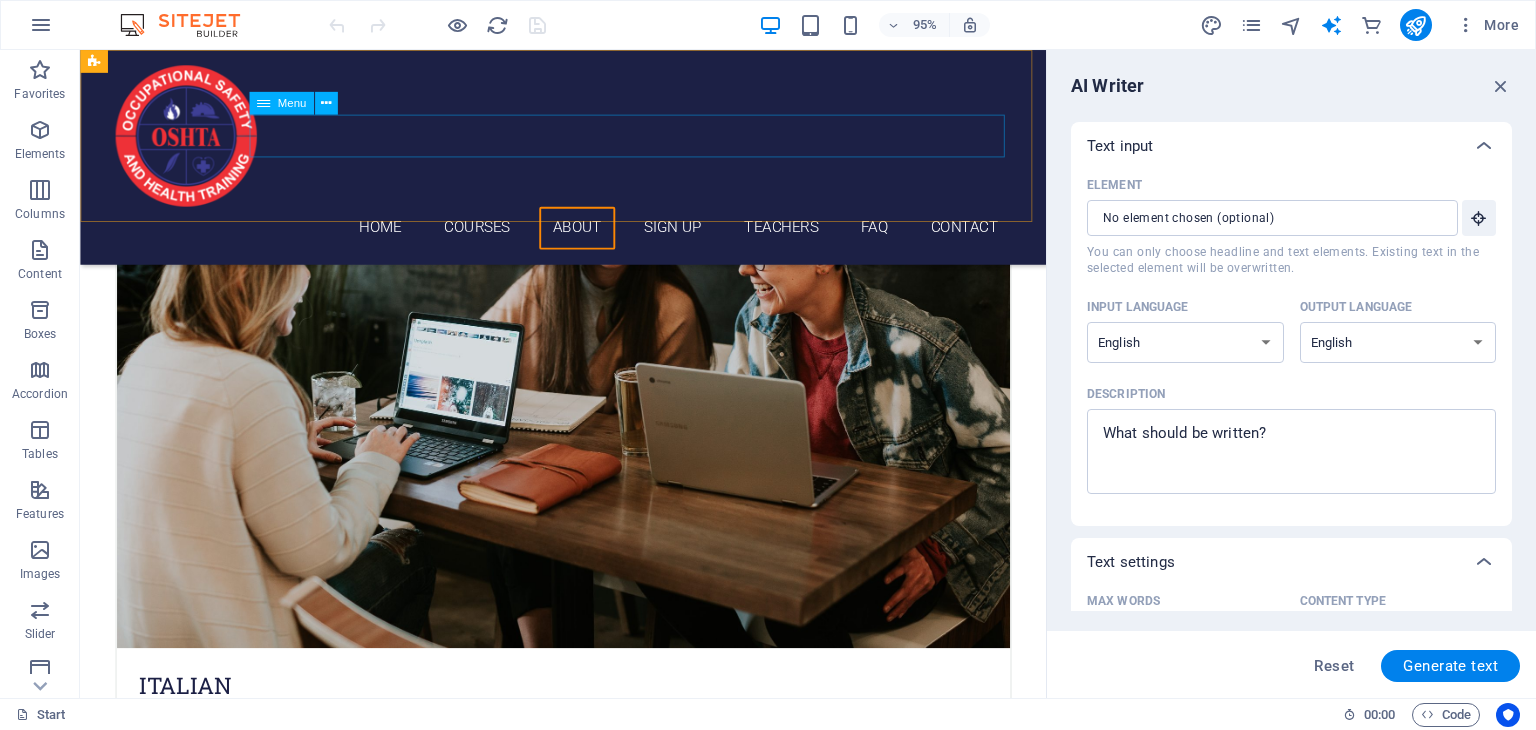 click at bounding box center (263, 103) 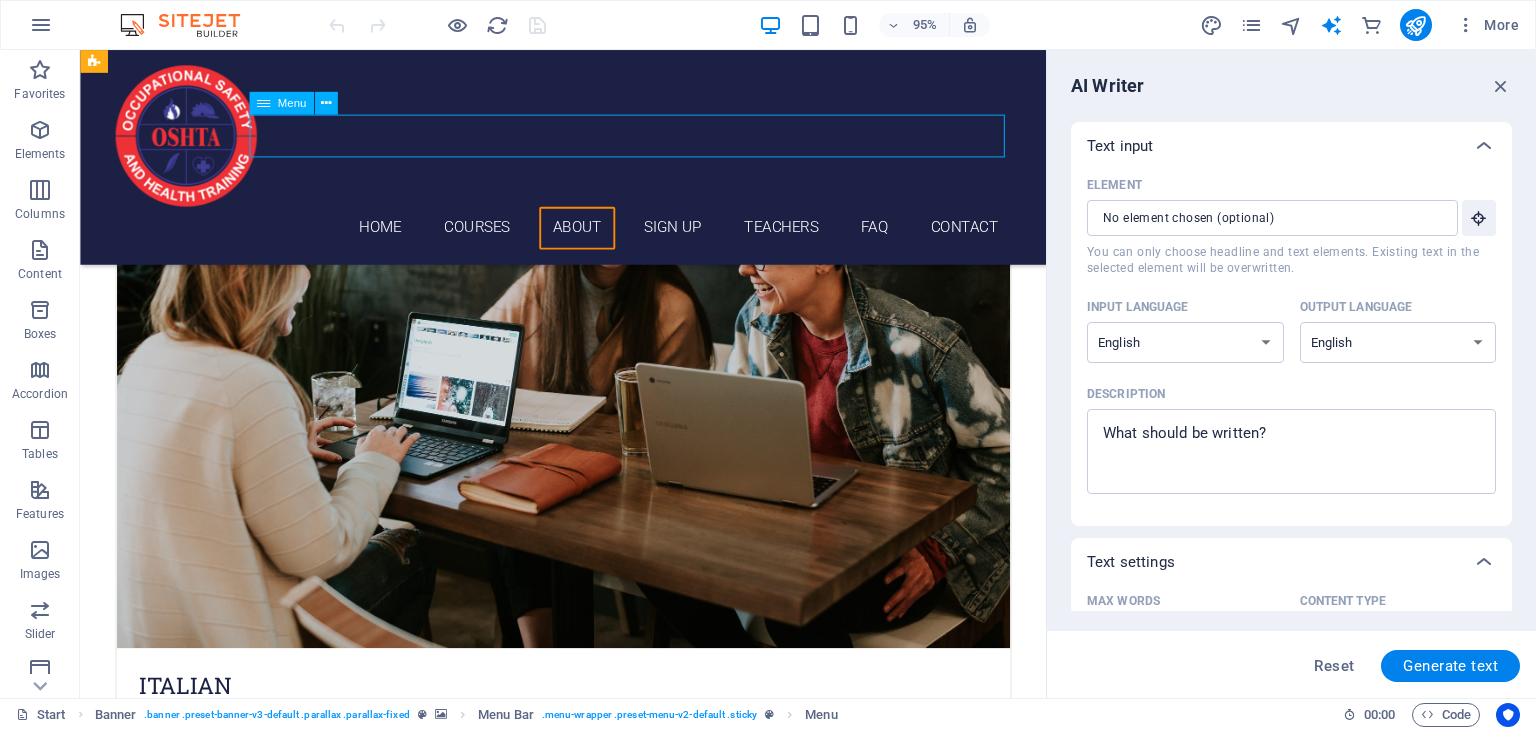 click at bounding box center [263, 103] 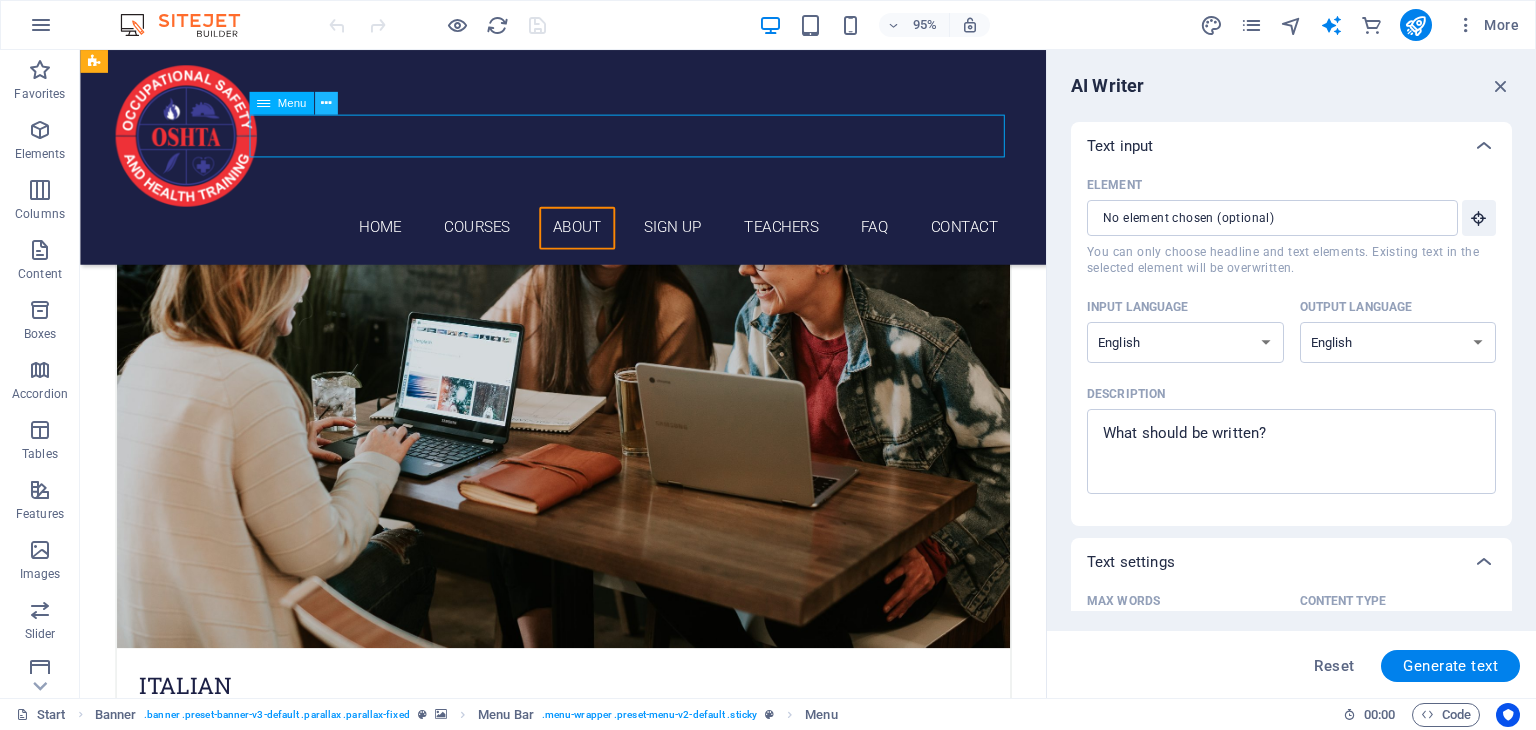 click at bounding box center [326, 103] 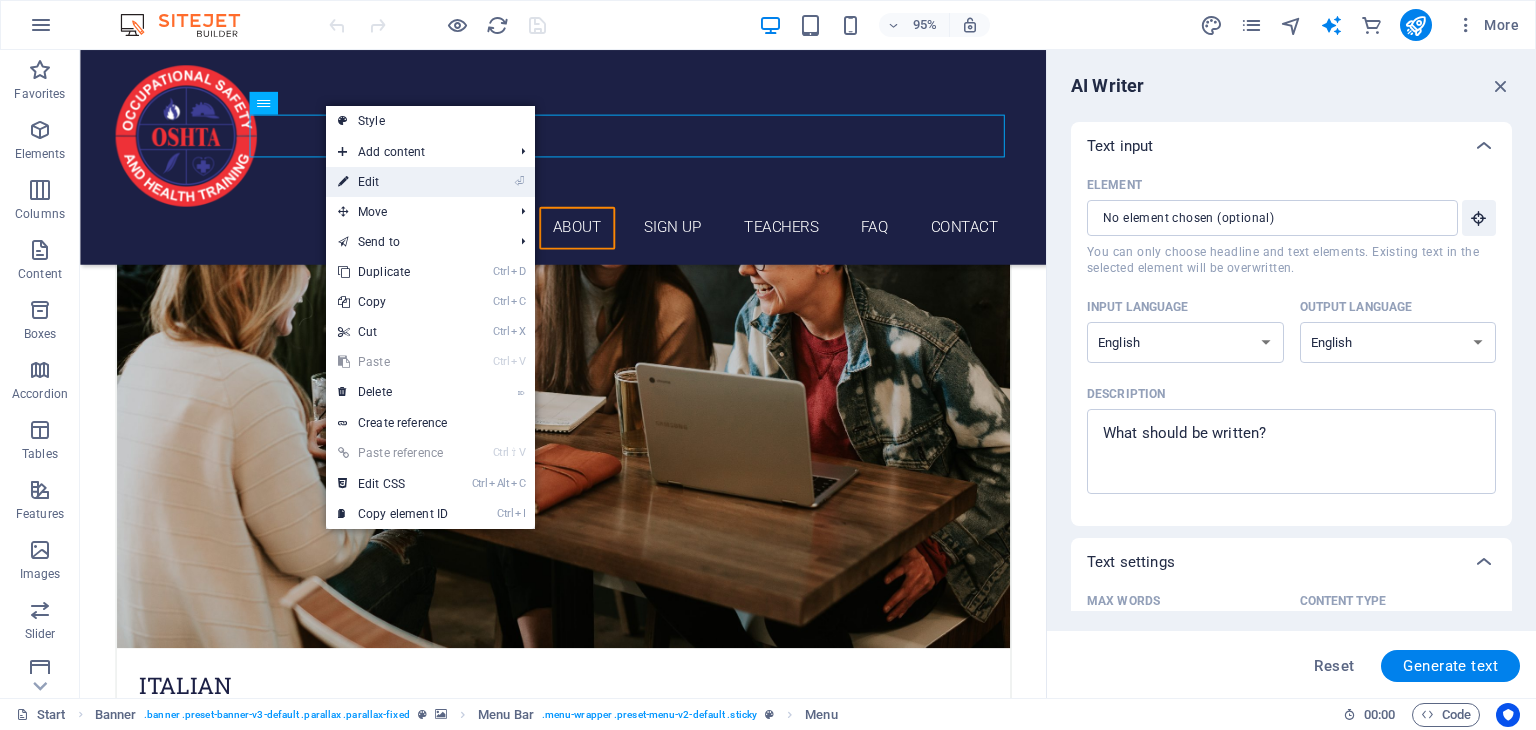 click on "⏎  Edit" at bounding box center (393, 182) 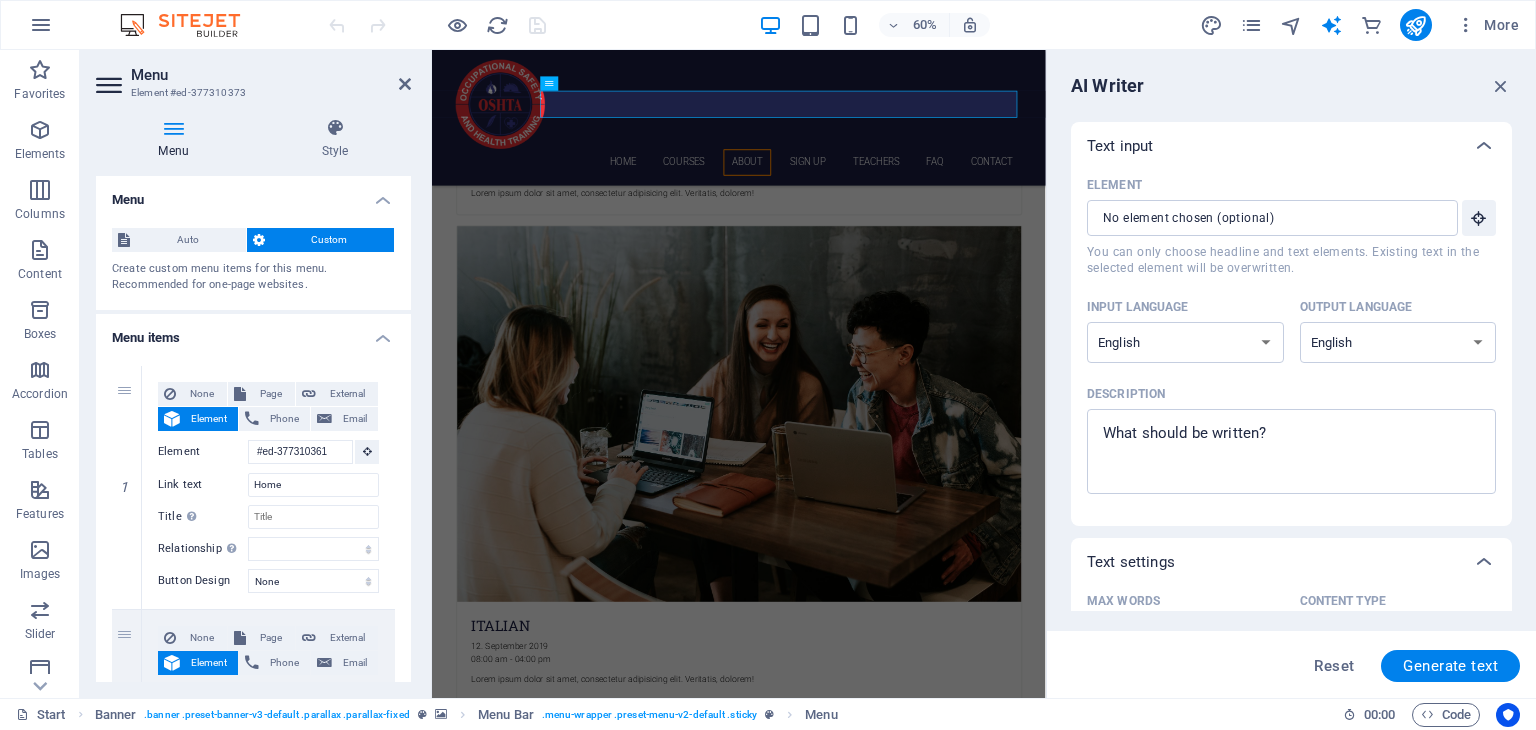scroll, scrollTop: 3827, scrollLeft: 0, axis: vertical 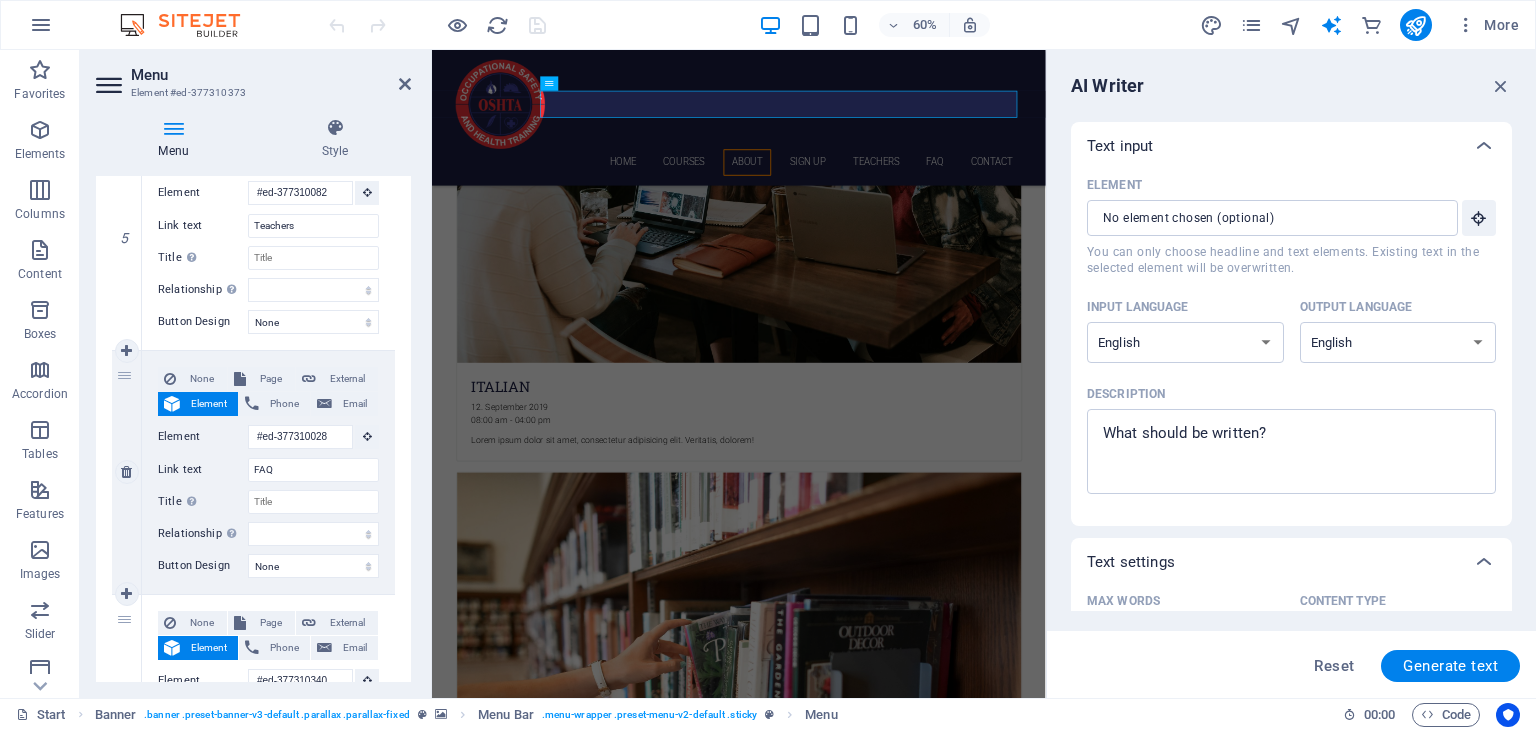 drag, startPoint x: 405, startPoint y: 548, endPoint x: 376, endPoint y: 473, distance: 80.411446 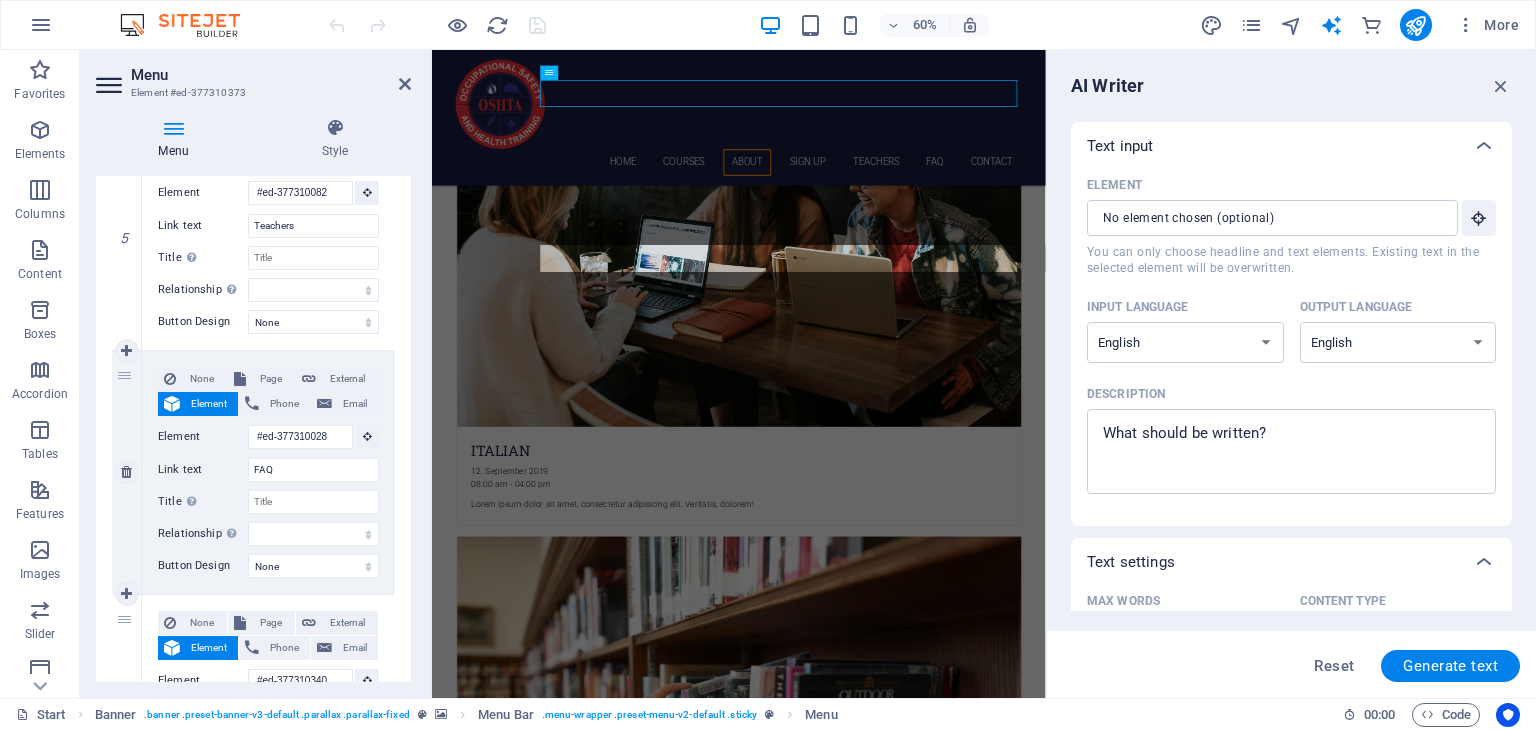 scroll, scrollTop: 3645, scrollLeft: 0, axis: vertical 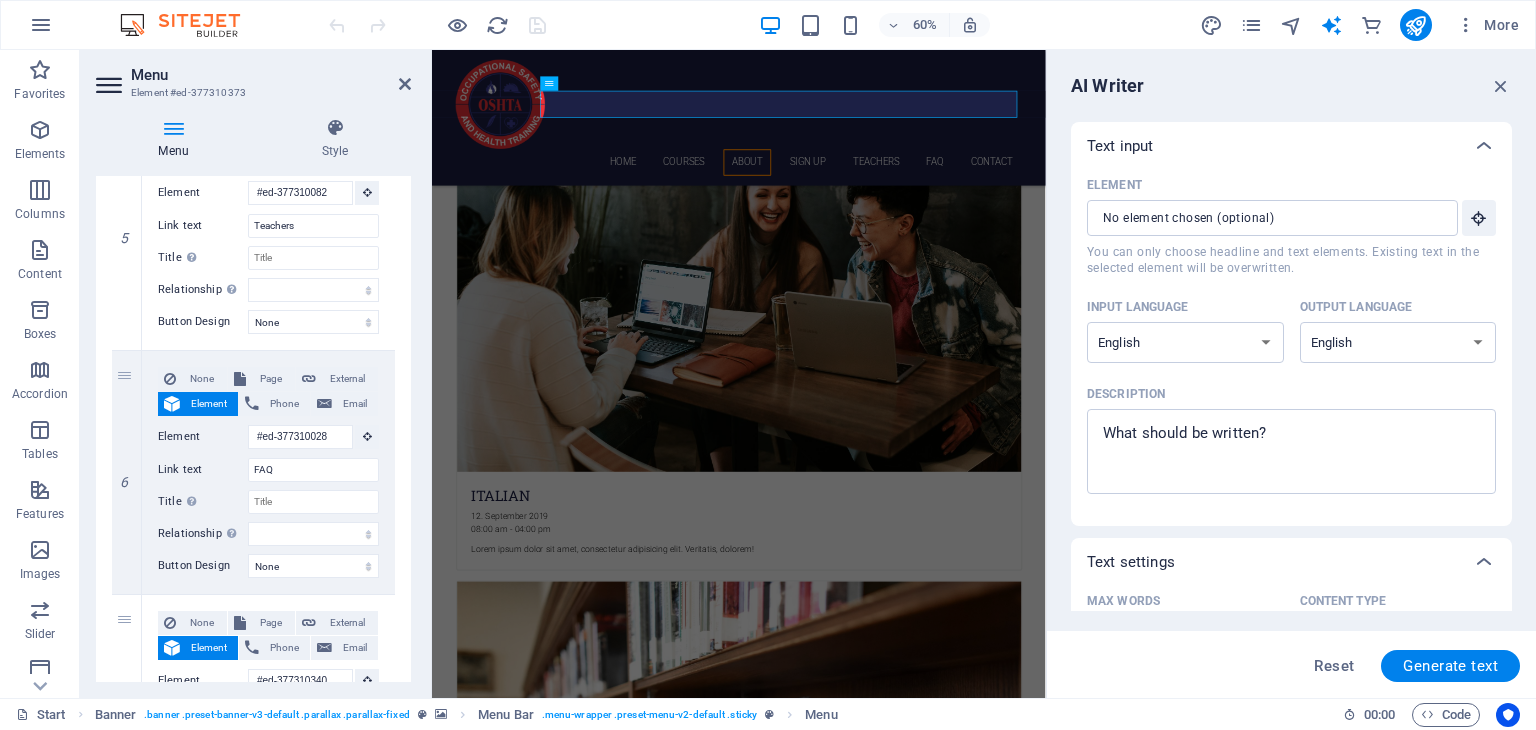 click on "1 None Page External Element Phone Email Page Start Subpage Legal notice Privacy Element #ed-377310361
URL Phone Email Link text Home Link target New tab Same tab Overlay Title Additional link description, should not be the same as the link text. The title is most often shown as a tooltip text when the mouse moves over the element. Leave empty if uncertain. Relationship Sets the  relationship of this link to the link target . For example, the value "nofollow" instructs search engines not to follow the link. Can be left empty. alternate author bookmark external help license next nofollow noreferrer noopener prev search tag Button Design None Default Primary Secondary 2 None Page External Element Phone Email Page Start Subpage Legal notice Privacy Element #ed-377309854
URL Phone Email Link text Courses Link target New tab Same tab Overlay Title Relationship Sets the  relationship of this link to the link target alternate author bookmark external help license next" at bounding box center [253, -16] 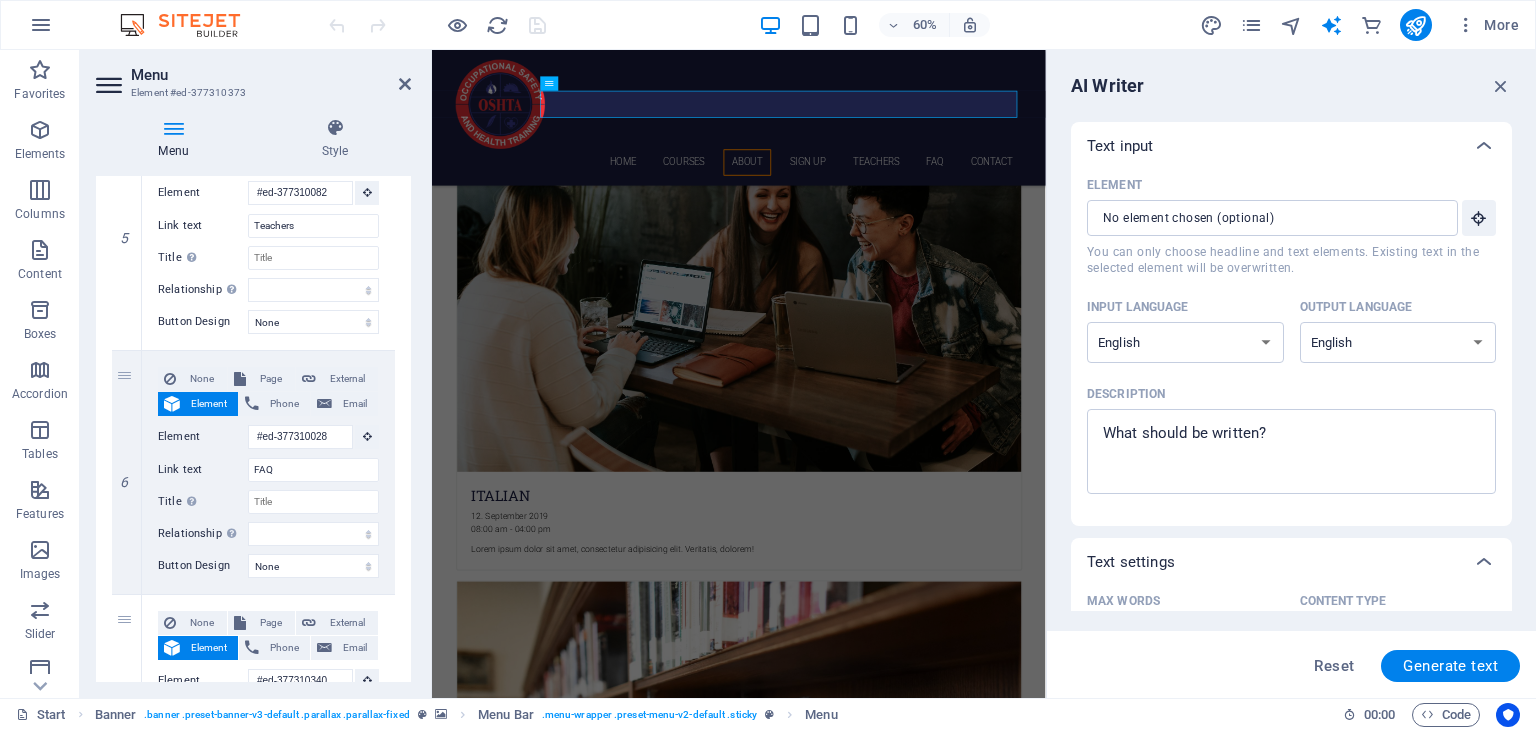 click on "1 None Page External Element Phone Email Page Start Subpage Legal notice Privacy Element #ed-377310361
URL Phone Email Link text Home Link target New tab Same tab Overlay Title Additional link description, should not be the same as the link text. The title is most often shown as a tooltip text when the mouse moves over the element. Leave empty if uncertain. Relationship Sets the  relationship of this link to the link target . For example, the value "nofollow" instructs search engines not to follow the link. Can be left empty. alternate author bookmark external help license next nofollow noreferrer noopener prev search tag Button Design None Default Primary Secondary 2 None Page External Element Phone Email Page Start Subpage Legal notice Privacy Element #ed-377309854
URL Phone Email Link text Courses Link target New tab Same tab Overlay Title Relationship Sets the  relationship of this link to the link target alternate author bookmark external help license next" at bounding box center [253, -16] 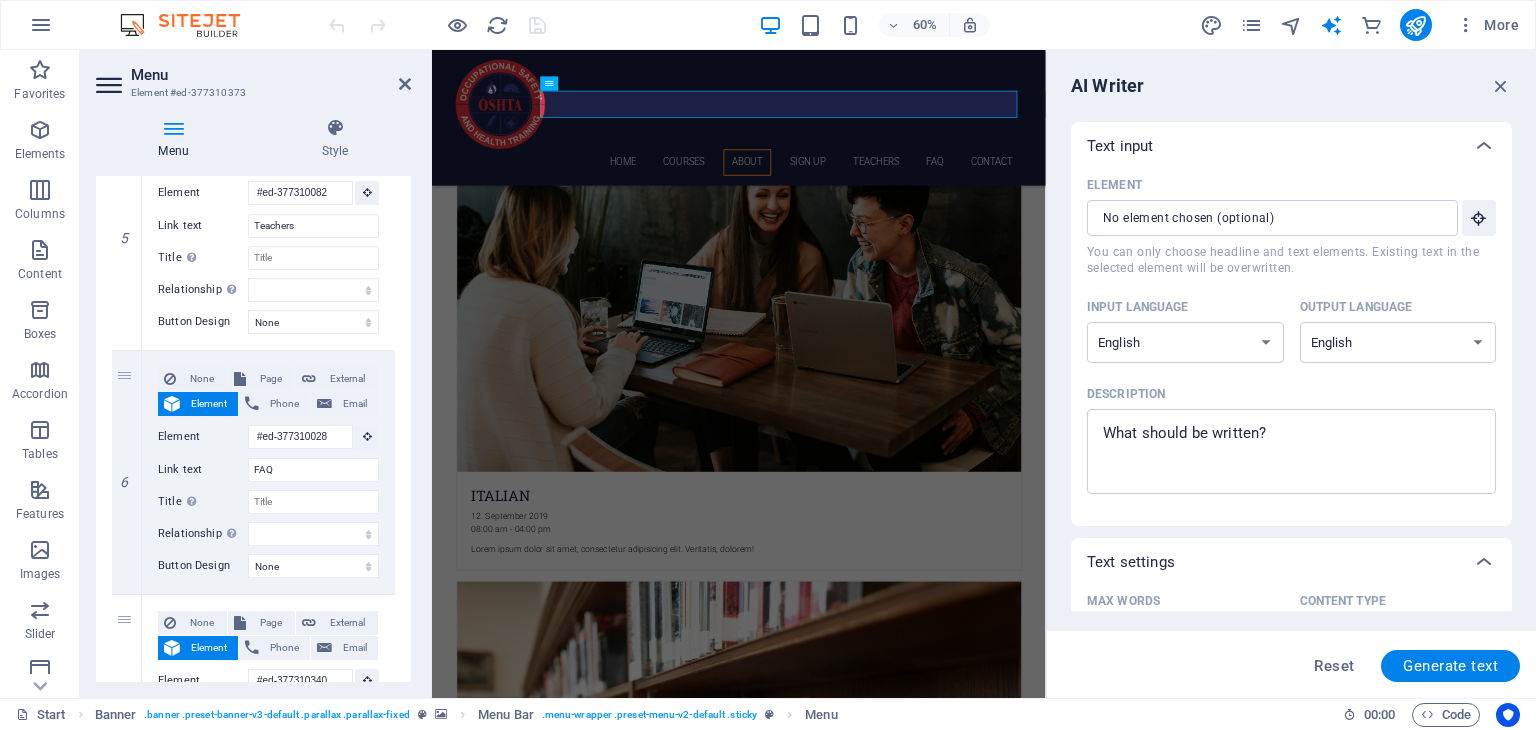 click on "Menu Style Menu Auto Custom Create custom menu items for this menu. Recommended for one-page websites. Manage pages Menu items 1 None Page External Element [PHONE] [EMAIL] Page Start Subpage Legal notice Privacy Element #ed-377310361
URL [PHONE] [EMAIL] Link text Home Link target New tab Same tab Overlay Title Additional link description, should not be the same as the link text. The title is most often shown as a tooltip text when the mouse moves over the element. Leave empty if uncertain. Relationship Sets the  relationship of this link to the link target . For example, the value "nofollow" instructs search engines not to follow the link. Can be left empty. alternate author bookmark external help license next nofollow noreferrer noopener prev search tag Button Design None Default Primary Secondary 2 None Page External Element [PHONE] [EMAIL] Page Start Subpage Legal notice Privacy Element #ed-377309854
URL [PHONE] [EMAIL] Link text Courses Link target New tab Same tab Overlay" at bounding box center (253, 400) 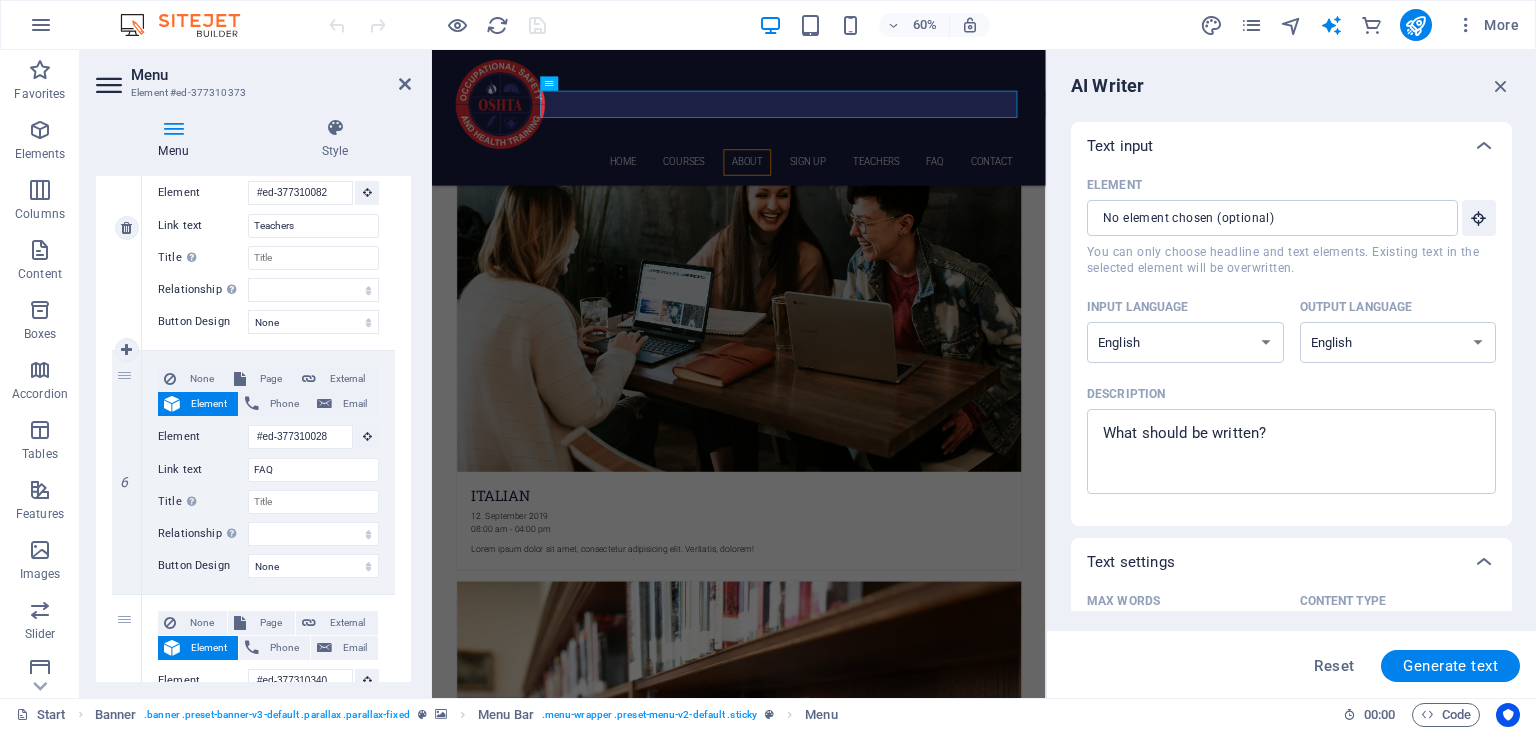 click on "None Page External Element [PHONE] [EMAIL] Page Start Subpage Legal notice Privacy Element #ed-377310082
URL [PHONE] [EMAIL] Link text Teachers Link target New tab Same tab Overlay Title Additional link description, should not be the same as the link text. The title is most often shown as a tooltip text when the mouse moves over the element. Leave empty if uncertain. Relationship Sets the  relationship of this link to the link target . For example, the value "nofollow" instructs search engines not to follow the link. Can be left empty. alternate author bookmark external help license next nofollow noreferrer noopener prev search tag Button Design None Default Primary Secondary" at bounding box center [268, 228] 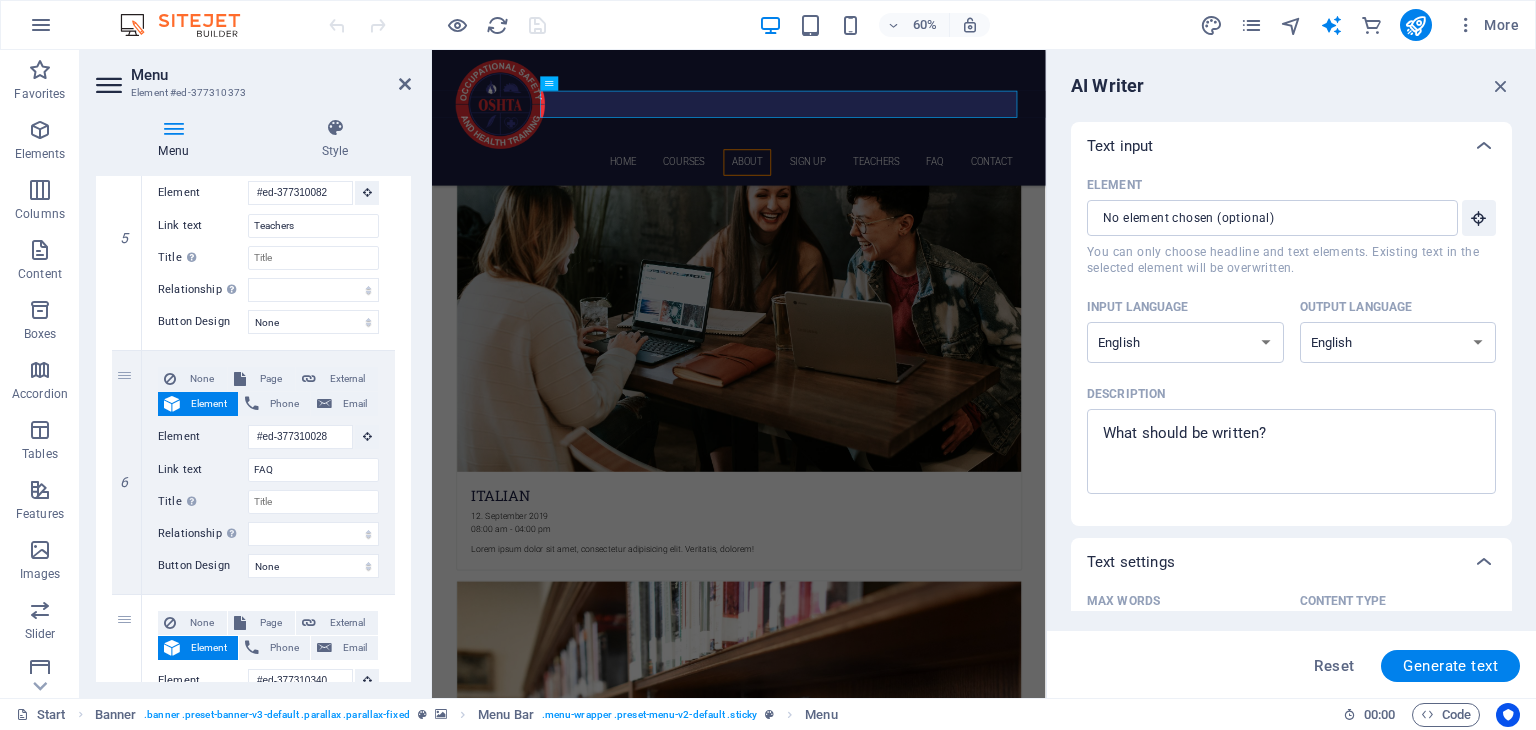 click on "1 None Page External Element Phone Email Page Start Subpage Legal notice Privacy Element #ed-377310361
URL Phone Email Link text Home Link target New tab Same tab Overlay Title Additional link description, should not be the same as the link text. The title is most often shown as a tooltip text when the mouse moves over the element. Leave empty if uncertain. Relationship Sets the  relationship of this link to the link target . For example, the value "nofollow" instructs search engines not to follow the link. Can be left empty. alternate author bookmark external help license next nofollow noreferrer noopener prev search tag Button Design None Default Primary Secondary 2 None Page External Element Phone Email Page Start Subpage Legal notice Privacy Element #ed-377309854
URL Phone Email Link text Courses Link target New tab Same tab Overlay Title Relationship Sets the  relationship of this link to the link target alternate author bookmark external help license next" at bounding box center [253, -16] 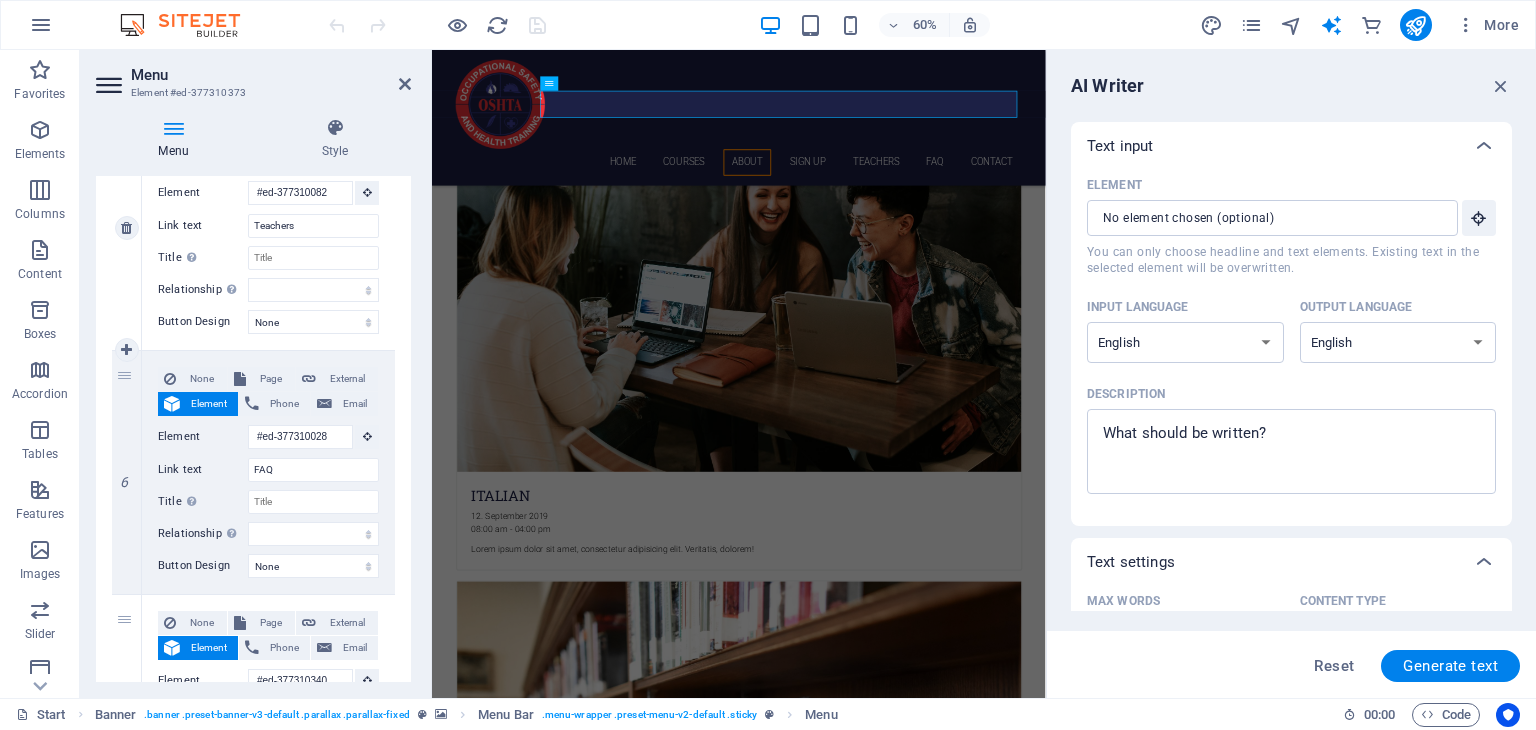 click on "None Page External Element [PHONE] [EMAIL] Page Start Subpage Legal notice Privacy Element #ed-377310082
URL [PHONE] [EMAIL] Link text Teachers Link target New tab Same tab Overlay Title Additional link description, should not be the same as the link text. The title is most often shown as a tooltip text when the mouse moves over the element. Leave empty if uncertain. Relationship Sets the  relationship of this link to the link target . For example, the value "nofollow" instructs search engines not to follow the link. Can be left empty. alternate author bookmark external help license next nofollow noreferrer noopener prev search tag Button Design None Default Primary Secondary" at bounding box center (268, 228) 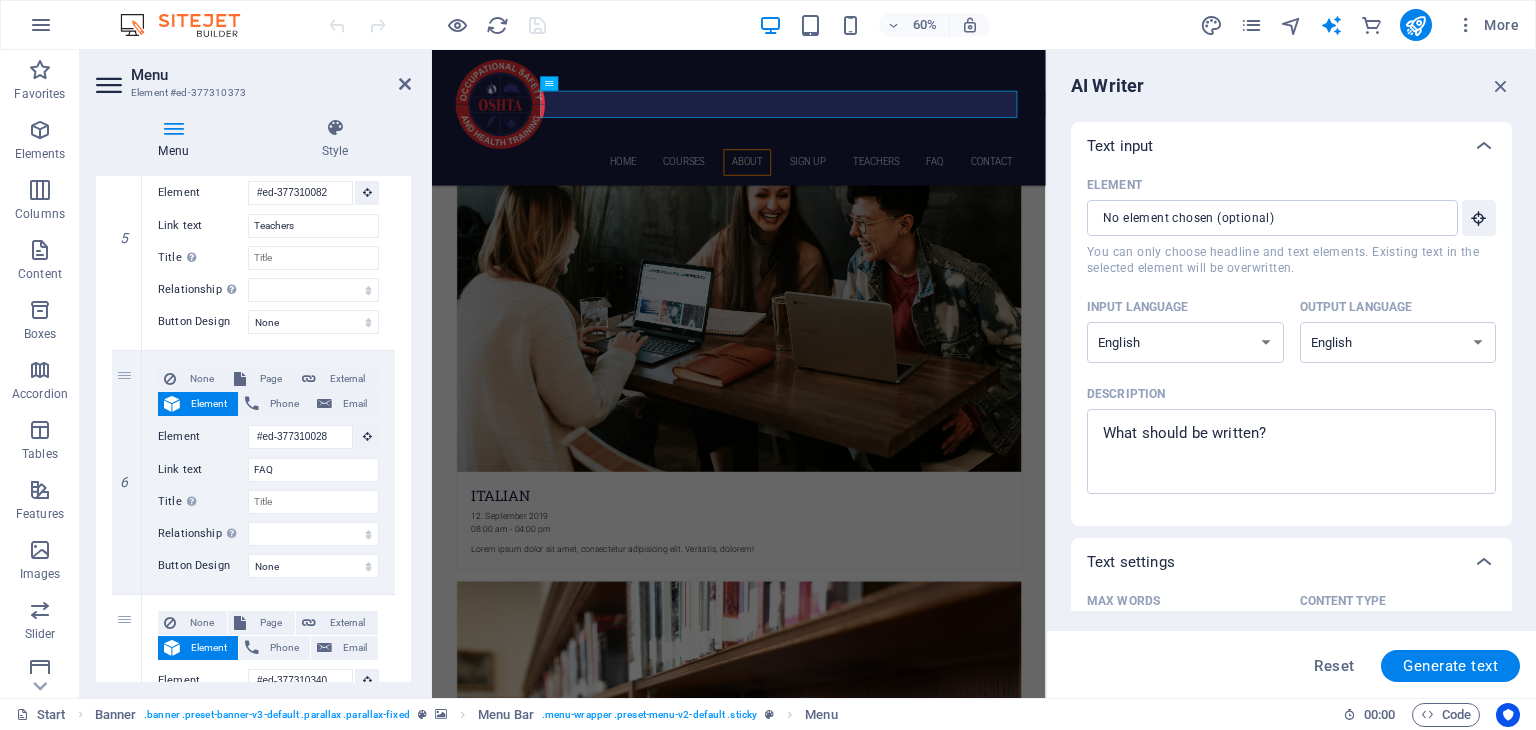 click on "Menu Style Menu Auto Custom Create custom menu items for this menu. Recommended for one-page websites. Manage pages Menu items 1 None Page External Element [PHONE] [EMAIL] Page Start Subpage Legal notice Privacy Element #ed-377310361
URL [PHONE] [EMAIL] Link text Home Link target New tab Same tab Overlay Title Additional link description, should not be the same as the link text. The title is most often shown as a tooltip text when the mouse moves over the element. Leave empty if uncertain. Relationship Sets the  relationship of this link to the link target . For example, the value "nofollow" instructs search engines not to follow the link. Can be left empty. alternate author bookmark external help license next nofollow noreferrer noopener prev search tag Button Design None Default Primary Secondary 2 None Page External Element [PHONE] [EMAIL] Page Start Subpage Legal notice Privacy Element #ed-377309854
URL [PHONE] [EMAIL] Link text Courses Link target New tab Same tab Overlay" at bounding box center (253, 400) 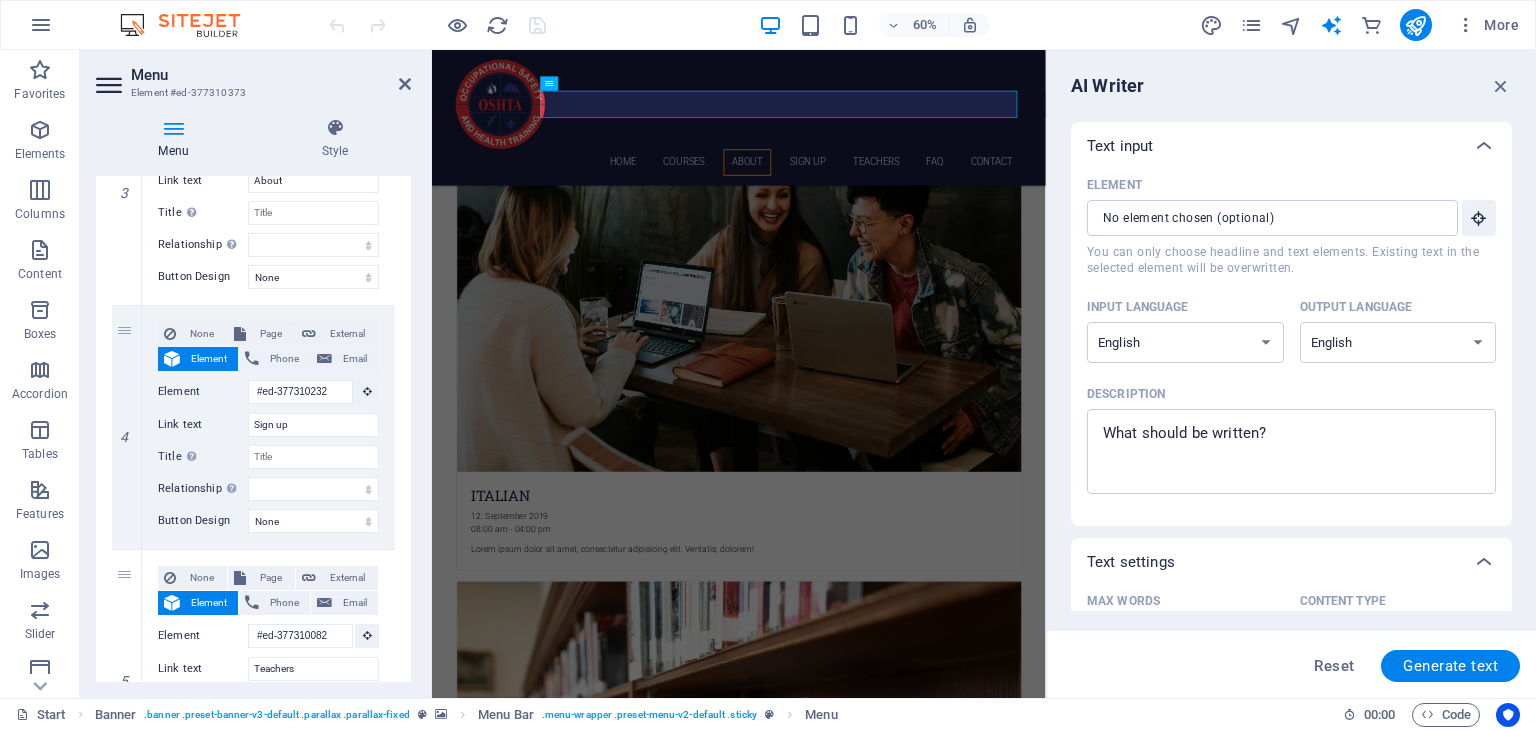 scroll, scrollTop: 350, scrollLeft: 0, axis: vertical 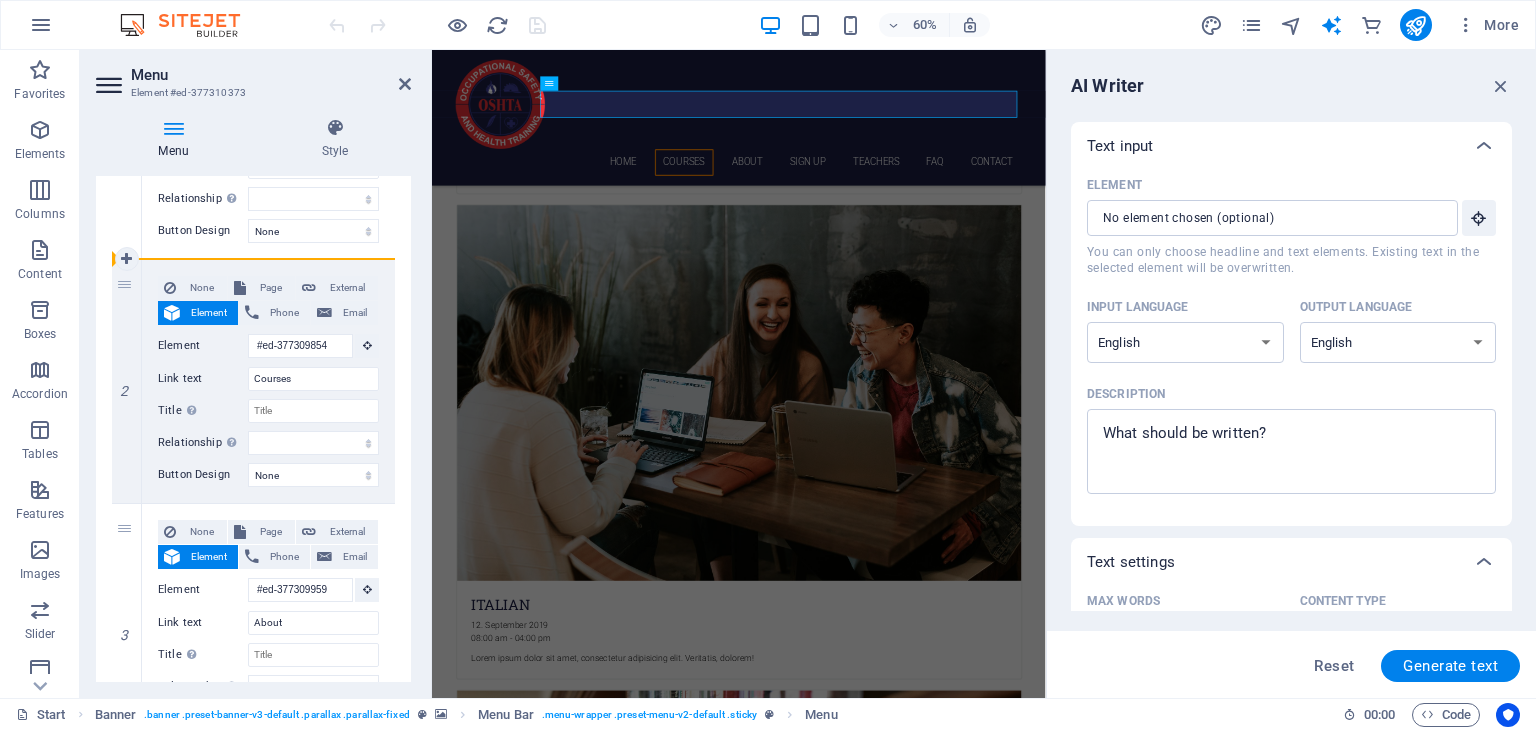 drag, startPoint x: 120, startPoint y: 329, endPoint x: 113, endPoint y: 197, distance: 132.18547 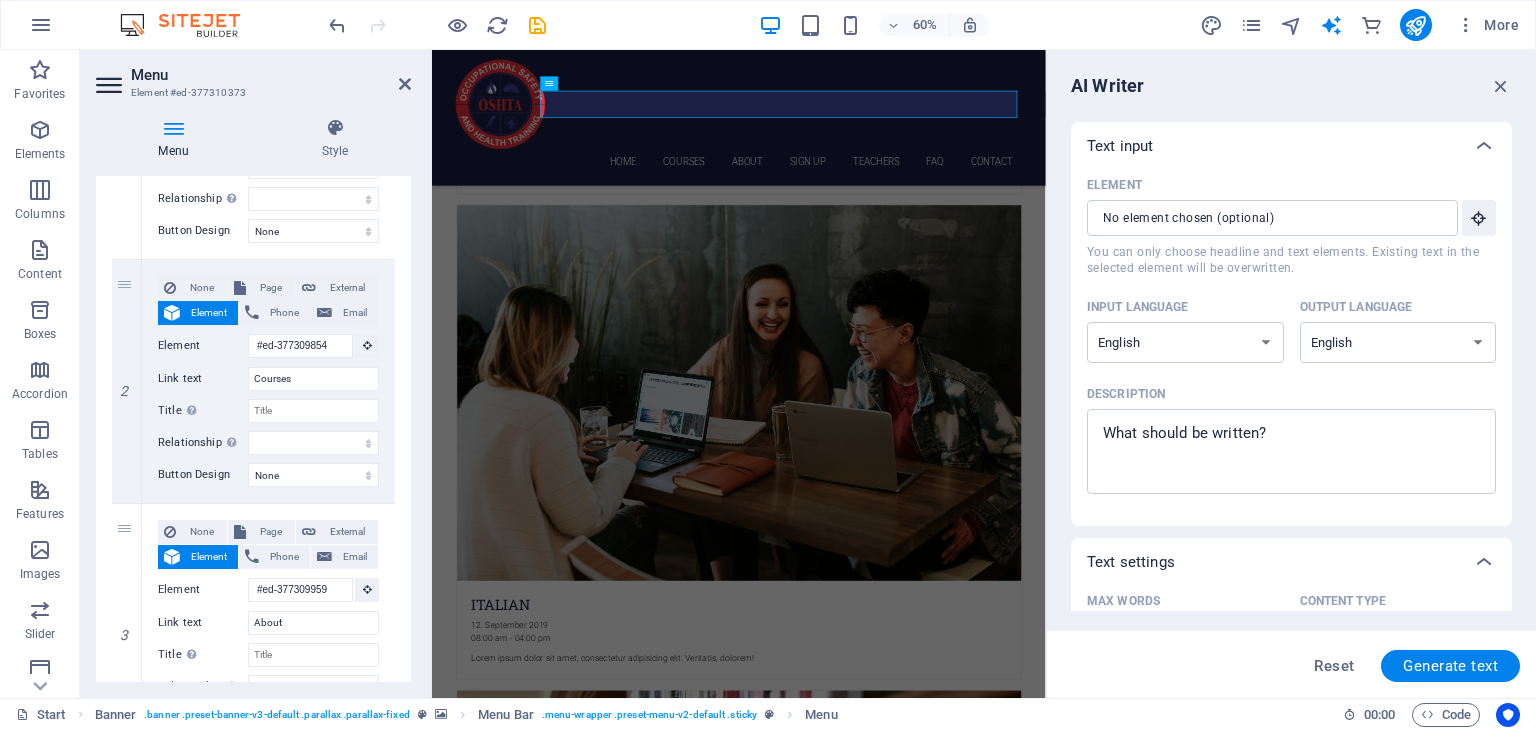 scroll, scrollTop: 111, scrollLeft: 0, axis: vertical 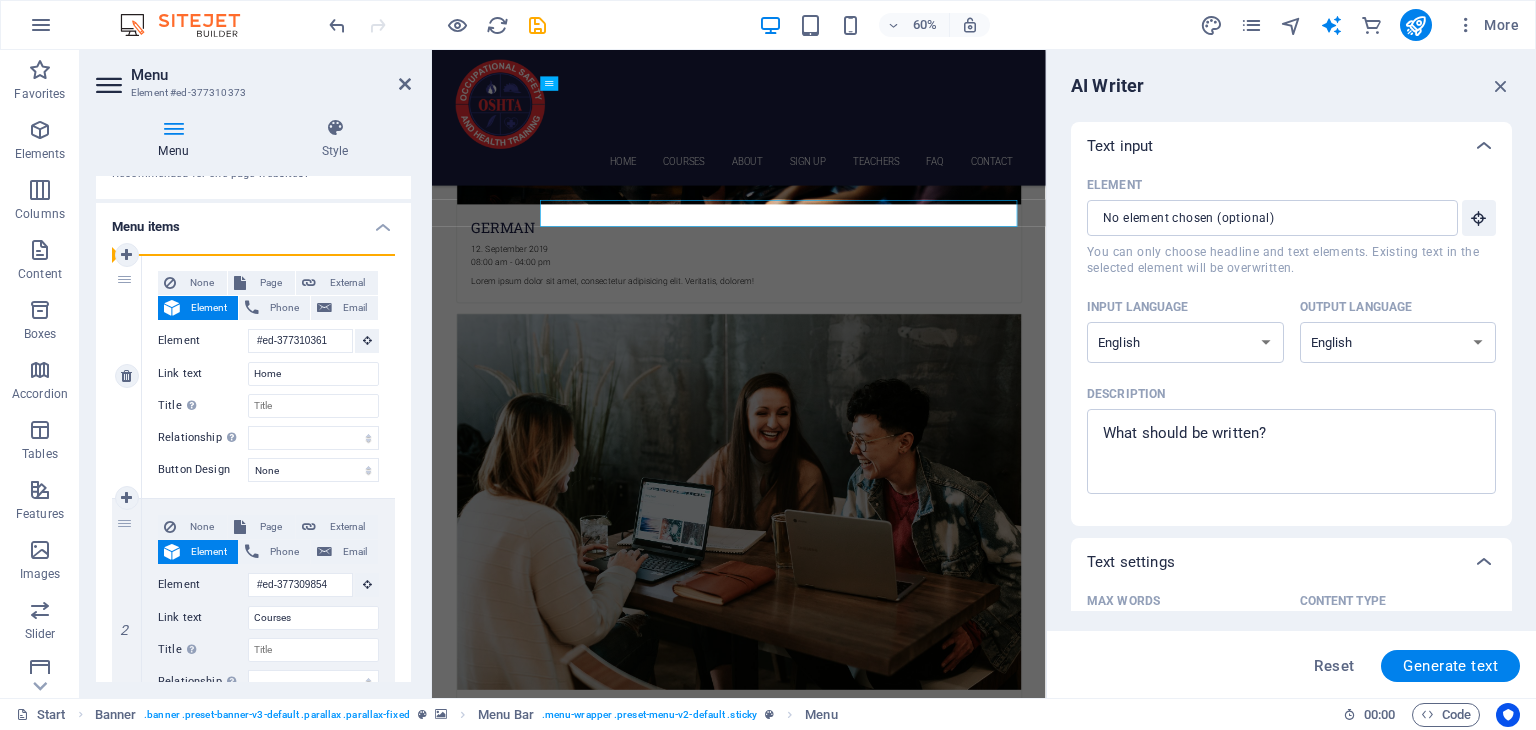 drag, startPoint x: 128, startPoint y: 537, endPoint x: 131, endPoint y: 315, distance: 222.02026 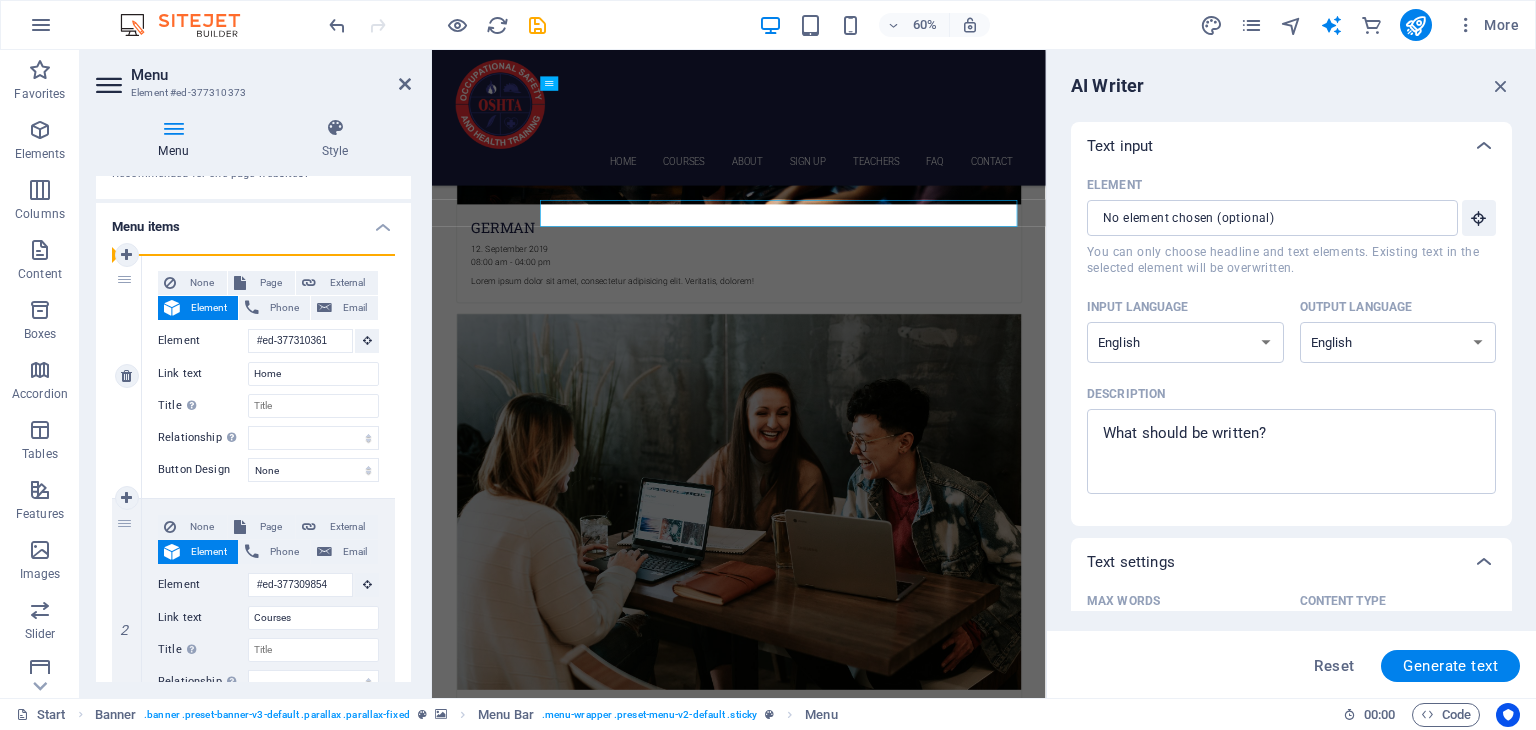select 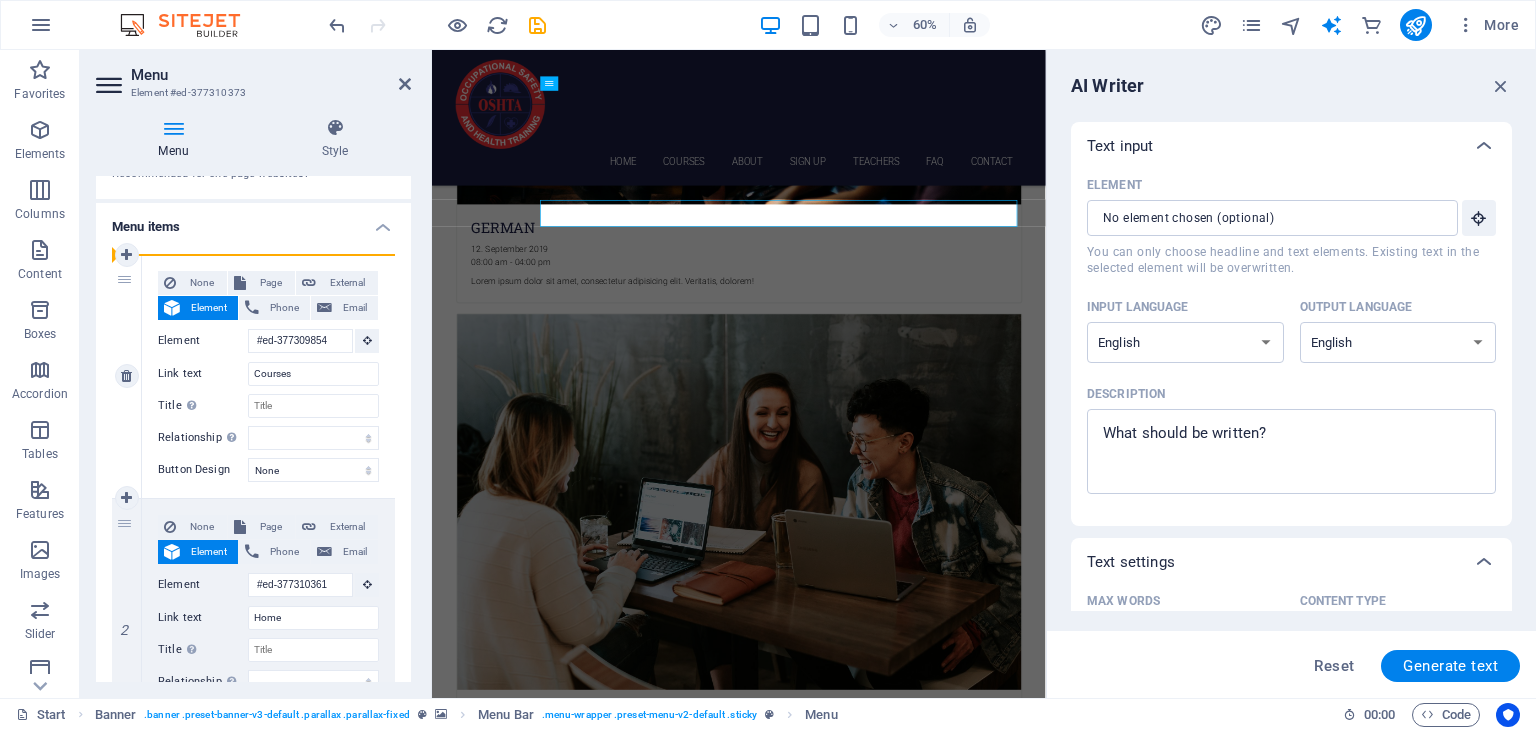 select 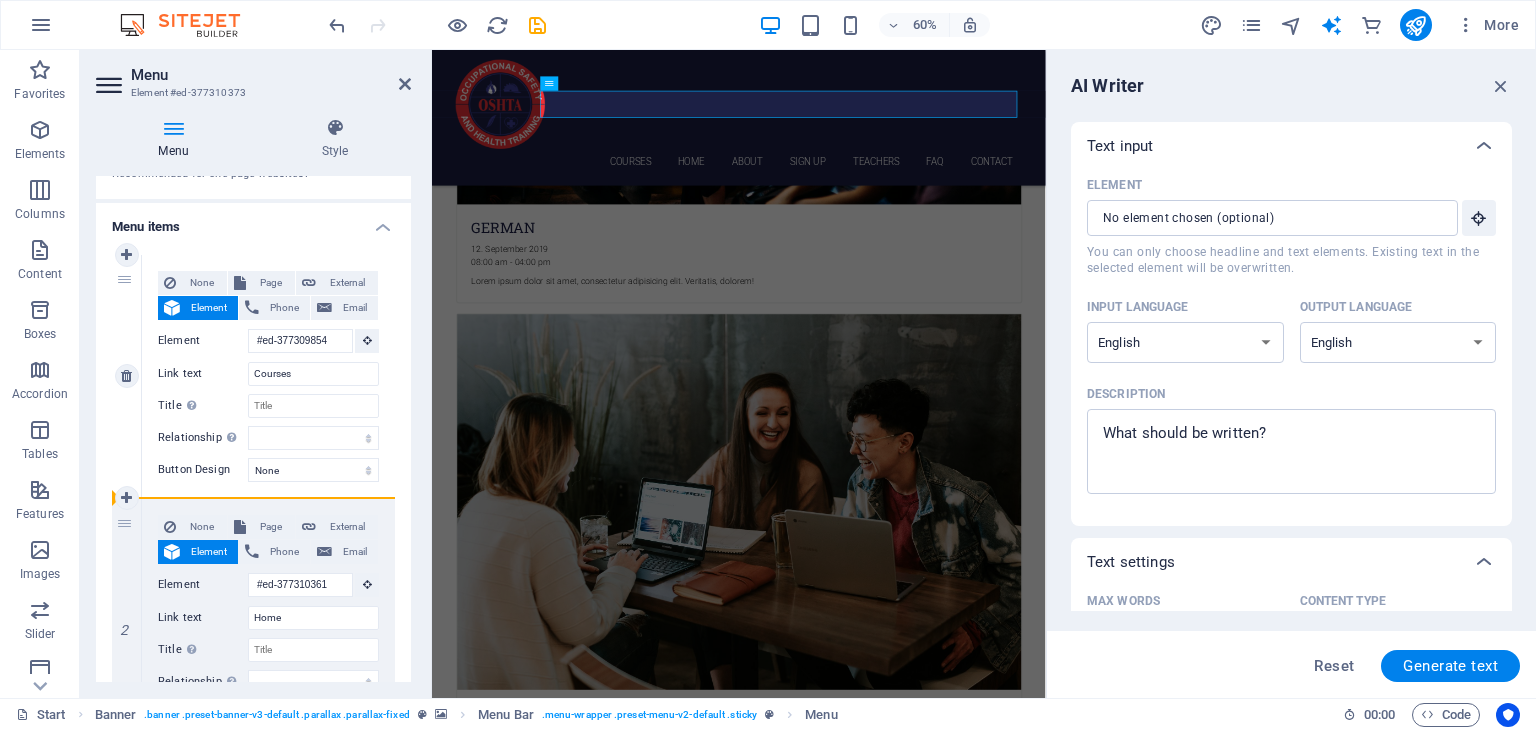 drag, startPoint x: 124, startPoint y: 553, endPoint x: 126, endPoint y: 400, distance: 153.01308 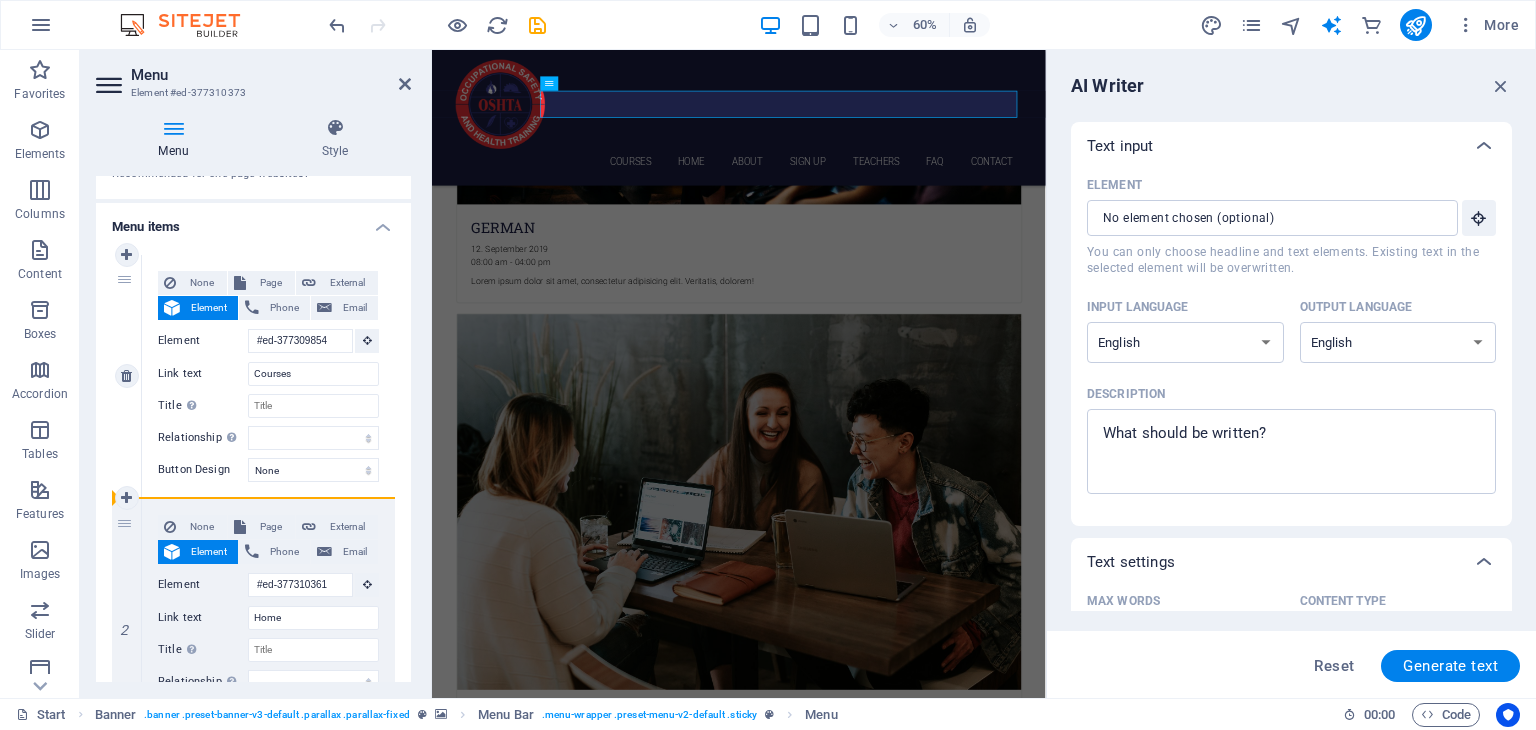 drag, startPoint x: 126, startPoint y: 600, endPoint x: 131, endPoint y: 416, distance: 184.06792 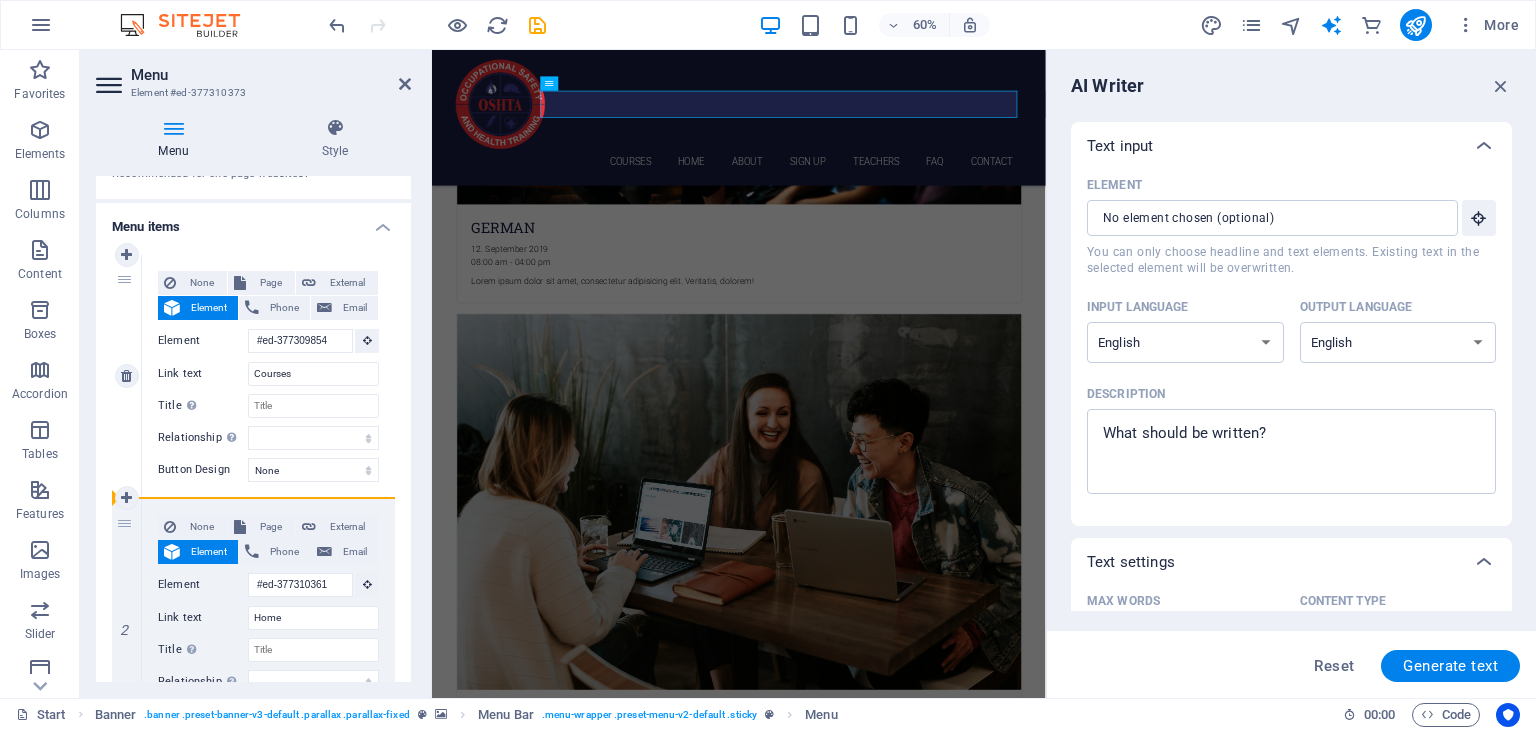 select 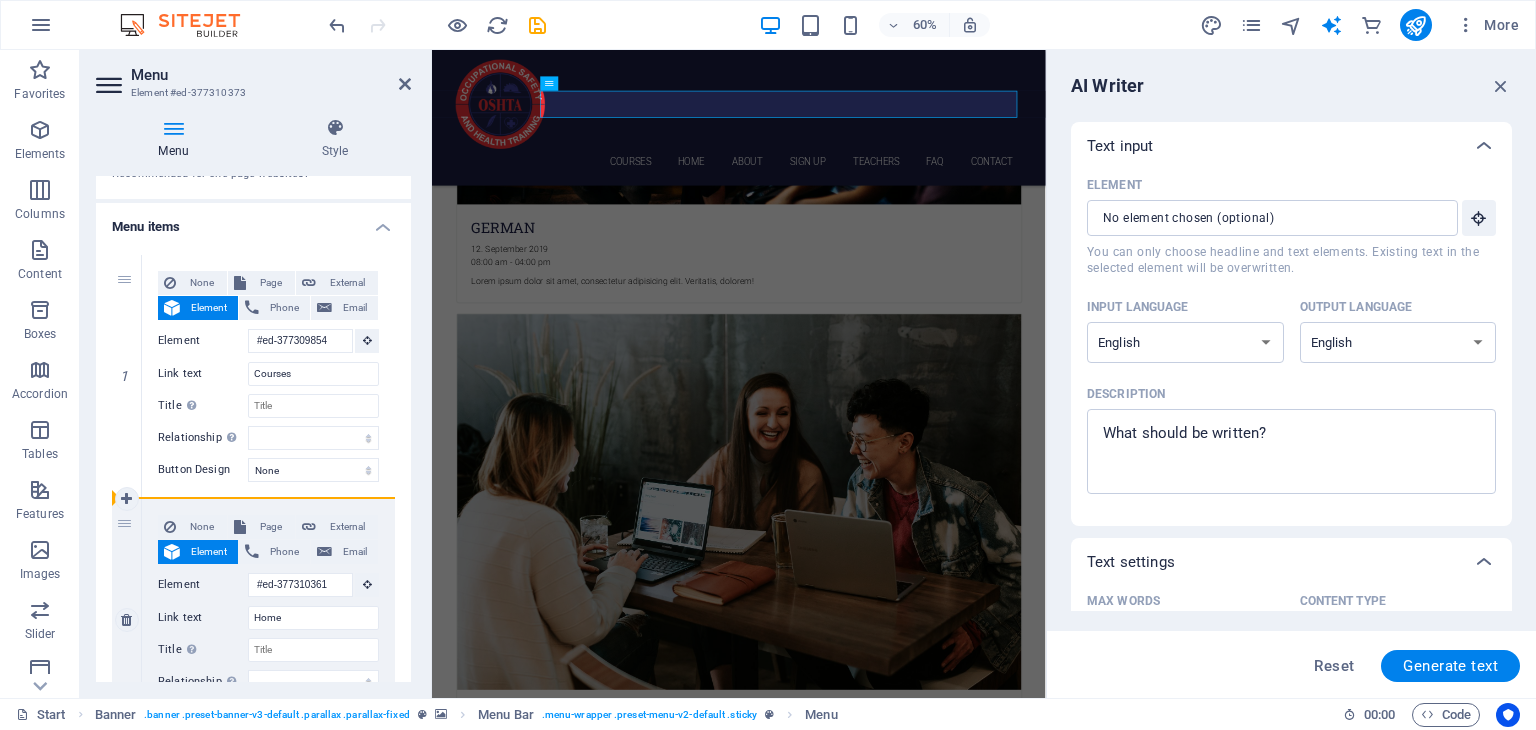 drag, startPoint x: 127, startPoint y: 420, endPoint x: 119, endPoint y: 572, distance: 152.21039 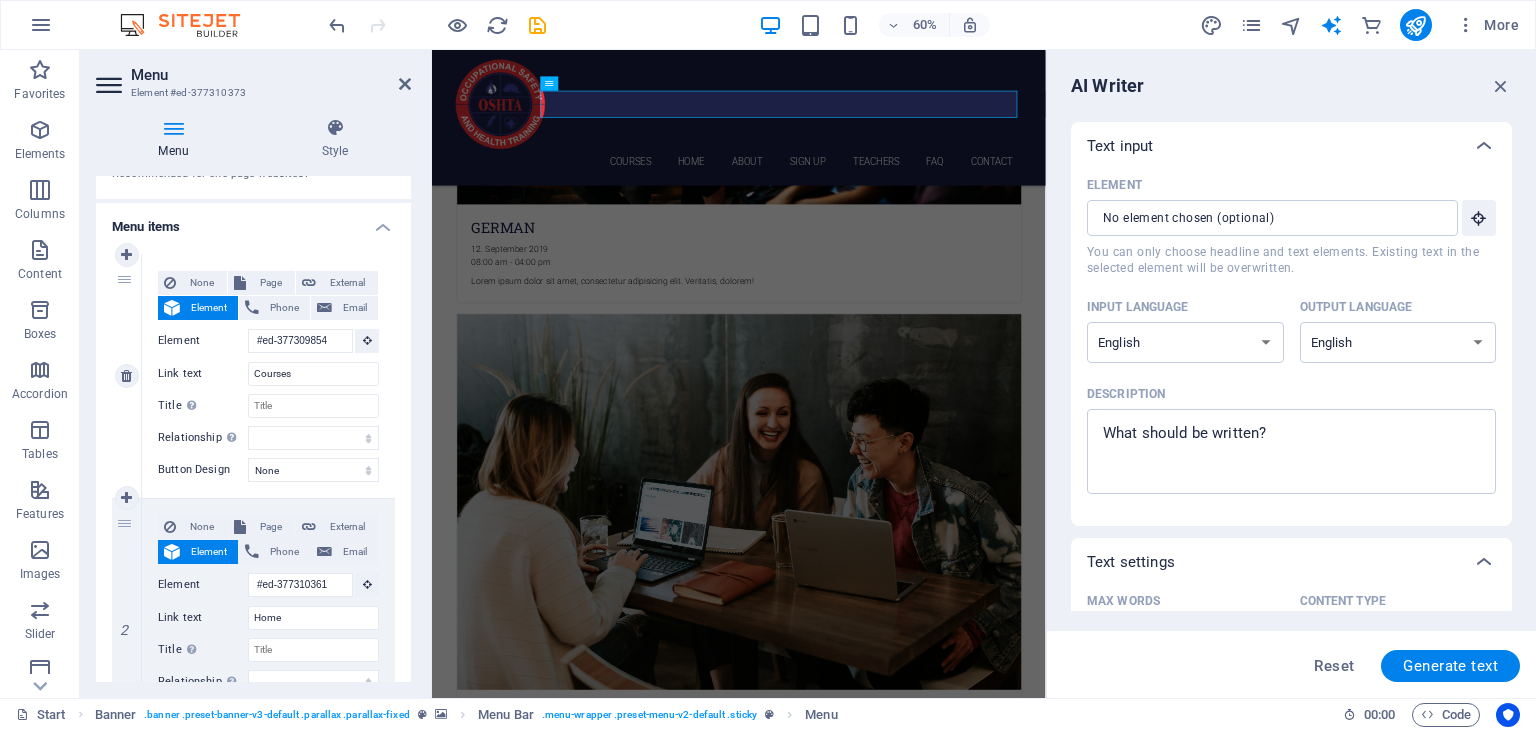 click on "1" at bounding box center (127, 376) 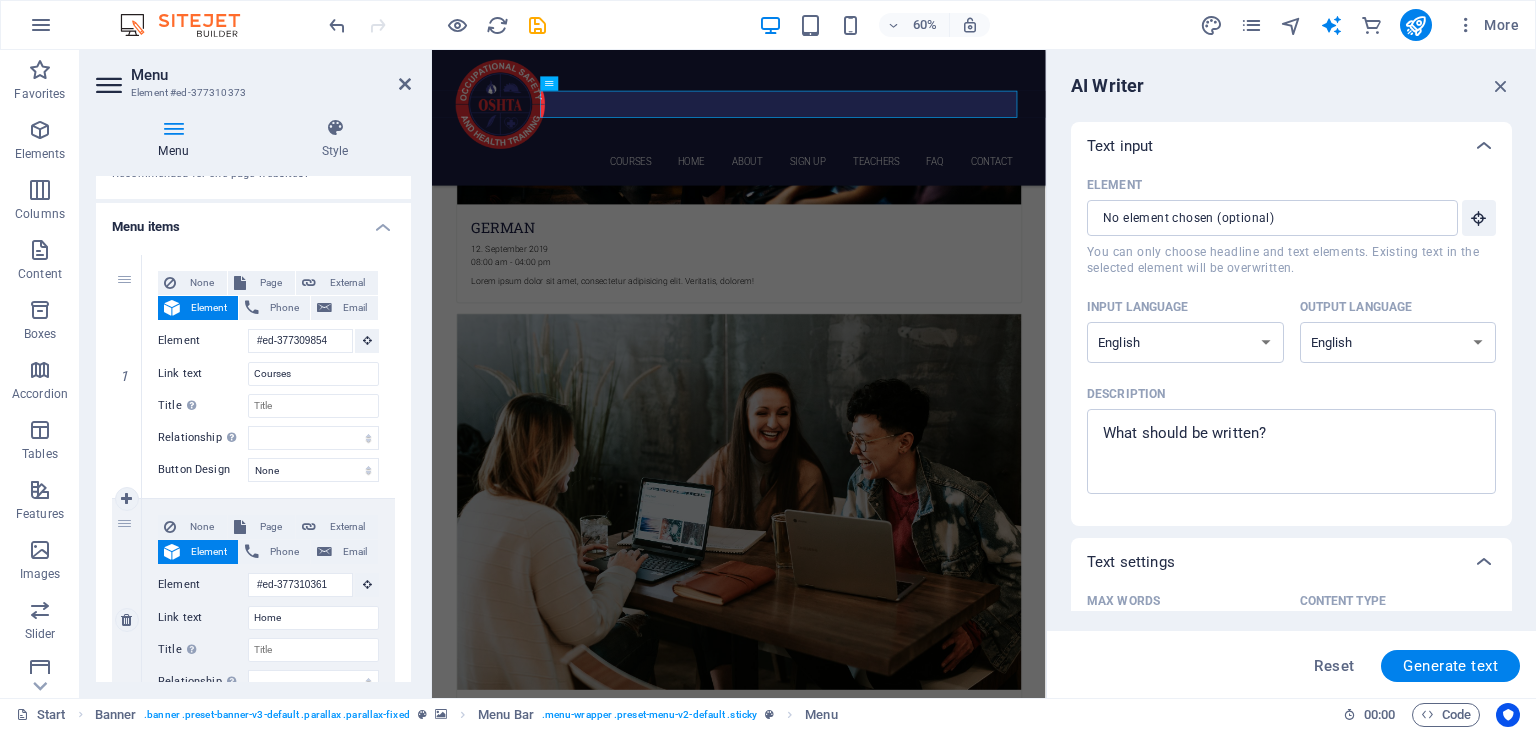 click on "2" at bounding box center [127, 620] 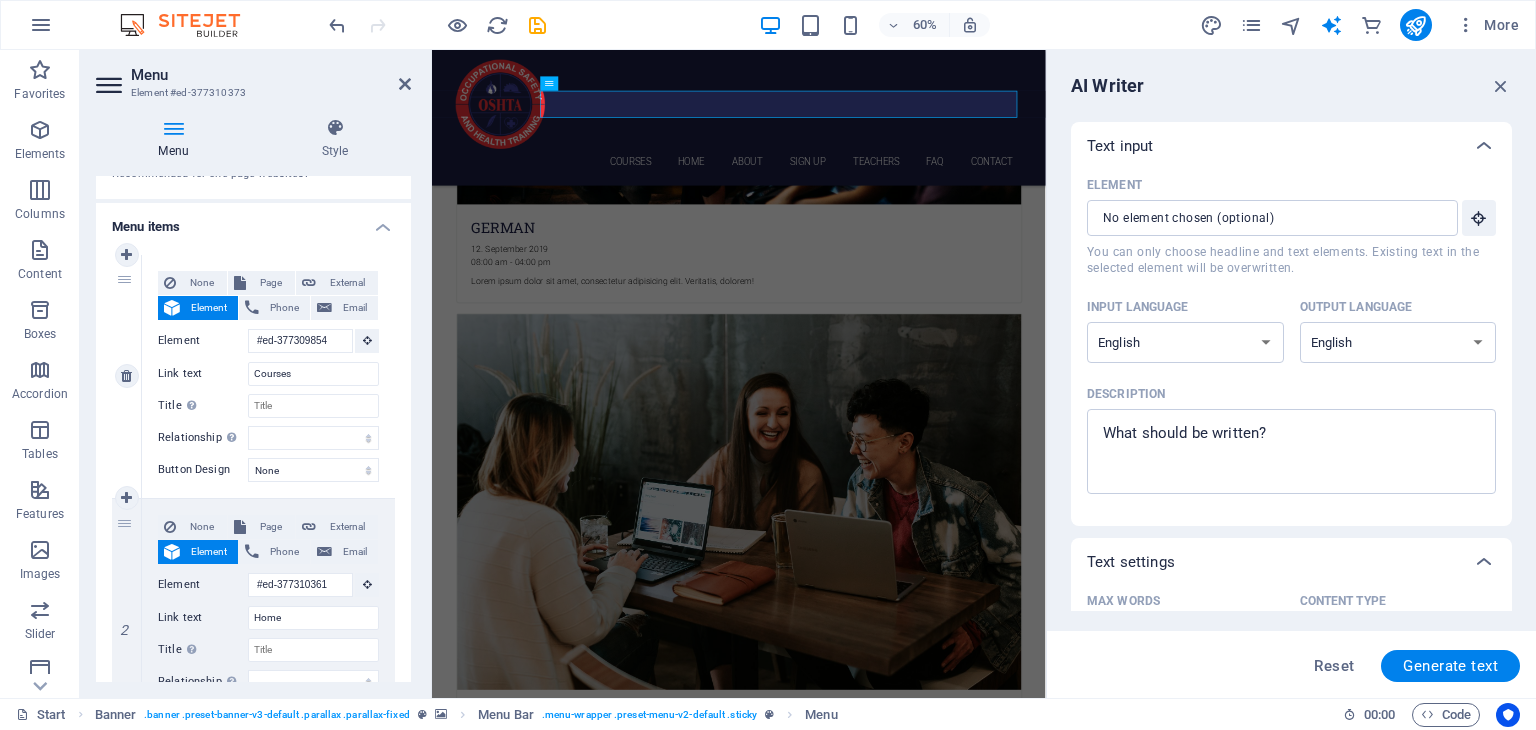 click on "1" at bounding box center [127, 376] 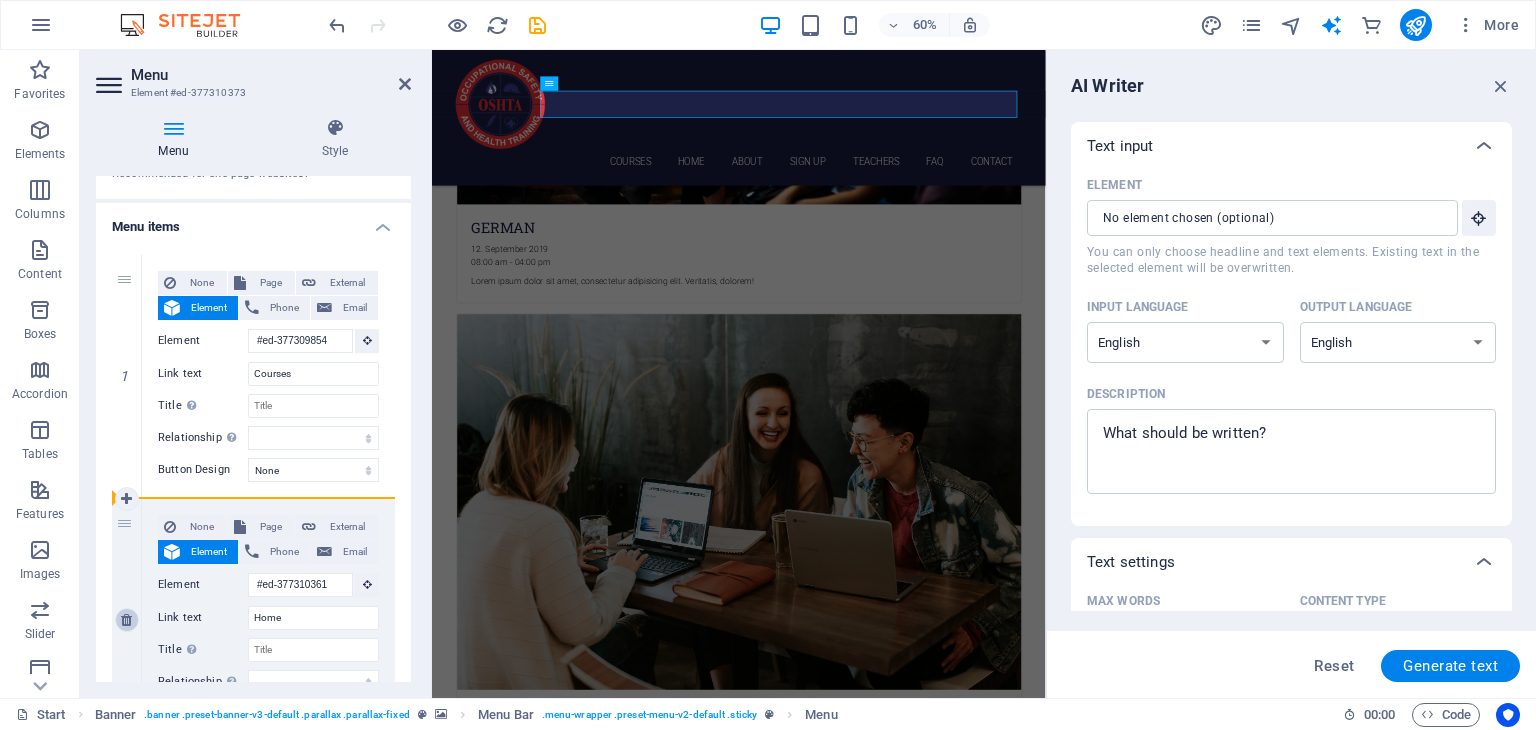 drag, startPoint x: 131, startPoint y: 431, endPoint x: 136, endPoint y: 613, distance: 182.06866 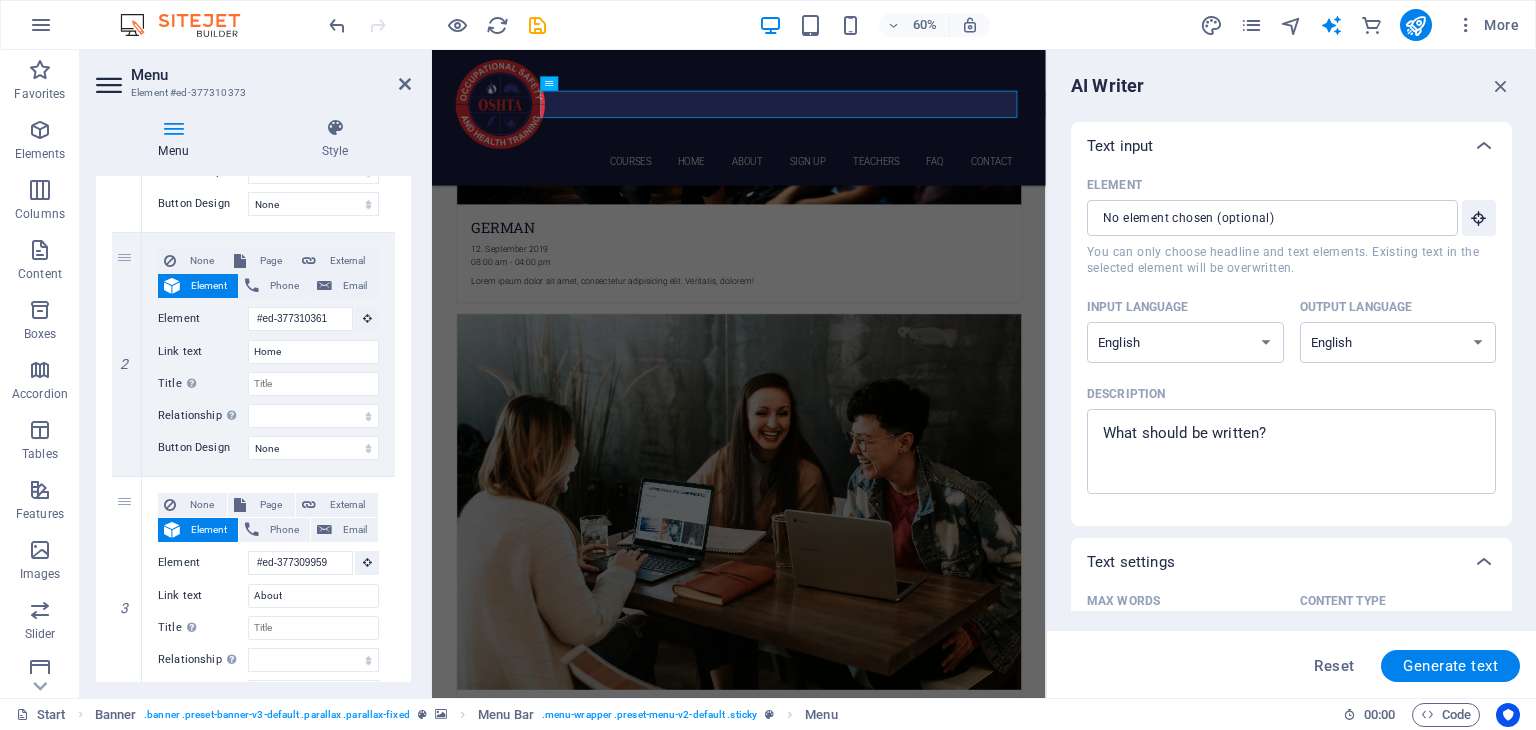 scroll, scrollTop: 395, scrollLeft: 0, axis: vertical 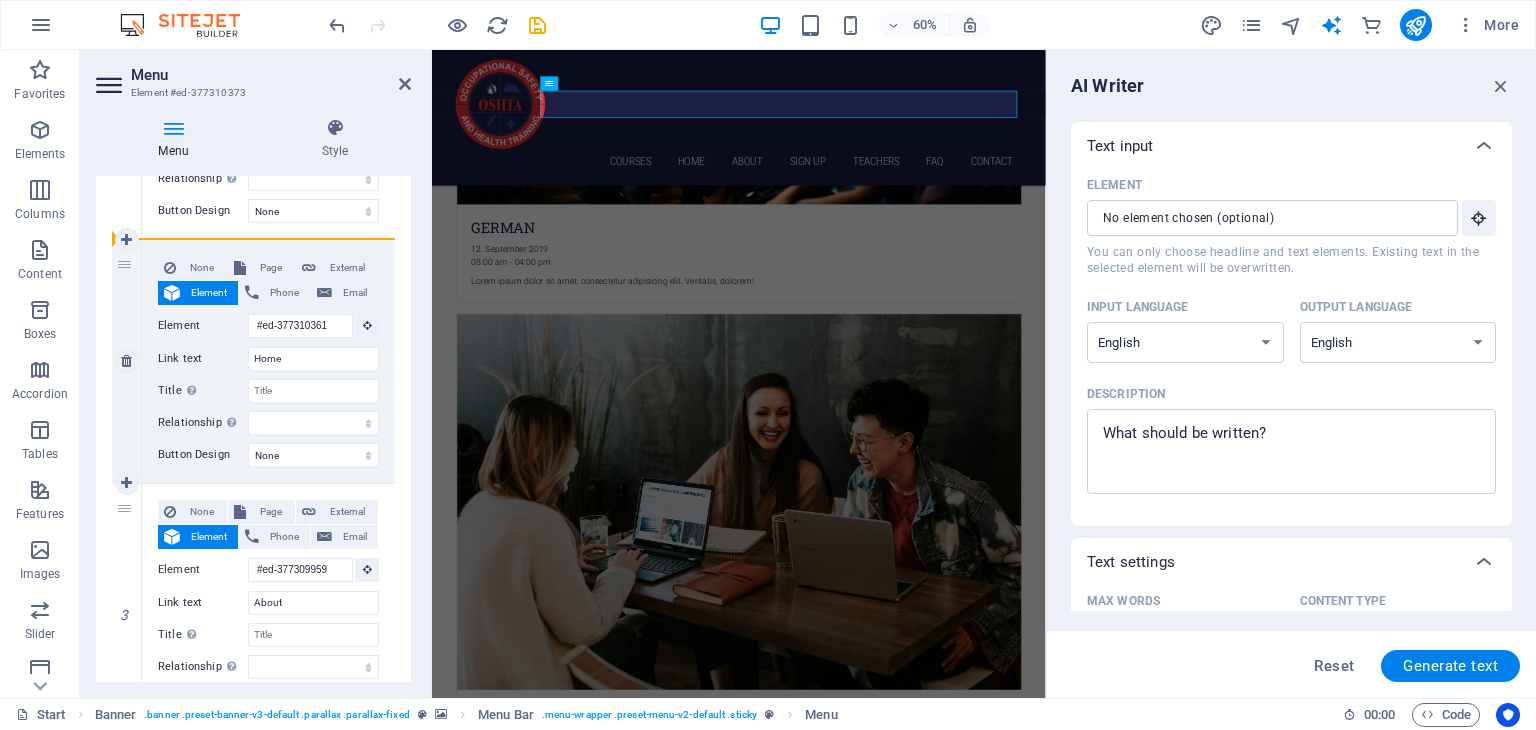 drag, startPoint x: 131, startPoint y: 539, endPoint x: 135, endPoint y: 339, distance: 200.04 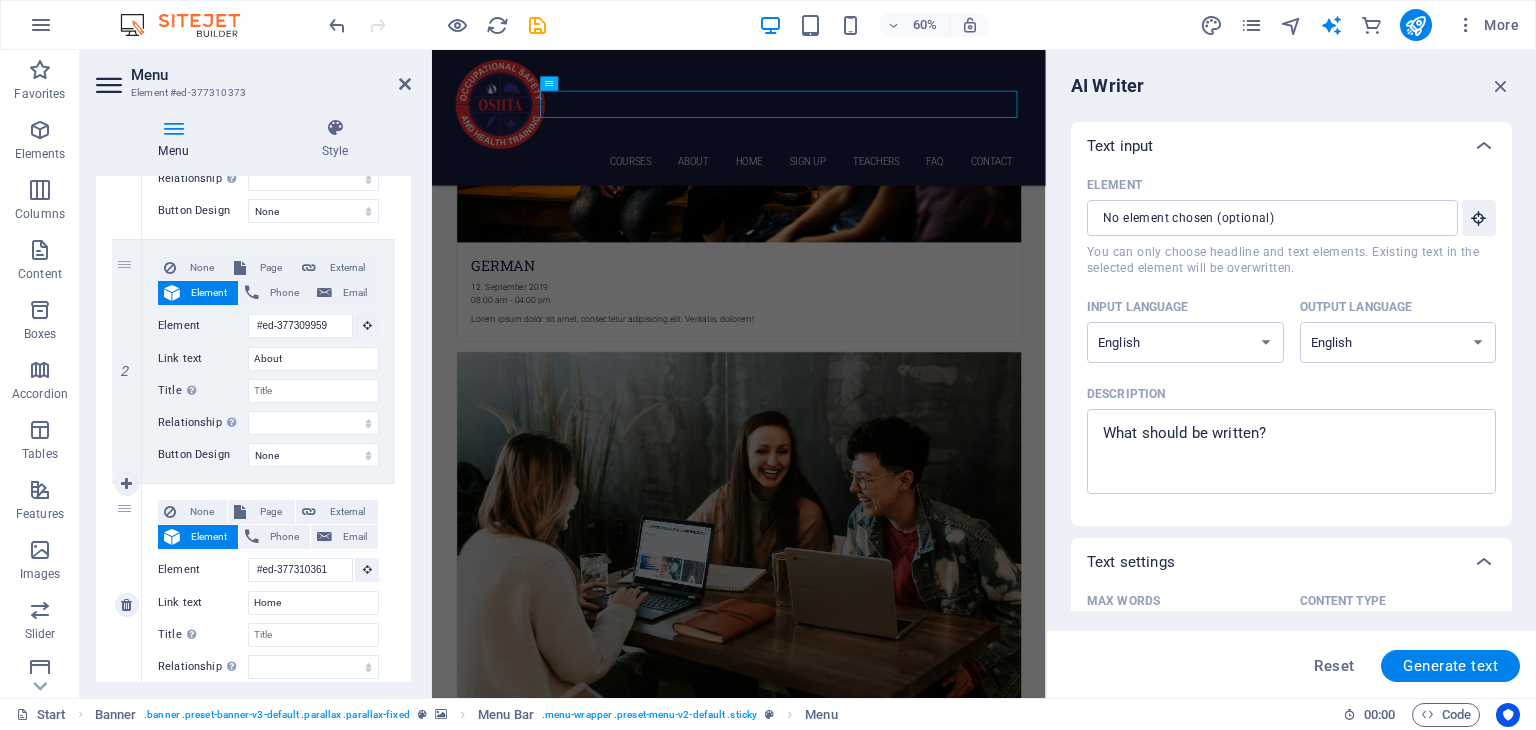 scroll, scrollTop: 3100, scrollLeft: 0, axis: vertical 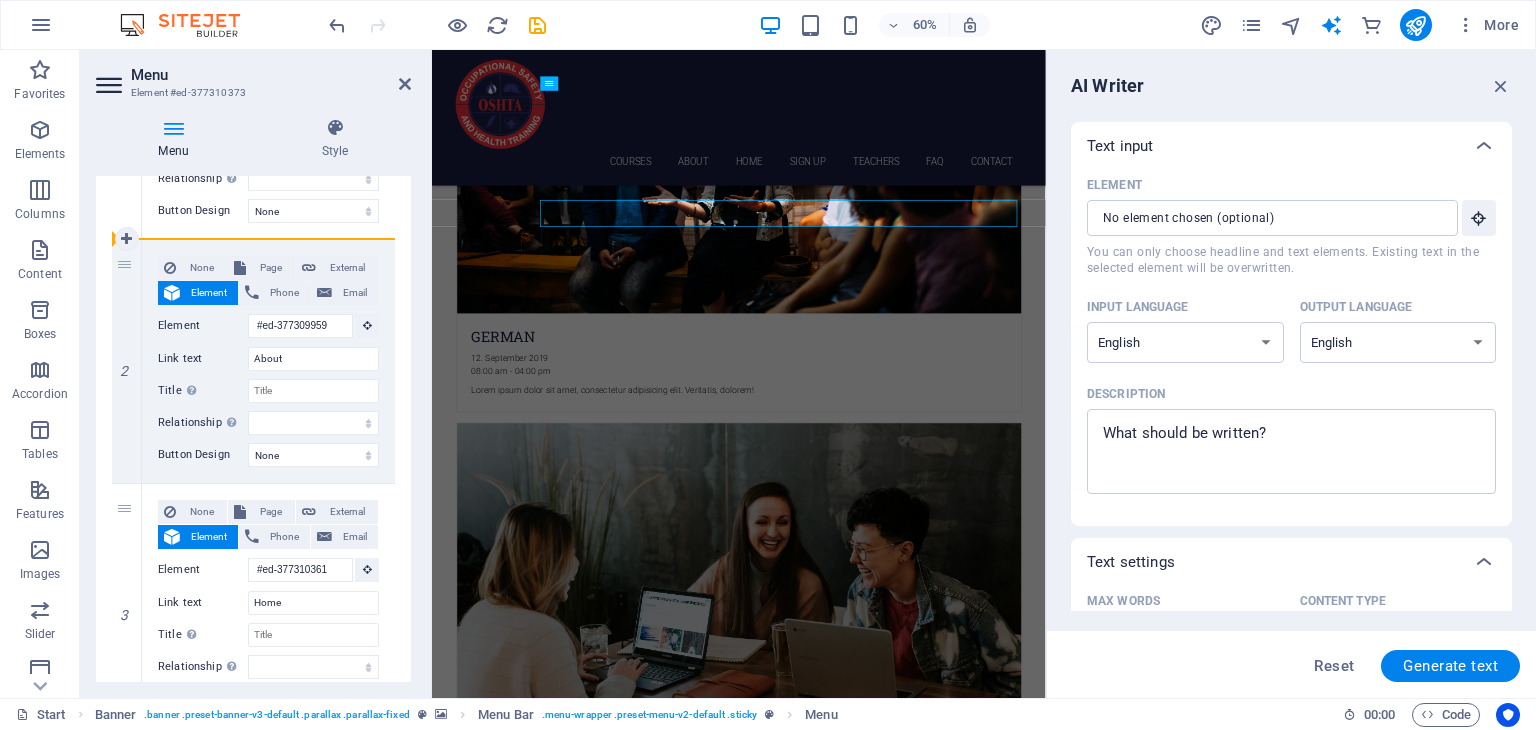 drag, startPoint x: 120, startPoint y: 560, endPoint x: 159, endPoint y: 195, distance: 367.07764 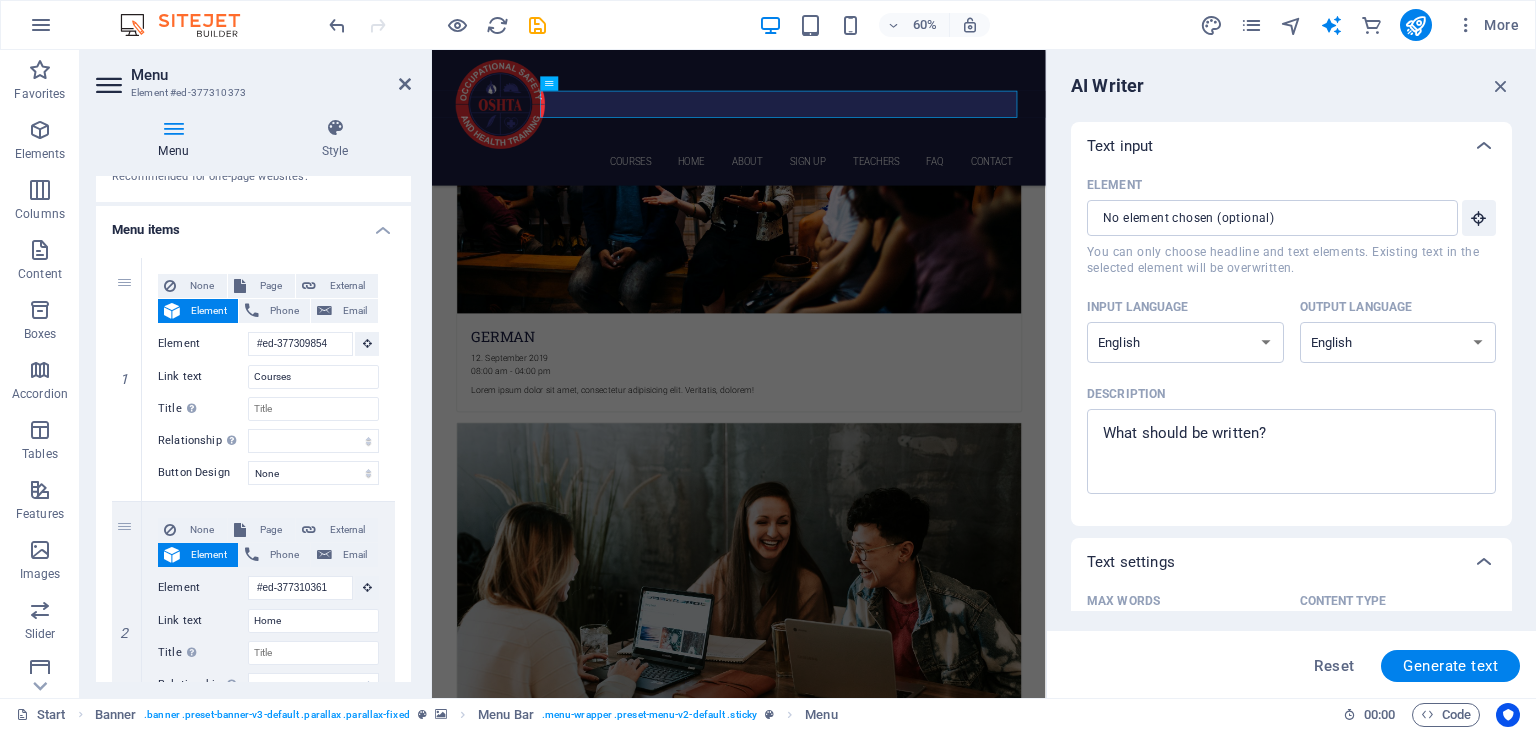 scroll, scrollTop: 102, scrollLeft: 0, axis: vertical 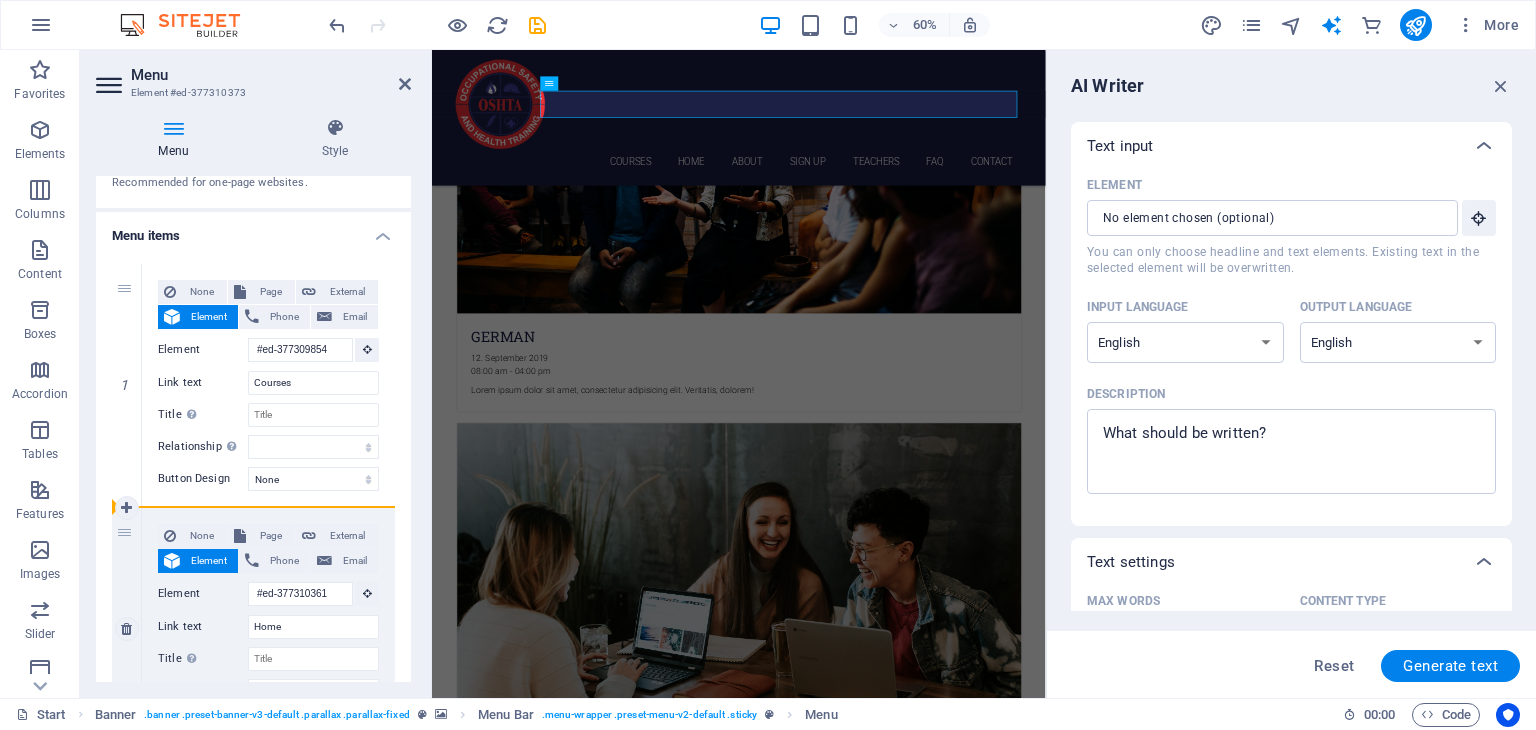 drag, startPoint x: 128, startPoint y: 327, endPoint x: 148, endPoint y: 549, distance: 222.89908 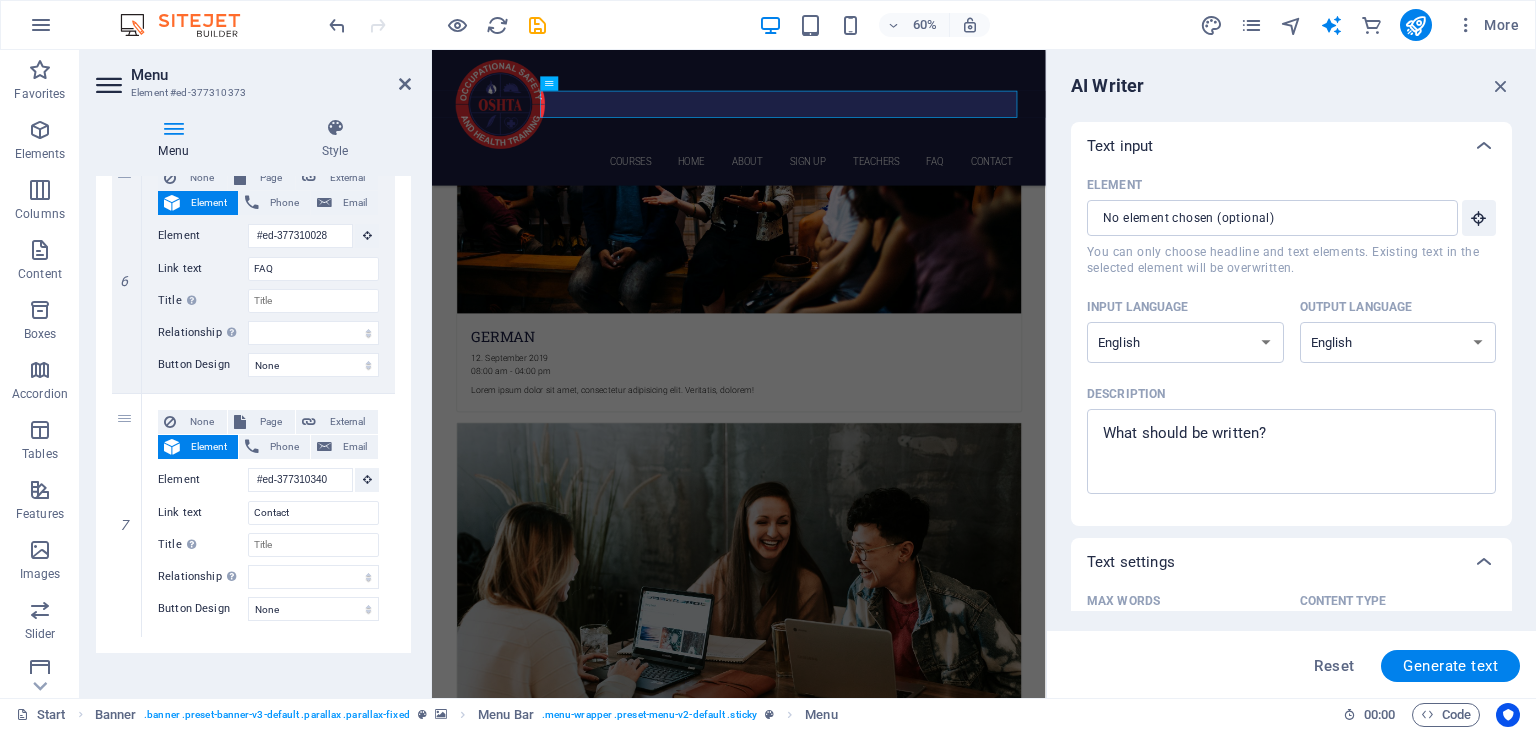 scroll, scrollTop: 1445, scrollLeft: 0, axis: vertical 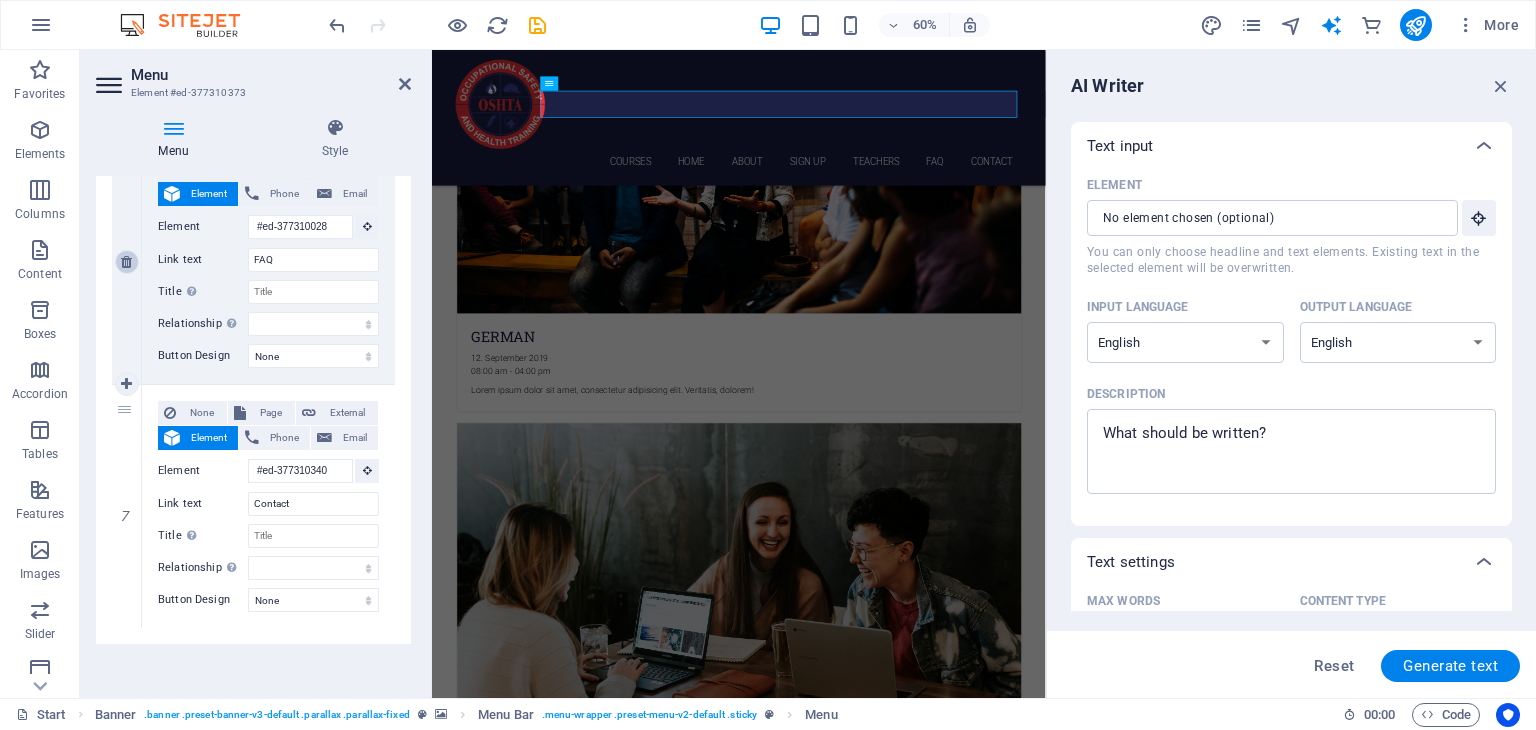 click at bounding box center (127, 262) 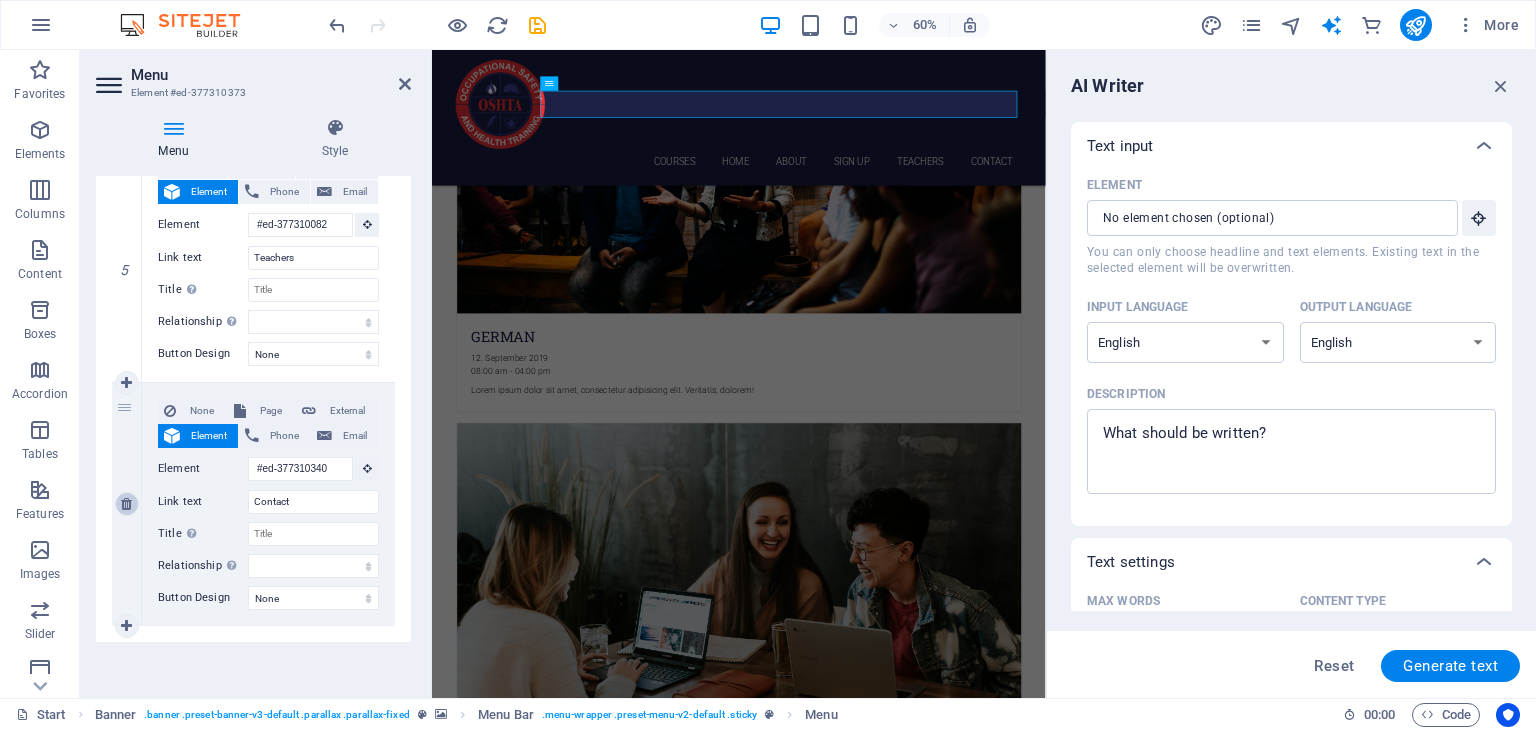 scroll, scrollTop: 1202, scrollLeft: 0, axis: vertical 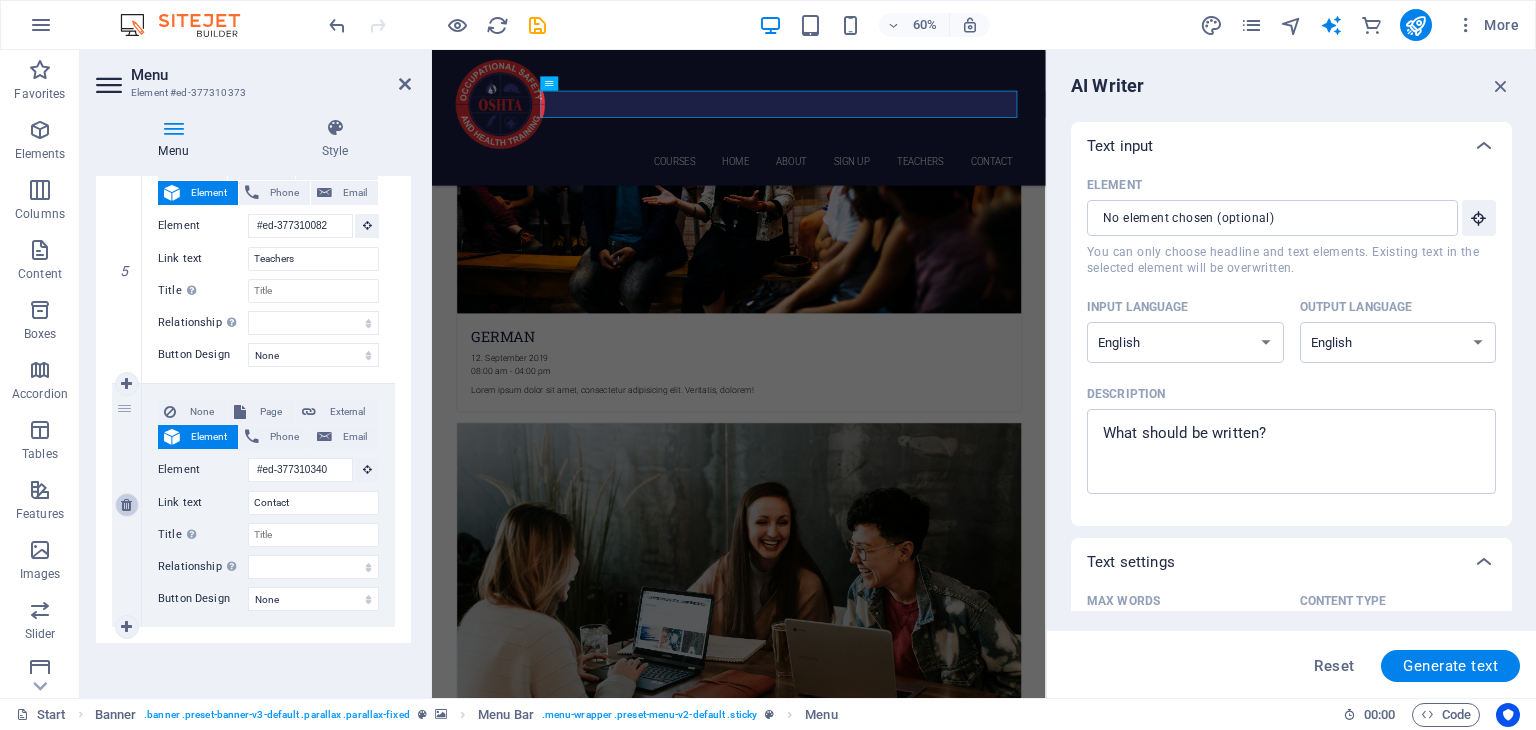 click at bounding box center (0, 0) 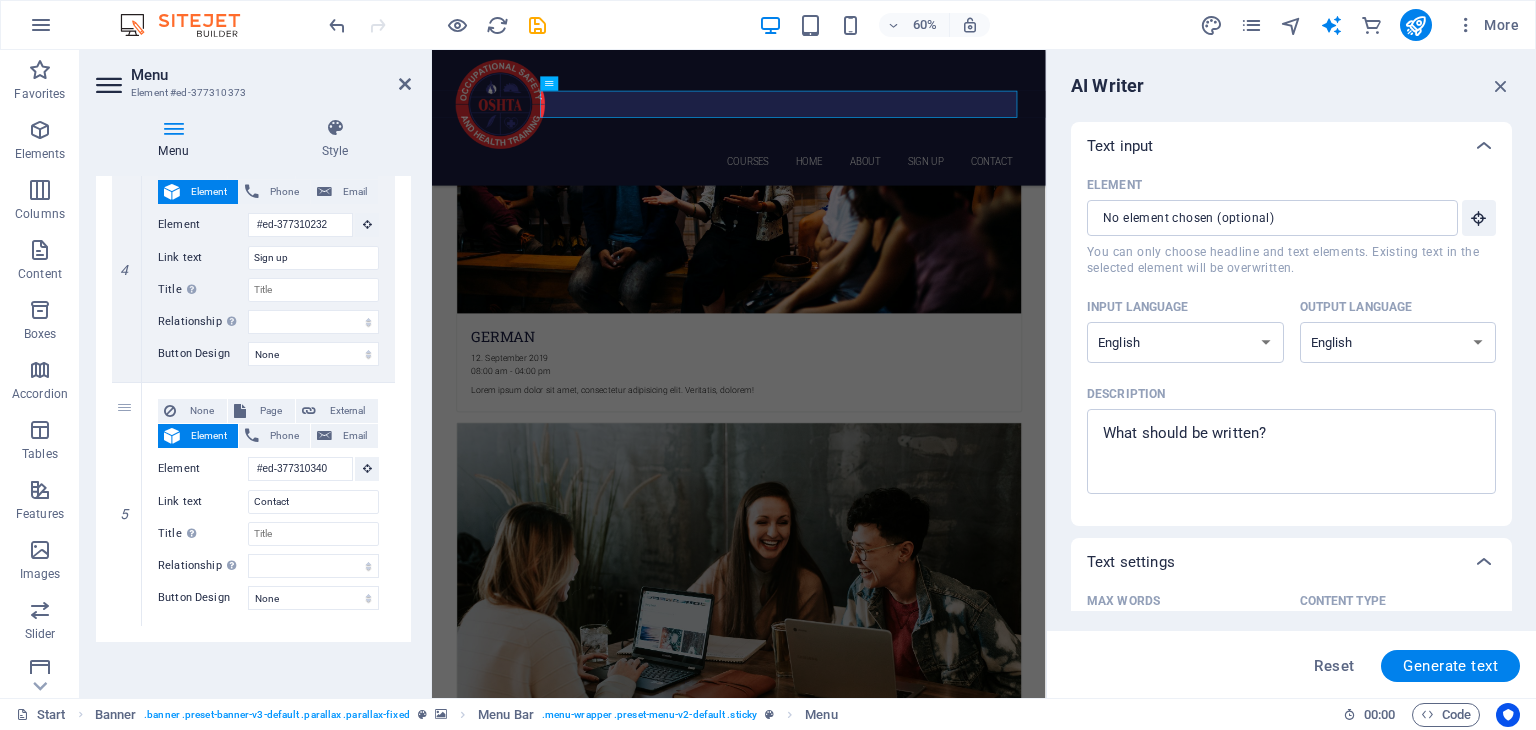 scroll, scrollTop: 958, scrollLeft: 0, axis: vertical 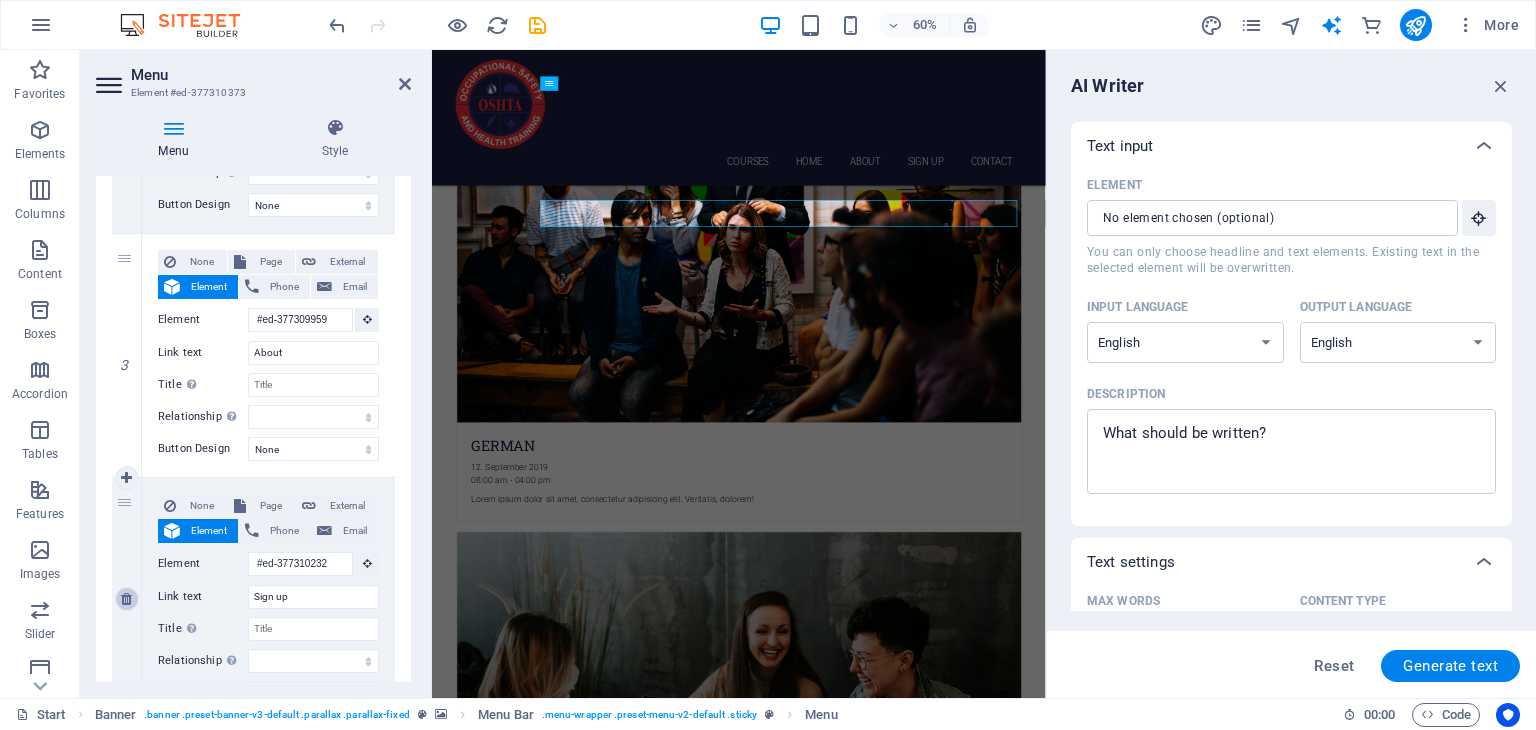 click at bounding box center (126, 599) 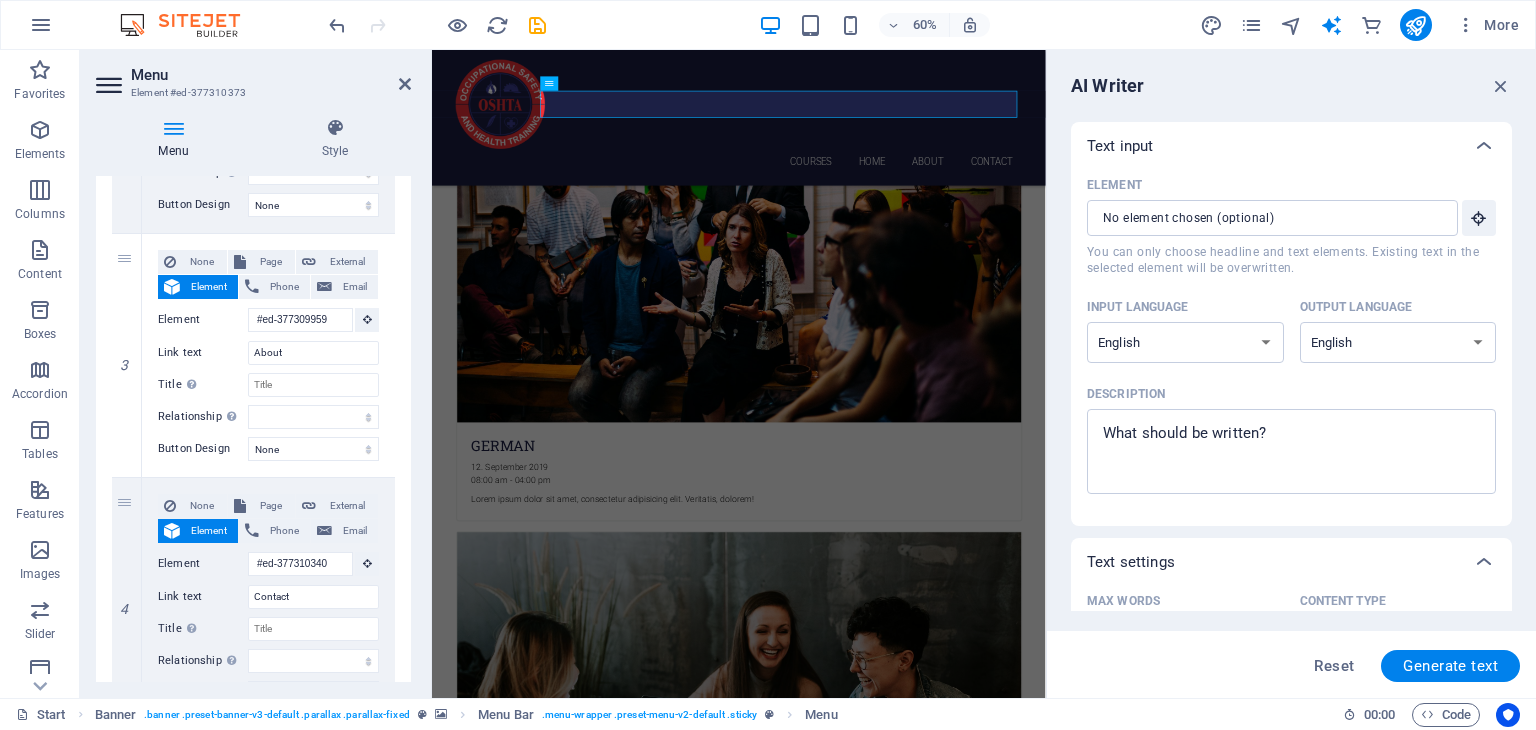 drag, startPoint x: 405, startPoint y: 485, endPoint x: 418, endPoint y: 376, distance: 109.77249 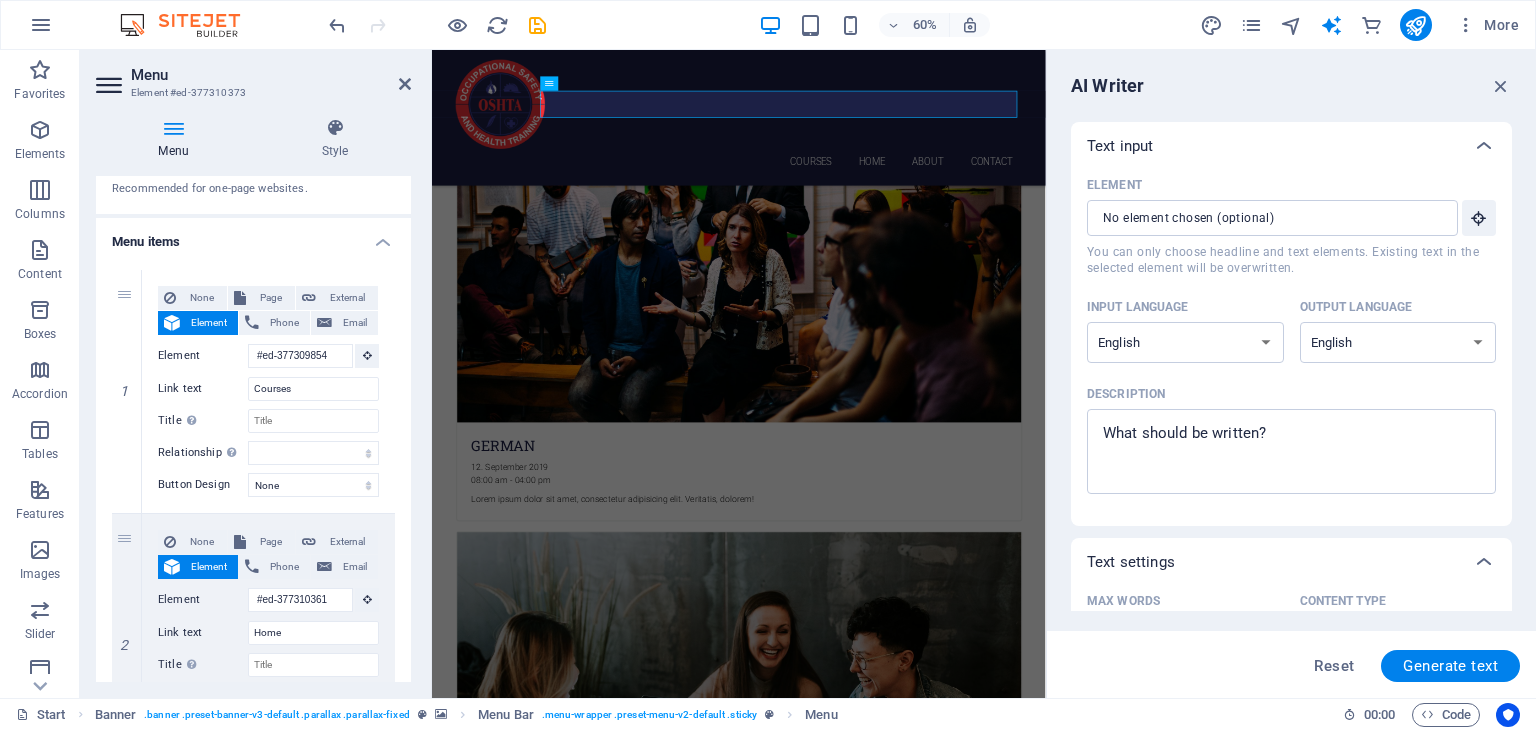 scroll, scrollTop: 98, scrollLeft: 0, axis: vertical 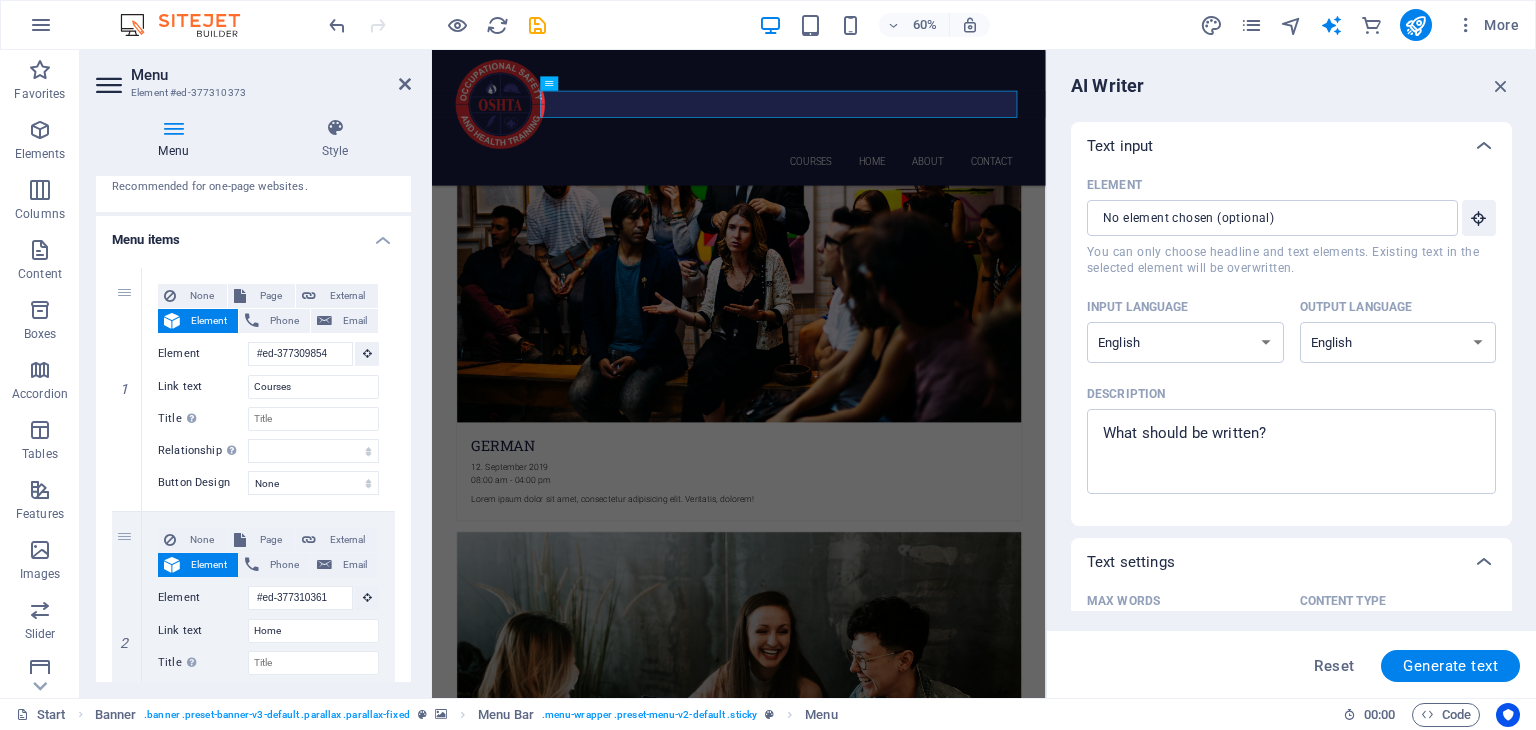 click on "Menu items" at bounding box center [253, 234] 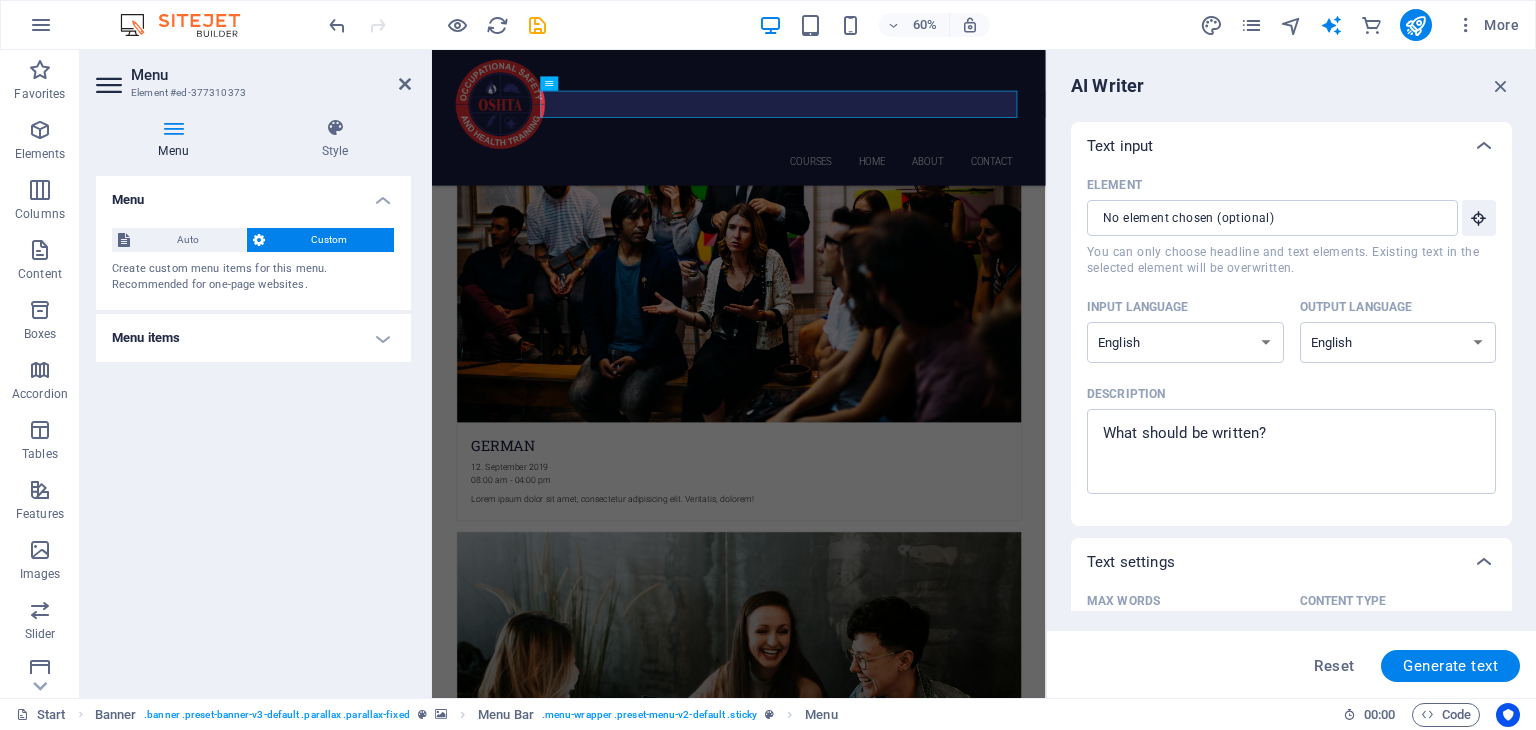click on "Custom" at bounding box center [330, 240] 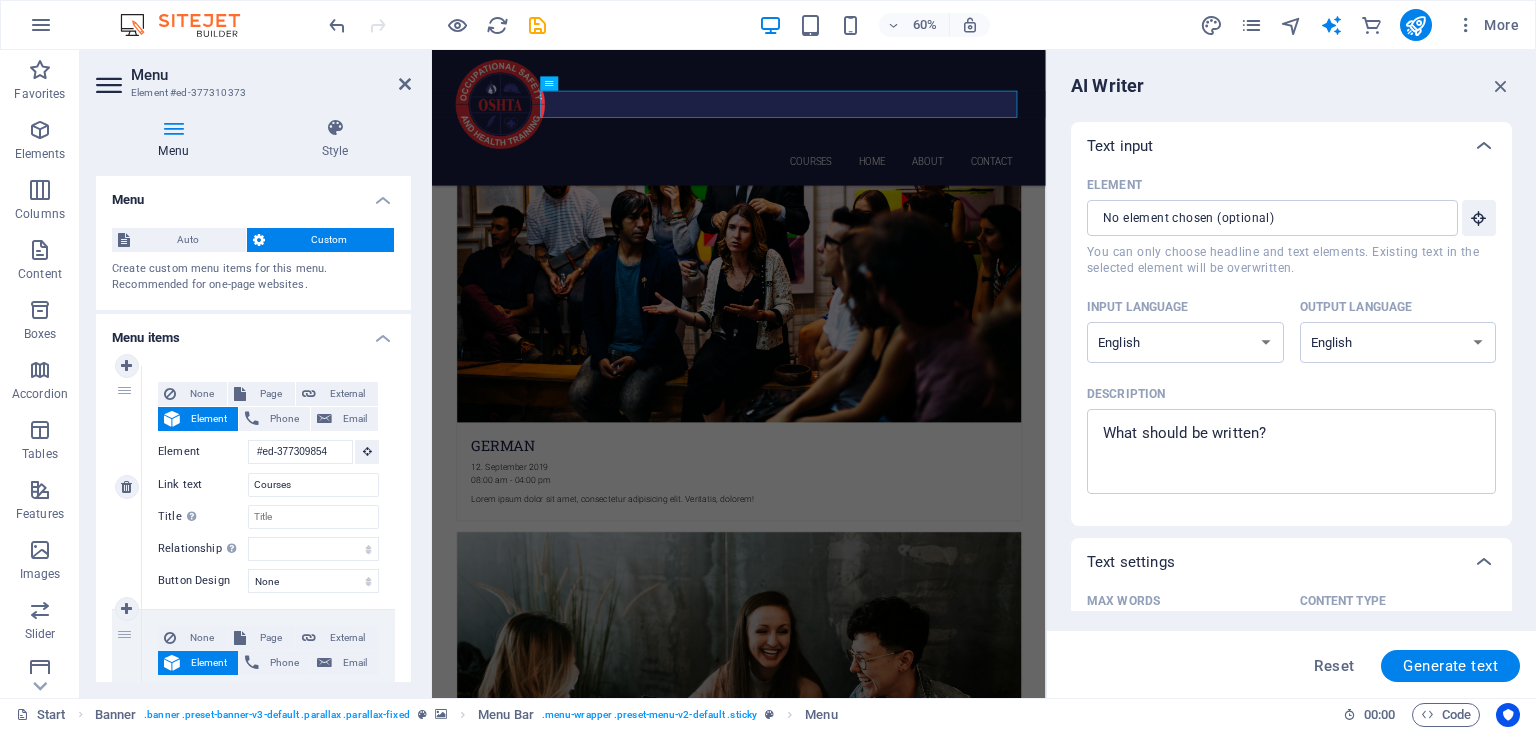 click on "1" at bounding box center [127, 487] 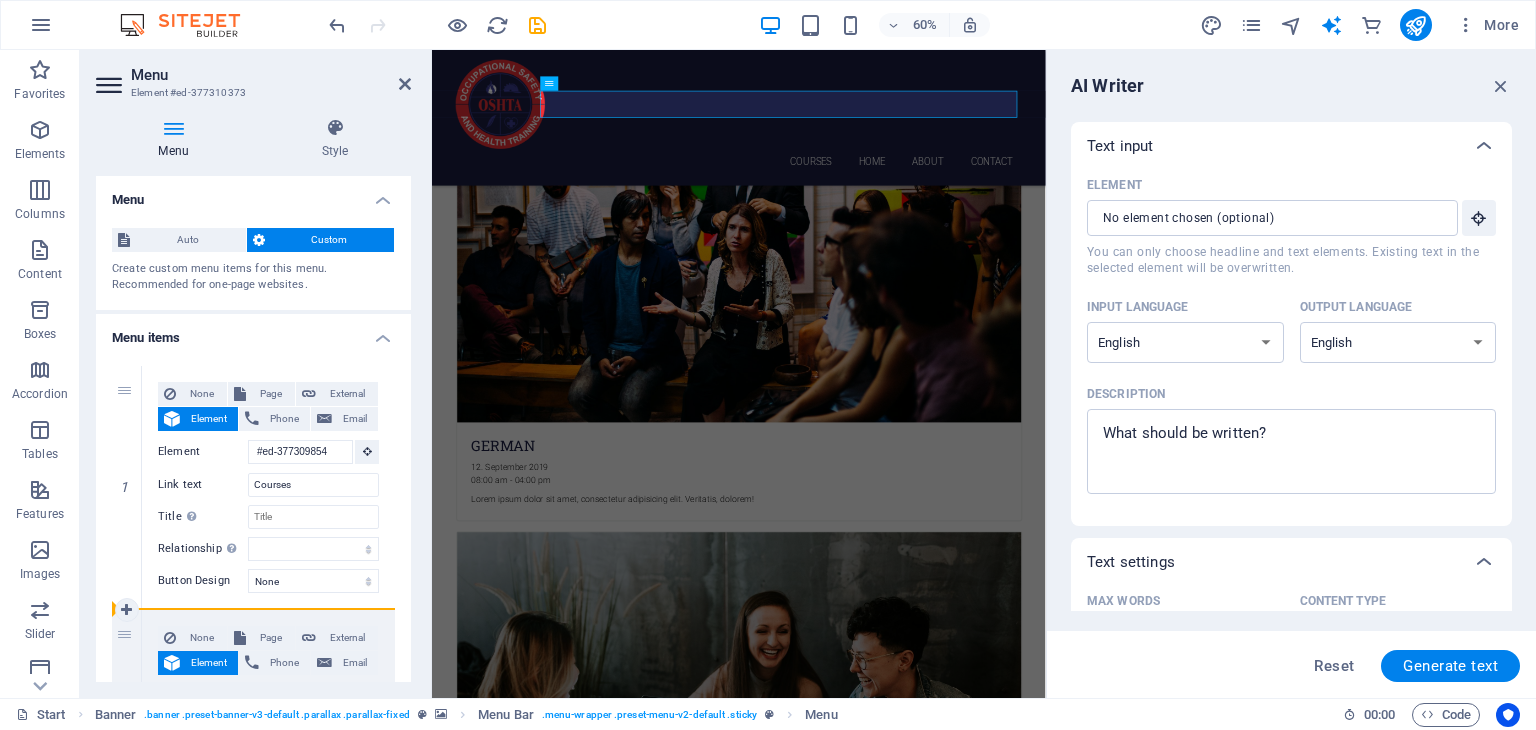 drag, startPoint x: 120, startPoint y: 393, endPoint x: 138, endPoint y: 633, distance: 240.67406 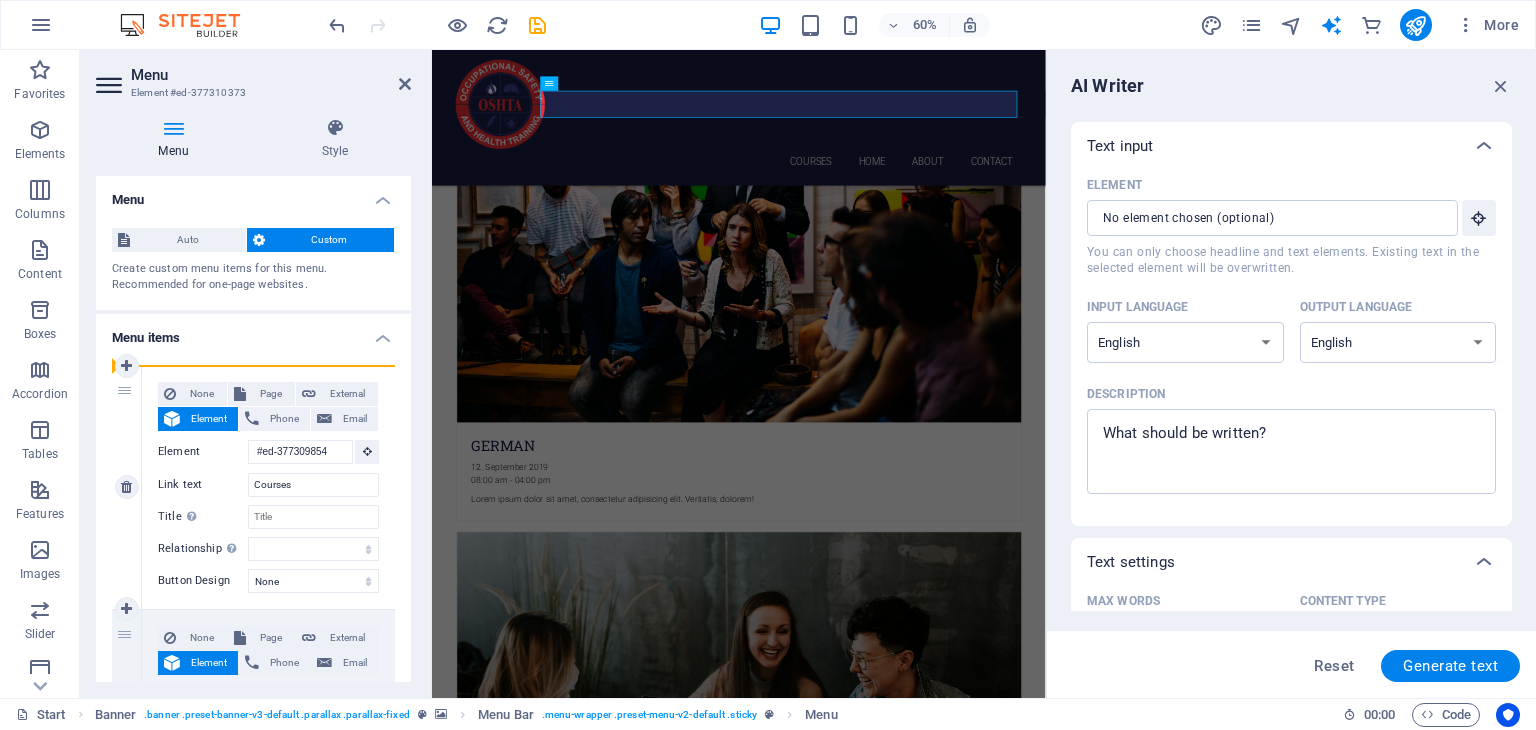 drag, startPoint x: 138, startPoint y: 633, endPoint x: 144, endPoint y: 469, distance: 164.10973 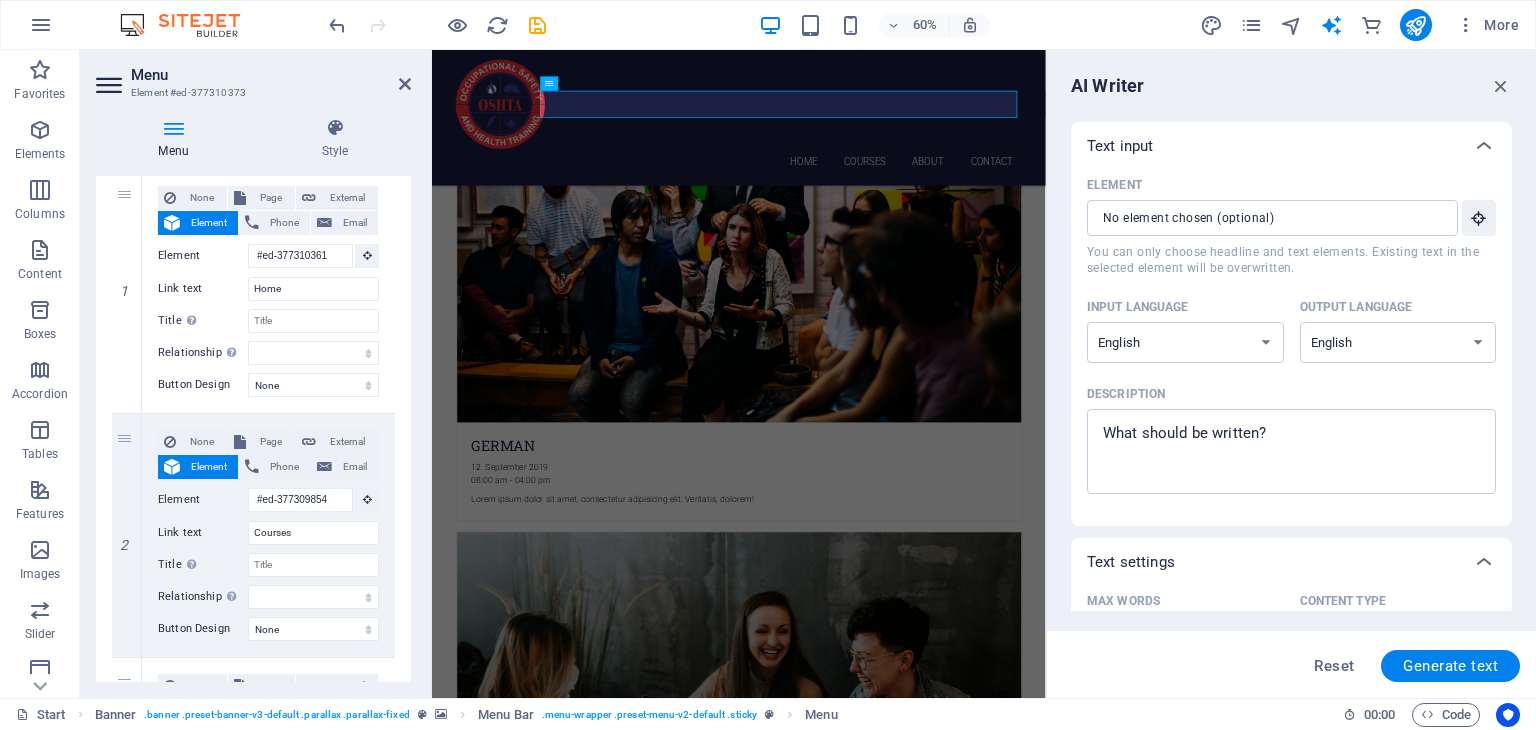scroll, scrollTop: 199, scrollLeft: 0, axis: vertical 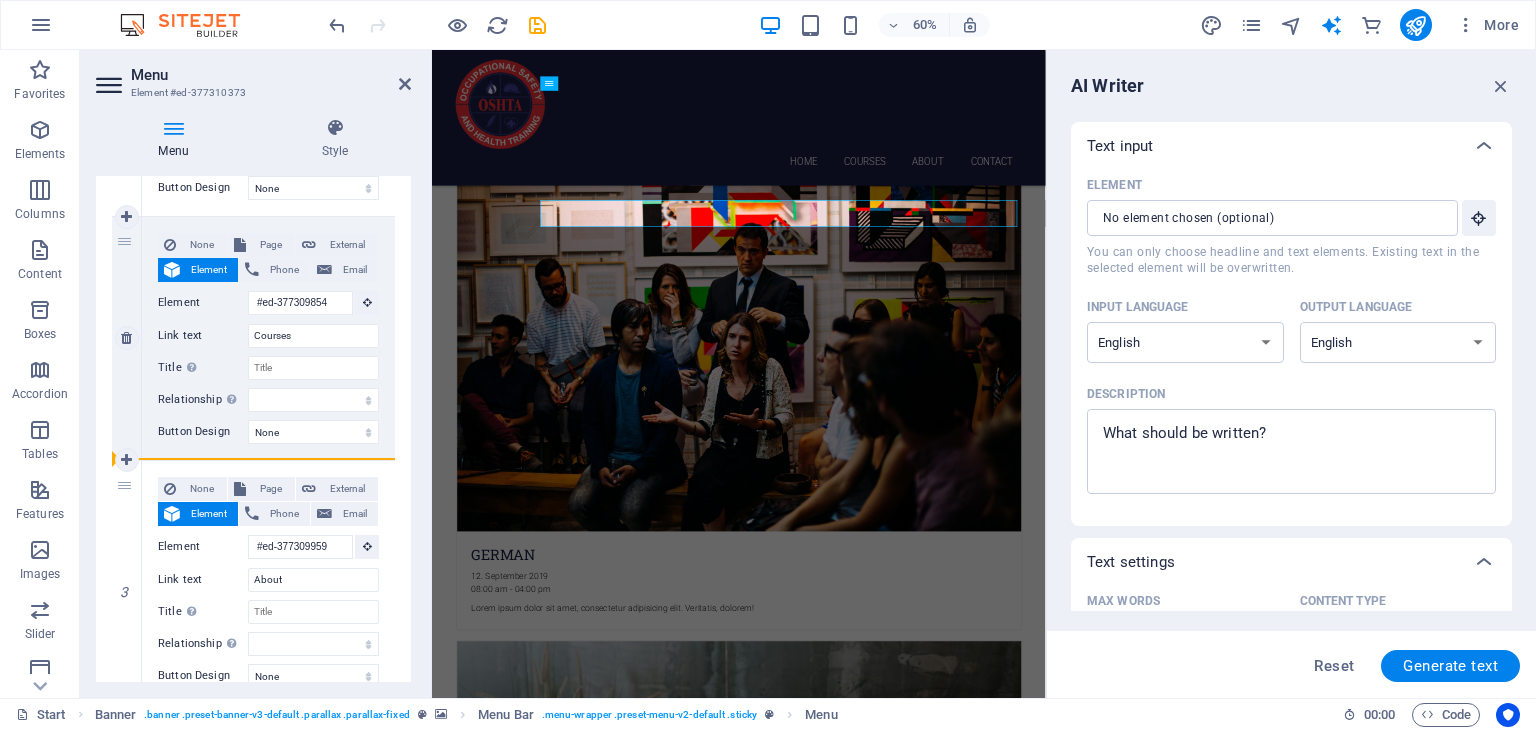 drag, startPoint x: 123, startPoint y: 540, endPoint x: 116, endPoint y: 409, distance: 131.18689 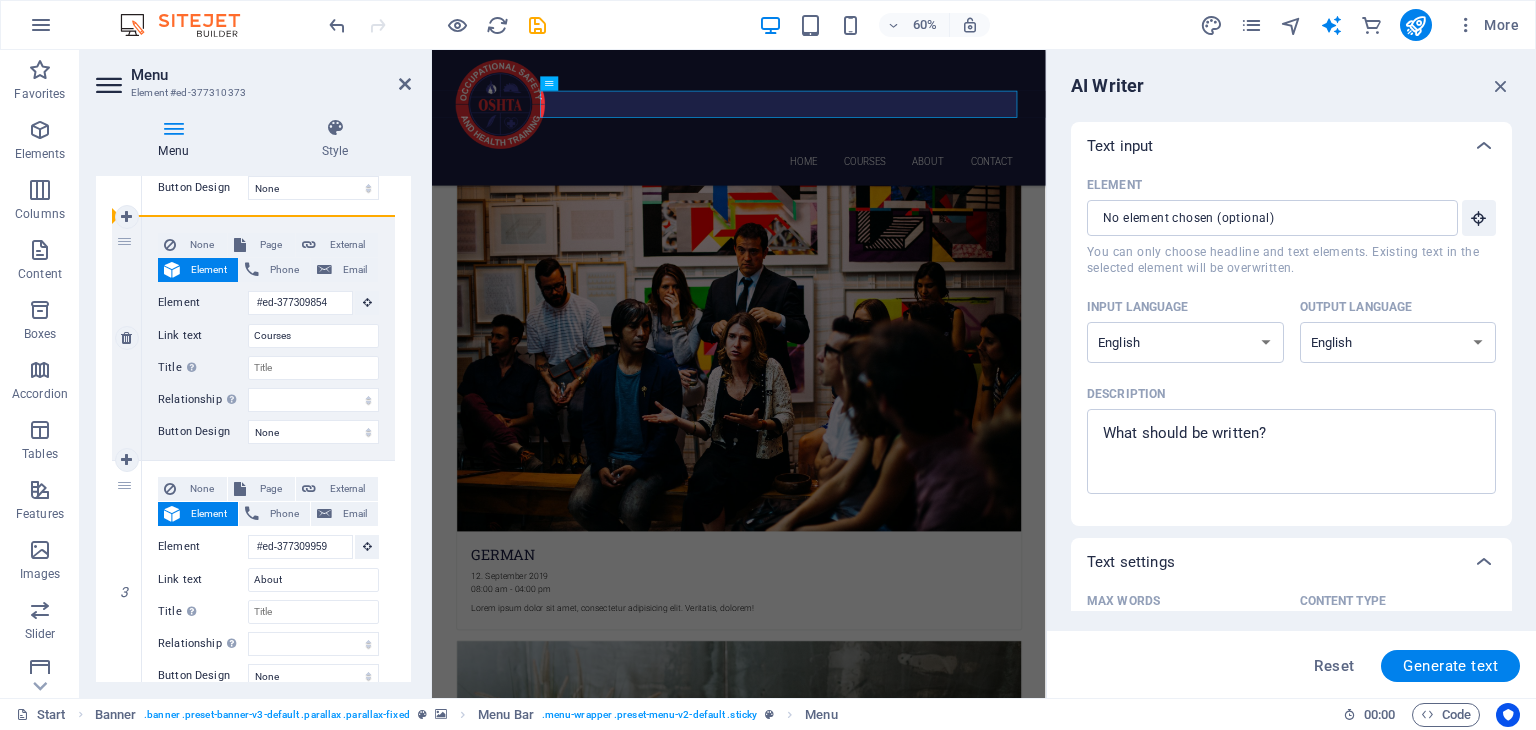 drag, startPoint x: 123, startPoint y: 532, endPoint x: 142, endPoint y: 267, distance: 265.68027 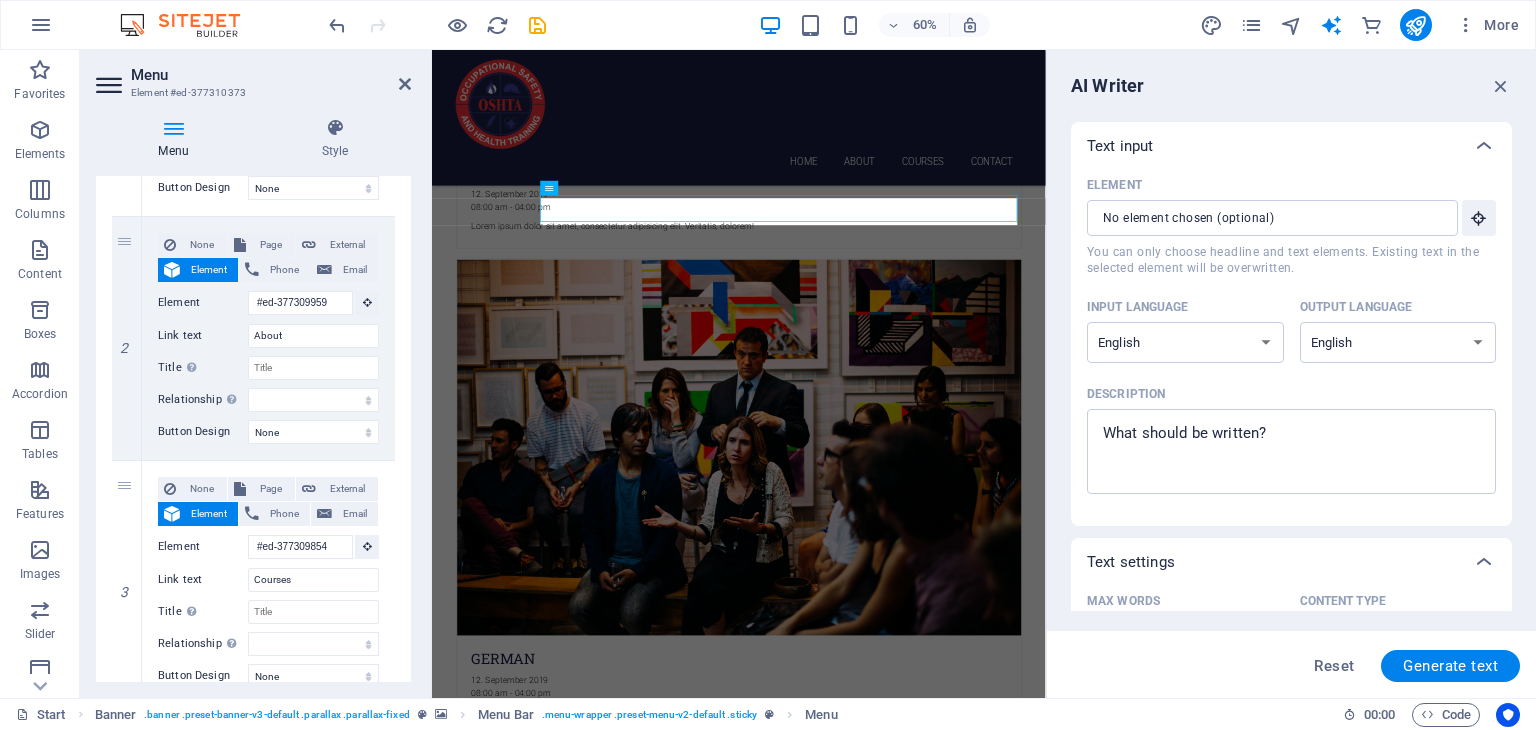 scroll, scrollTop: 2556, scrollLeft: 0, axis: vertical 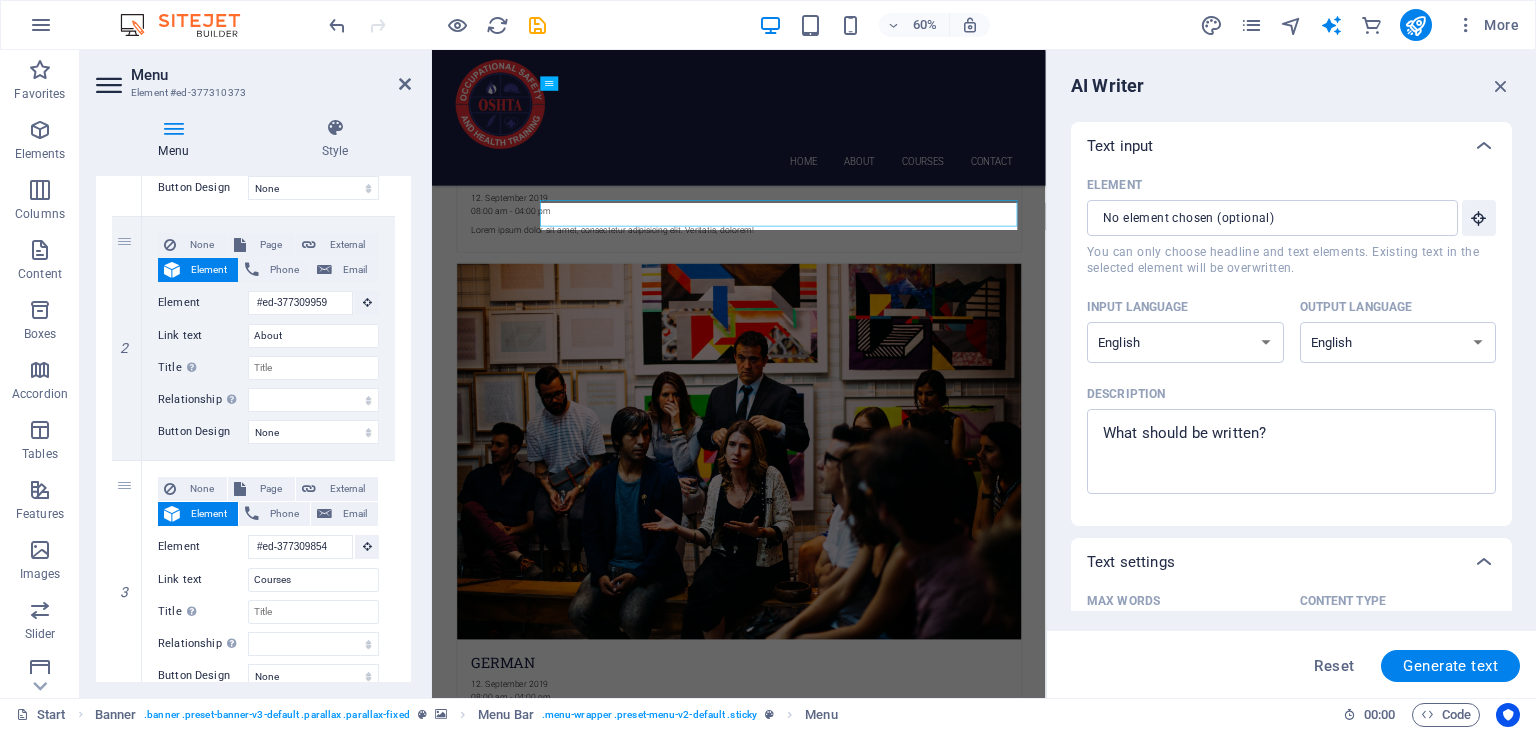 click on "1 None Page External Element [PHONE] [EMAIL] Page Start Subpage Legal notice Privacy Element #ed-377310361
URL [PHONE] [EMAIL] Link text Home Link target New tab Same tab Overlay Title Additional link description, should not be the same as the link text. The title is most often shown as a tooltip text when the mouse moves over the element. Leave empty if uncertain. Relationship Sets the  relationship of this link to the link target . For example, the value "nofollow" instructs search engines not to follow the link. Can be left empty. alternate author bookmark external help license next nofollow noreferrer noopener prev search tag Button Design None Default Primary Secondary 2 None Page External Element [PHONE] [EMAIL] Page Start Subpage Legal notice Privacy Element #ed-377309959
URL [PHONE] [EMAIL] Link text About Link target New tab Same tab Overlay Title Relationship Sets the  relationship of this link to the link target alternate author bookmark external help license next" at bounding box center (253, 460) 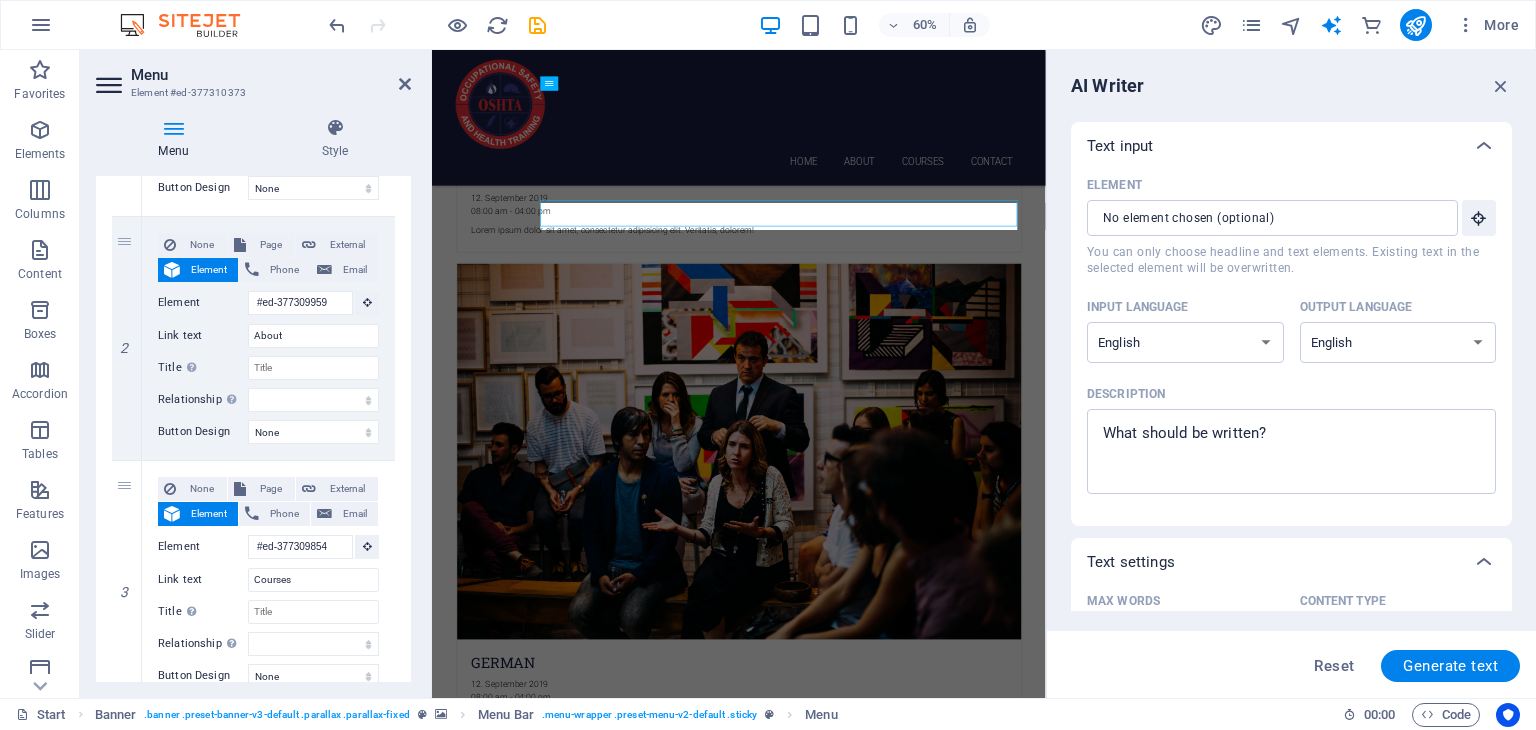scroll, scrollTop: 0, scrollLeft: 0, axis: both 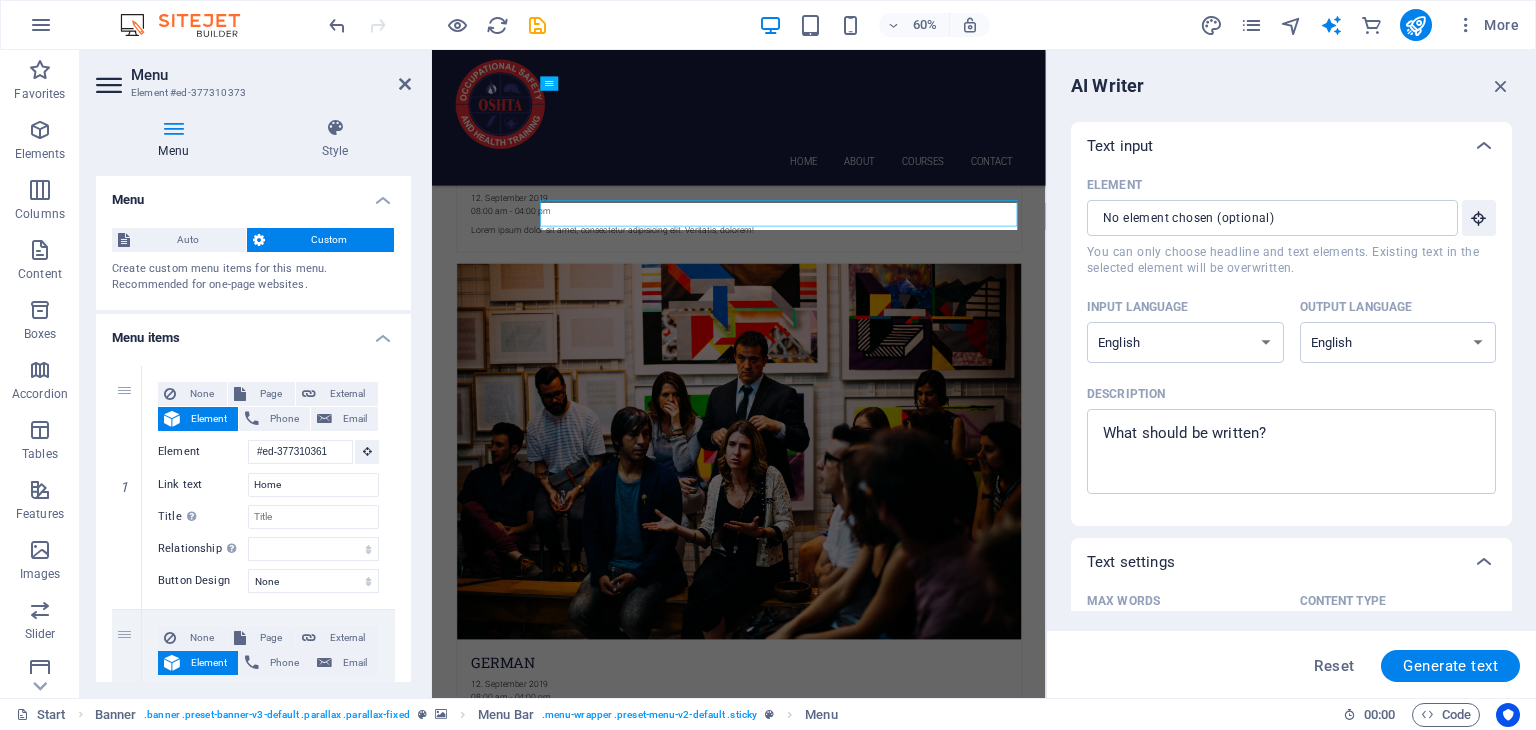 click on "Menu Style Menu Auto Custom Create custom menu items for this menu. Recommended for one-page websites. Manage pages Menu items 1 None Page External Element [PHONE] [EMAIL] Page Start Subpage Legal notice Privacy Element #ed-377310361
URL [PHONE] [EMAIL] Link text Home Link target New tab Same tab Overlay Title Additional link description, should not be the same as the link text. The title is most often shown as a tooltip text when the mouse moves over the element. Leave empty if uncertain. Relationship Sets the  relationship of this link to the link target . For example, the value "nofollow" instructs search engines not to follow the link. Can be left empty. alternate author bookmark external help license next nofollow noreferrer noopener prev search tag Button Design None Default Primary Secondary 2 None Page External Element [PHONE] [EMAIL] Page Start Subpage Legal notice Privacy Element #ed-377309959
URL [PHONE] [EMAIL] Link text About Link target New tab Same tab Overlay 3" at bounding box center (253, 400) 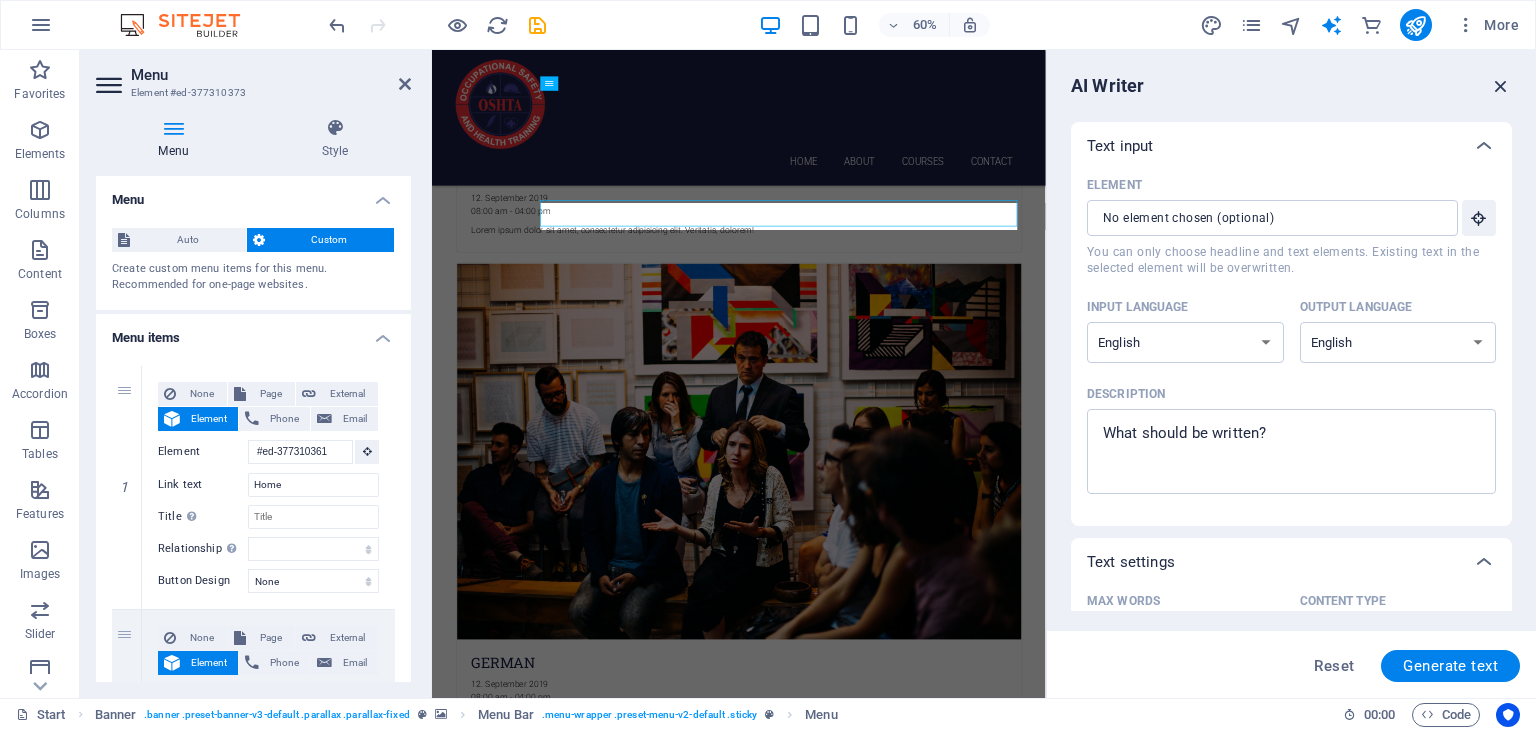 click at bounding box center (1501, 86) 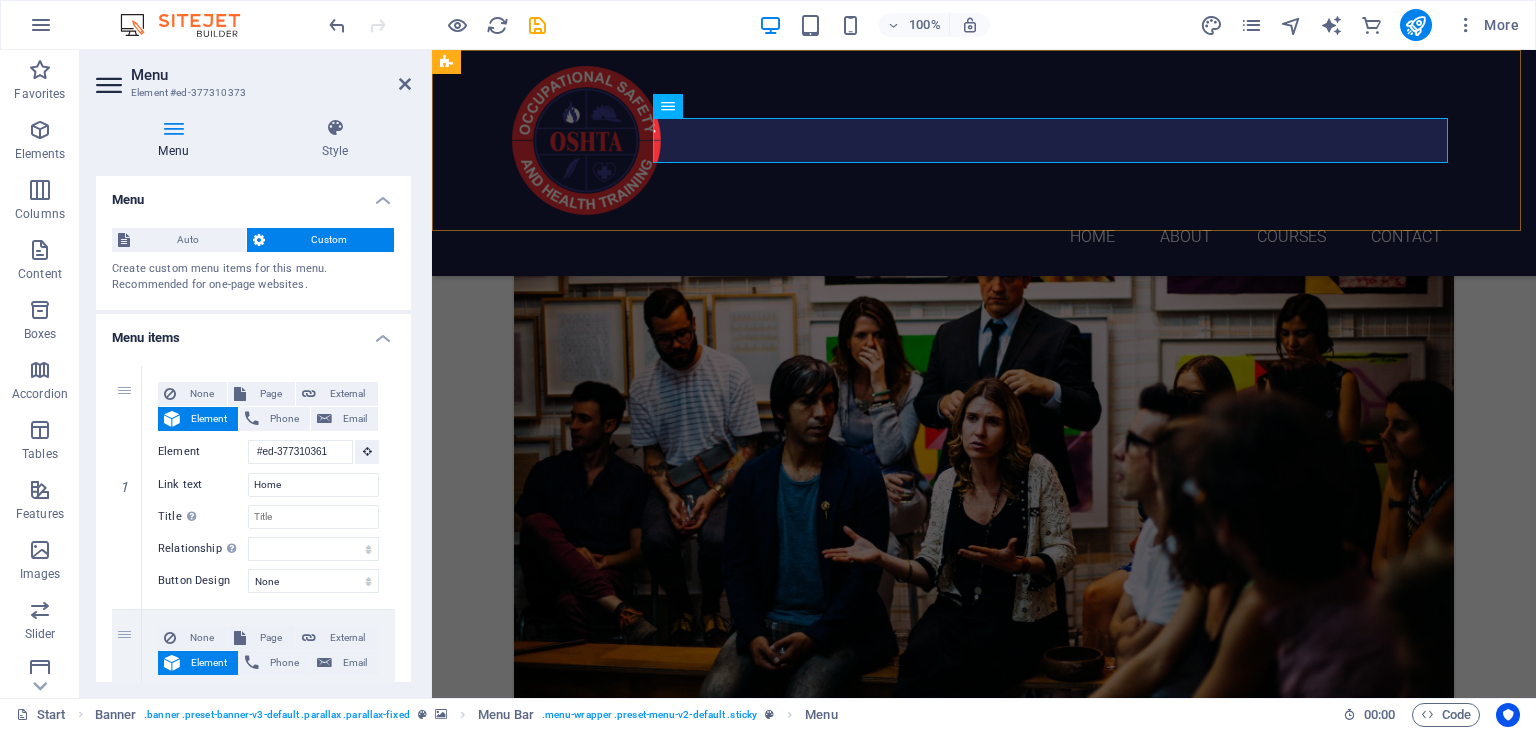 scroll, scrollTop: 2124, scrollLeft: 0, axis: vertical 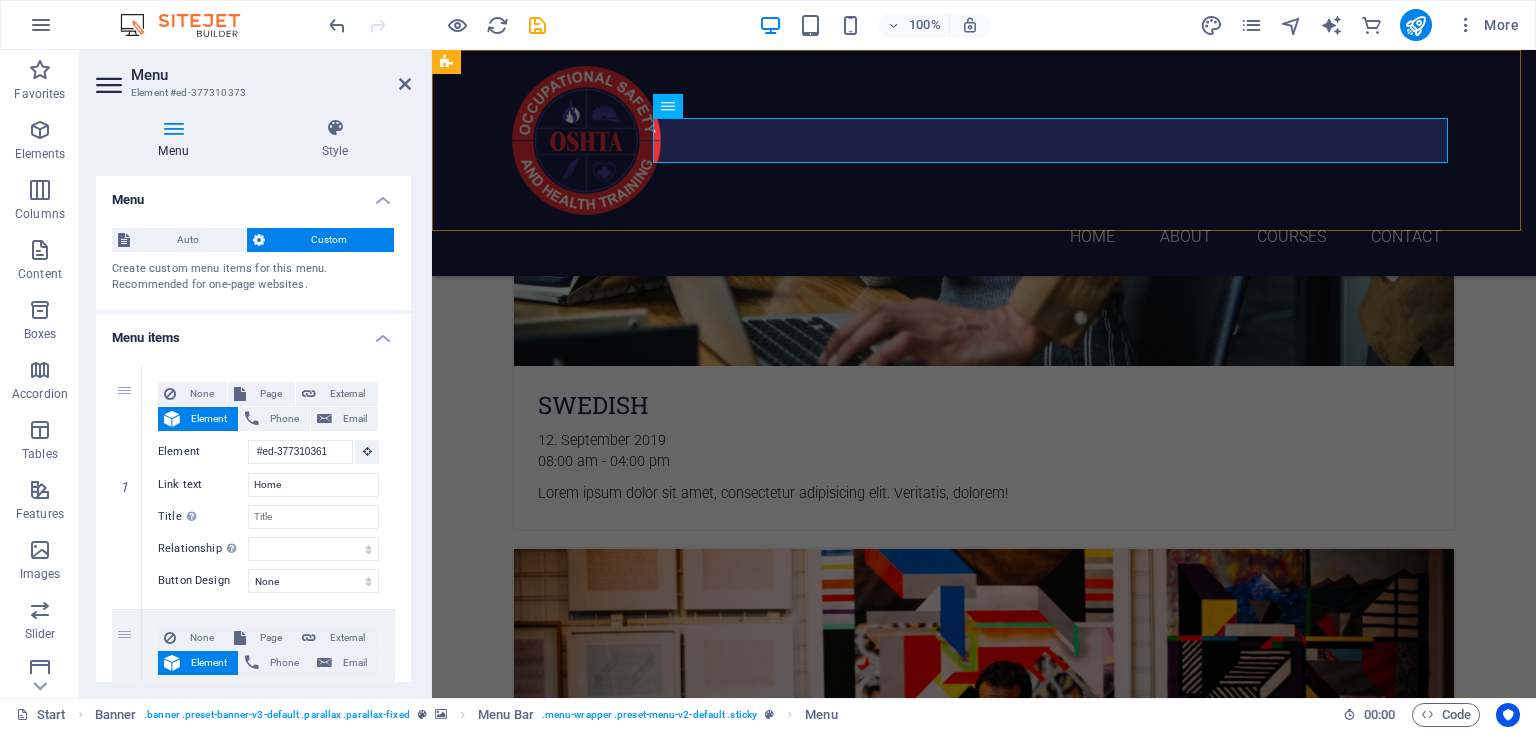 click on "Home About Courses Contact" at bounding box center [984, 163] 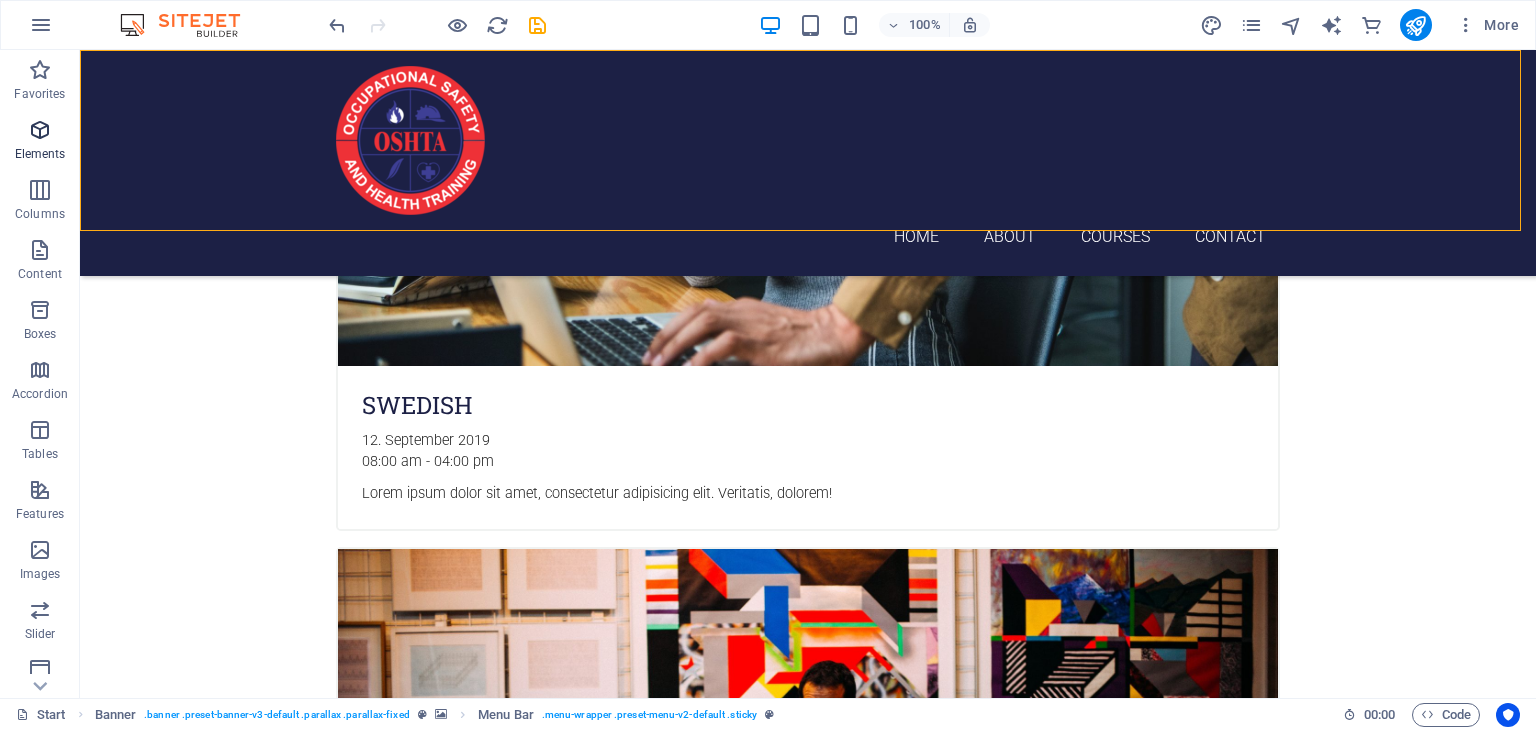 click at bounding box center (40, 130) 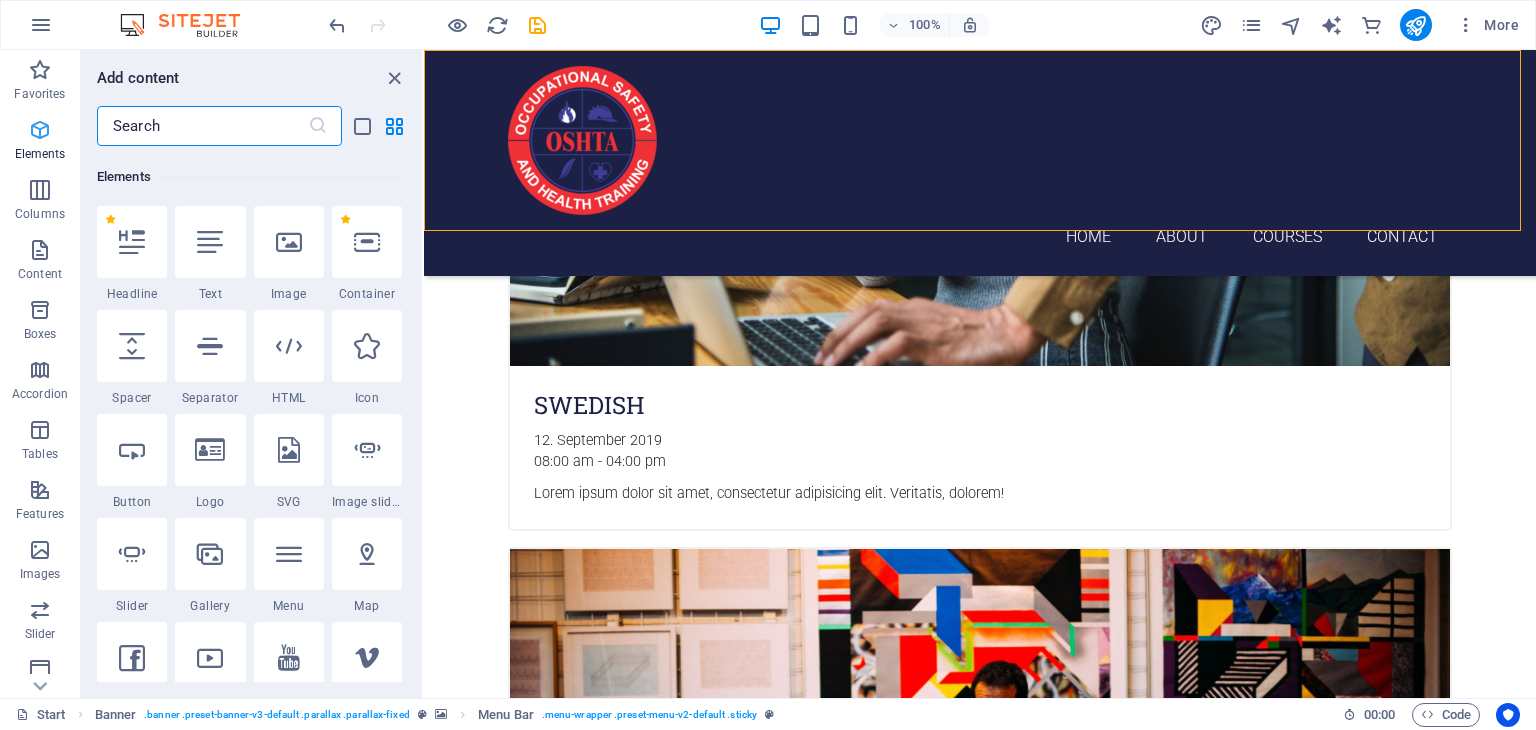 scroll, scrollTop: 212, scrollLeft: 0, axis: vertical 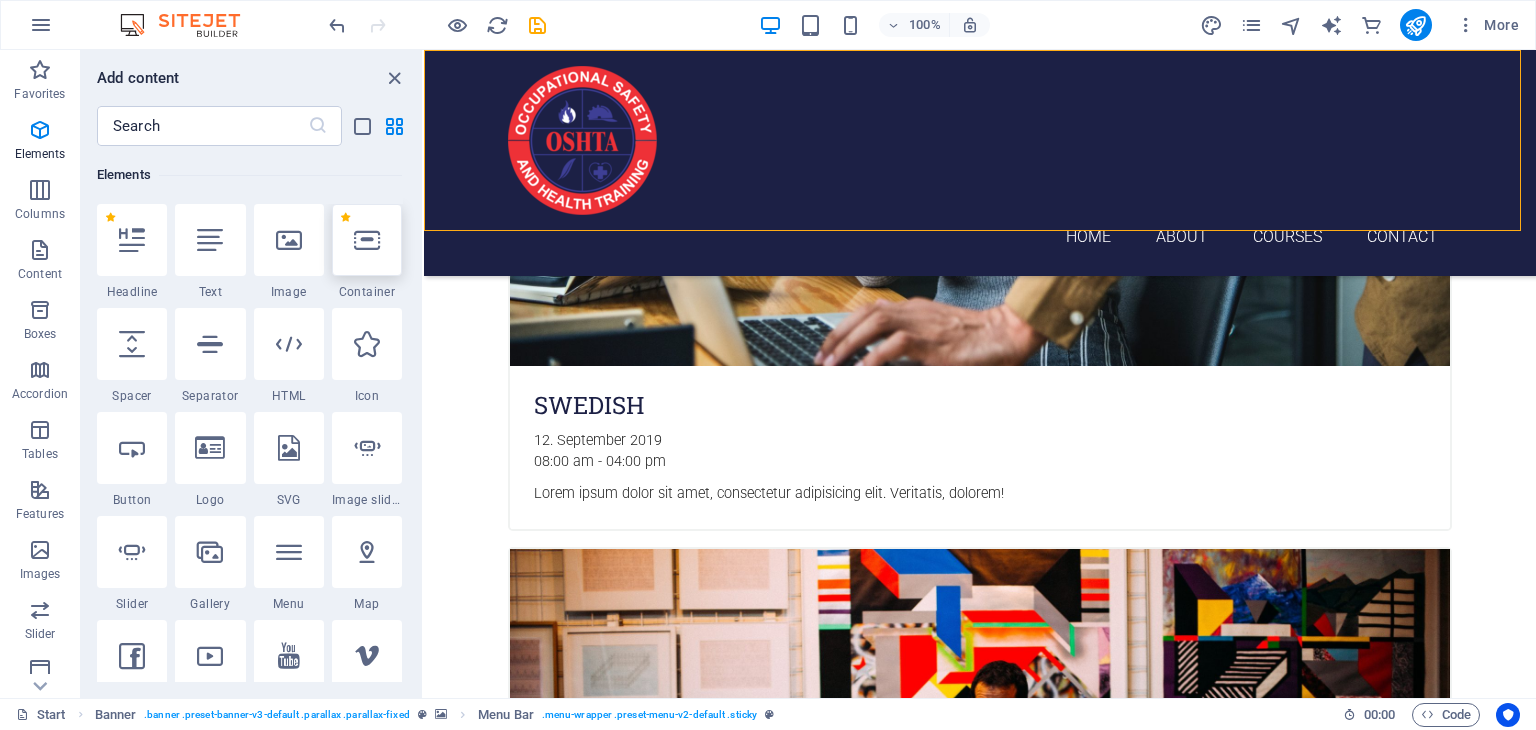click at bounding box center [367, 240] 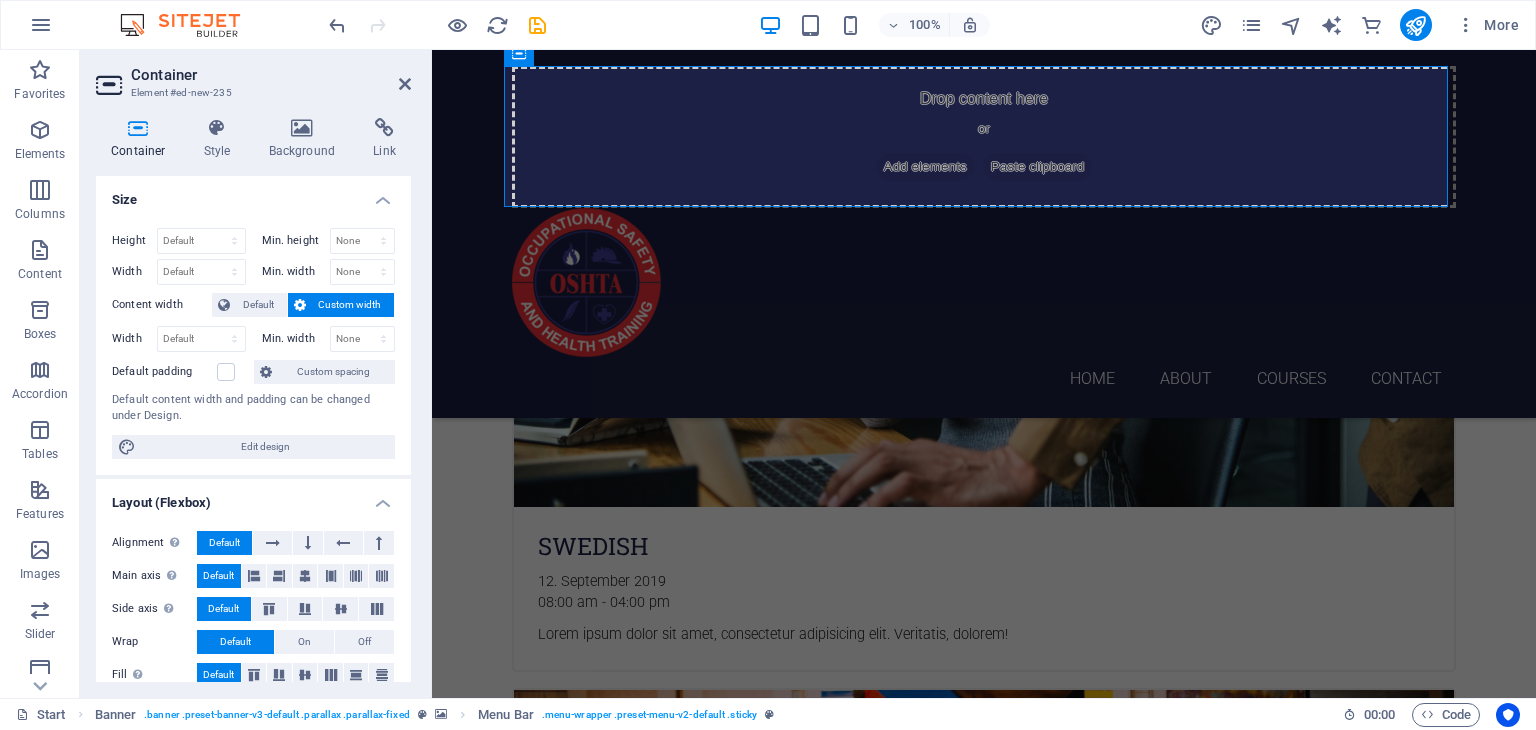 scroll, scrollTop: 2264, scrollLeft: 0, axis: vertical 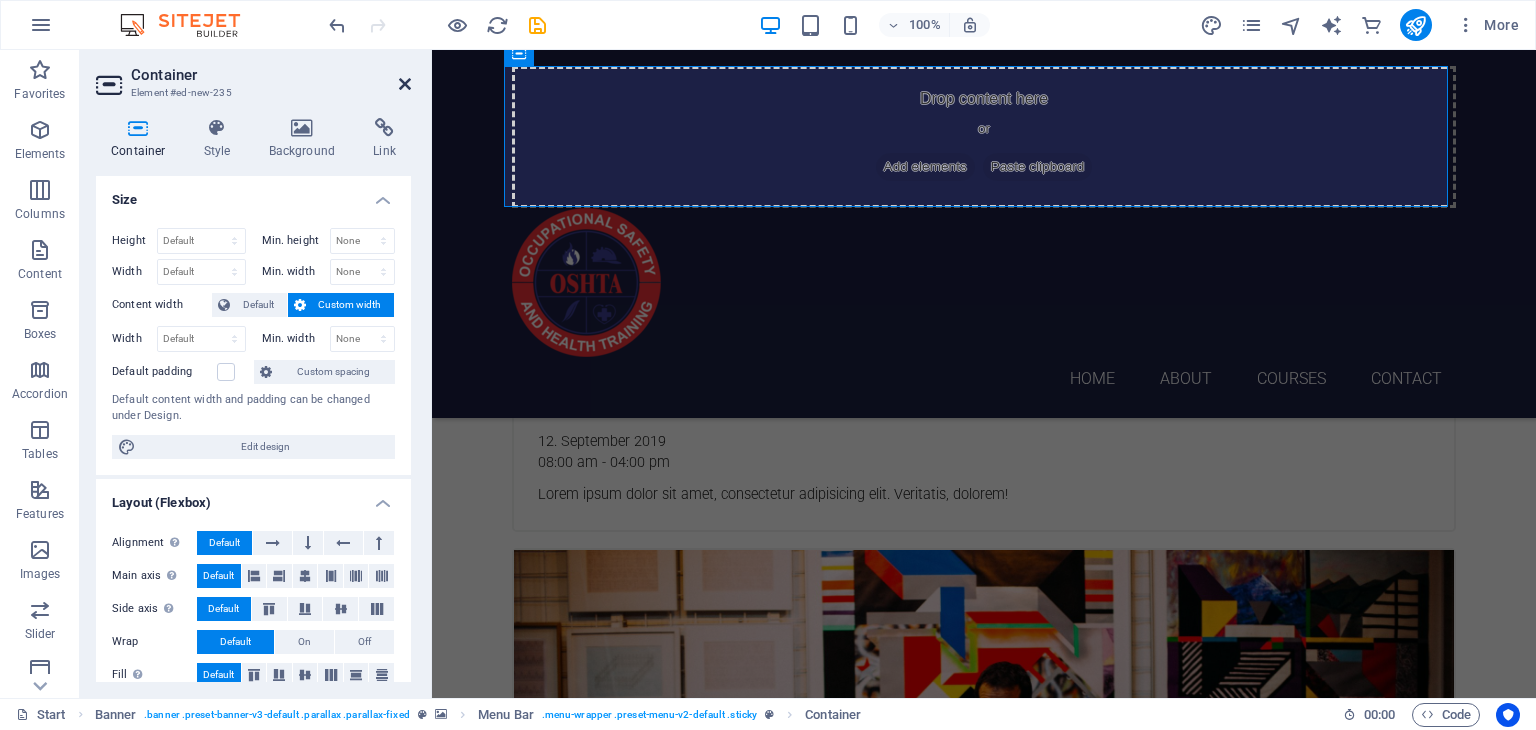 click at bounding box center [405, 84] 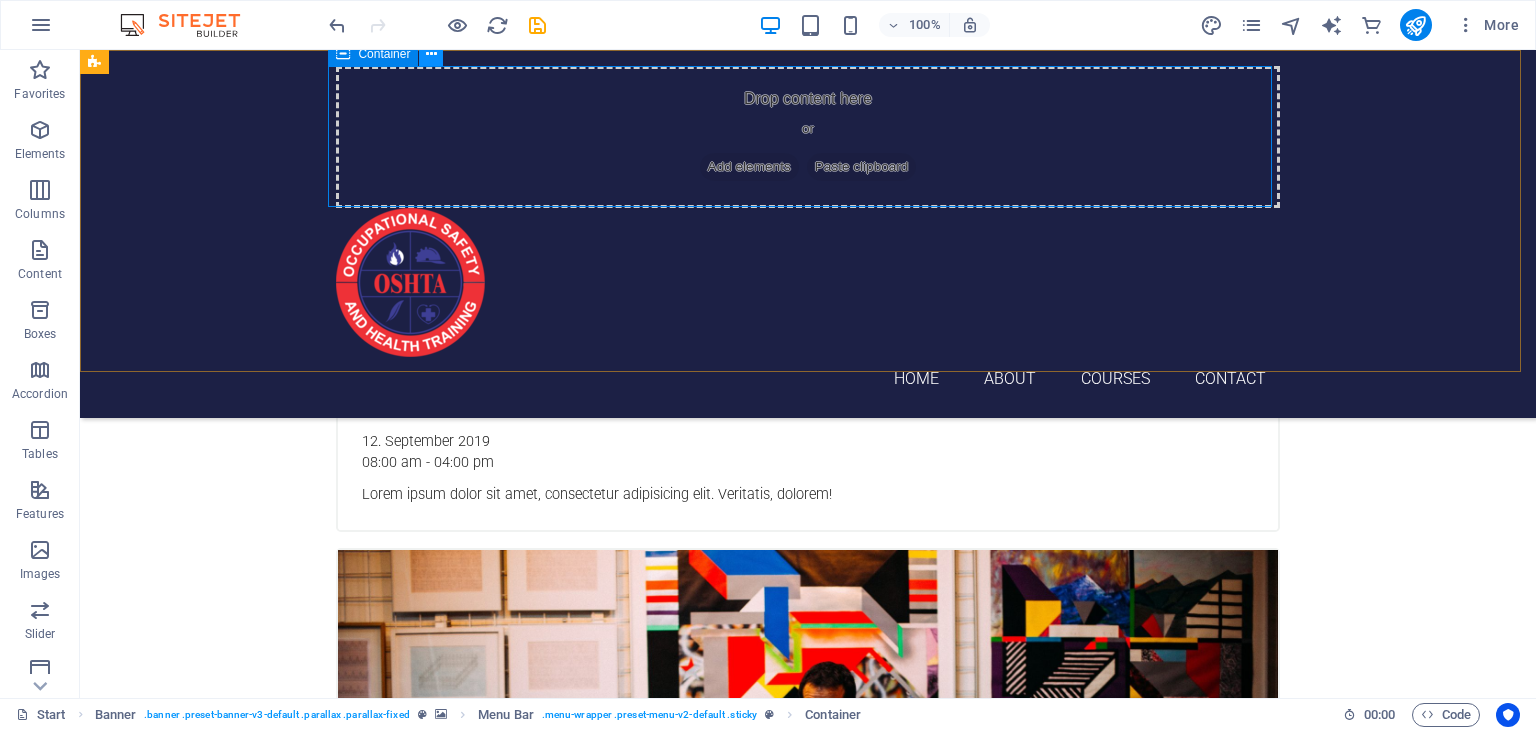 click at bounding box center (431, 54) 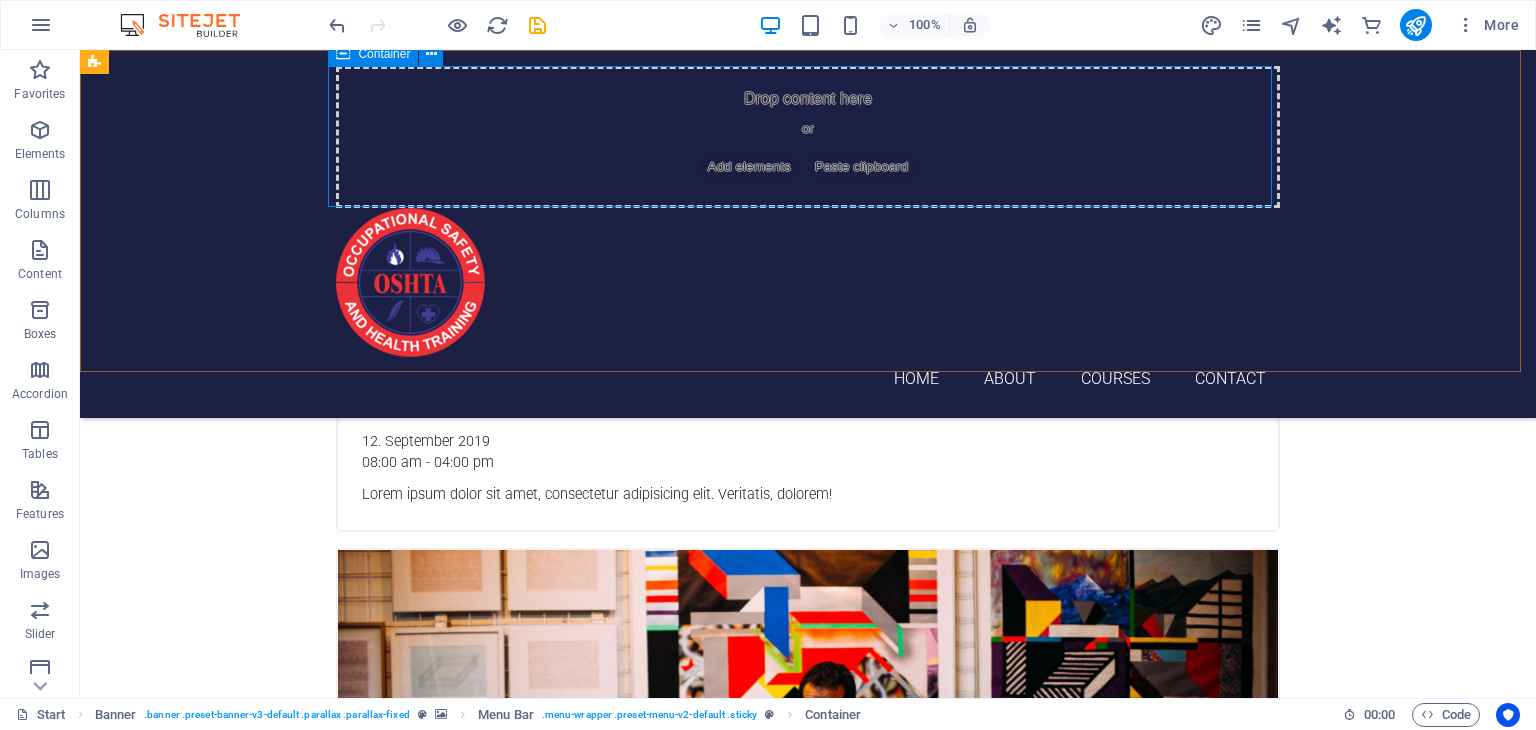 click on "Drop content here or  Add elements  Paste clipboard" at bounding box center [808, 137] 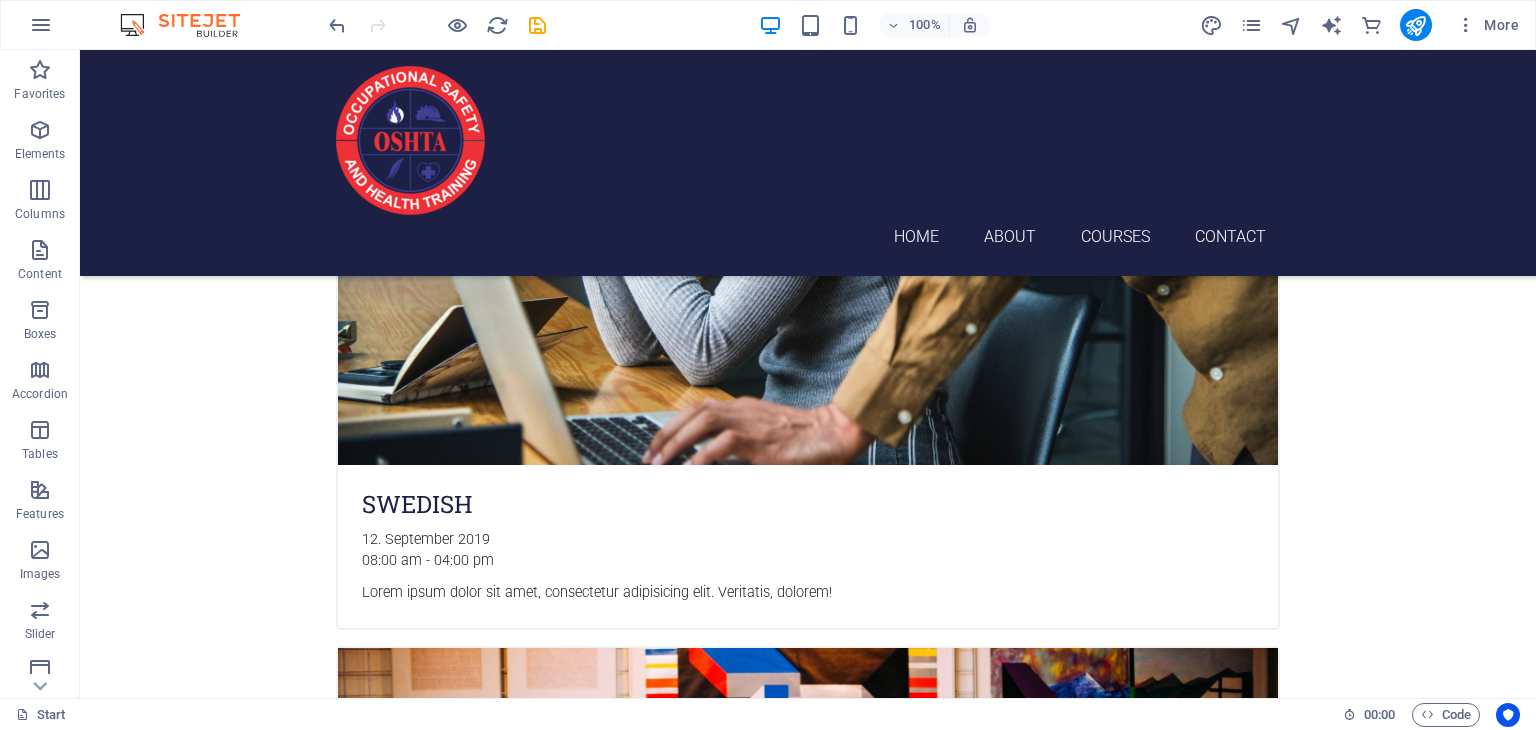 scroll, scrollTop: 2036, scrollLeft: 0, axis: vertical 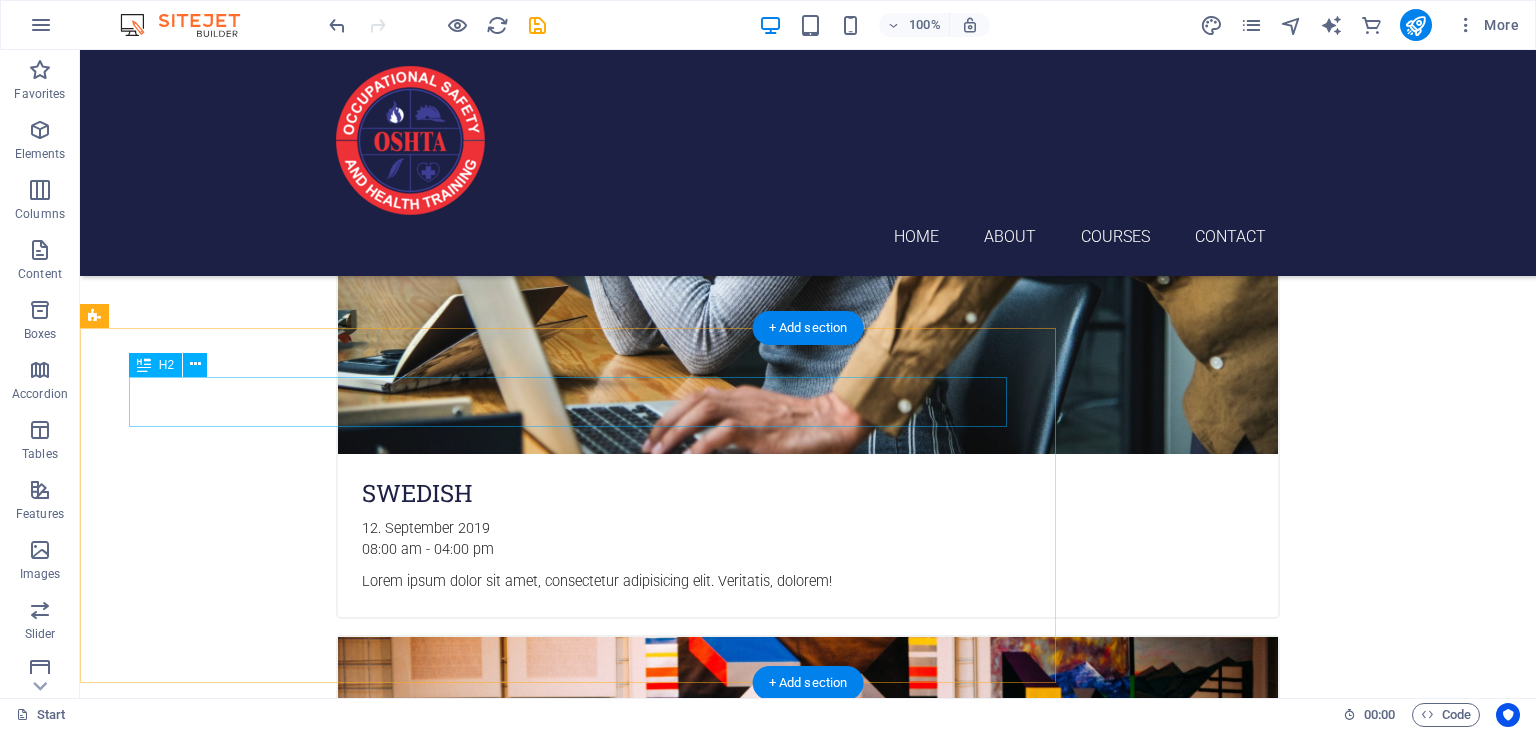 click on "Translation Service" at bounding box center [568, 4579] 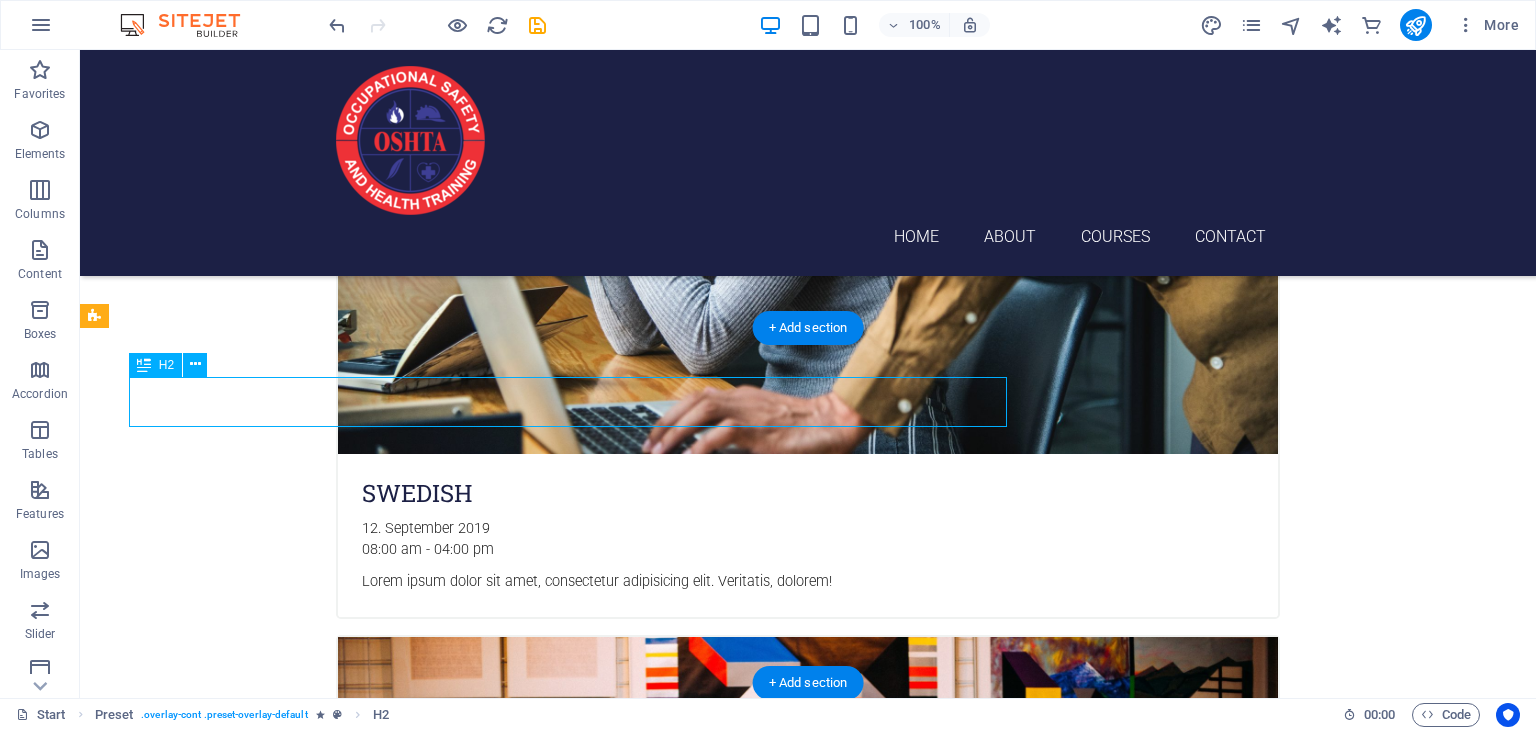 click on "Translation Service" at bounding box center (568, 4579) 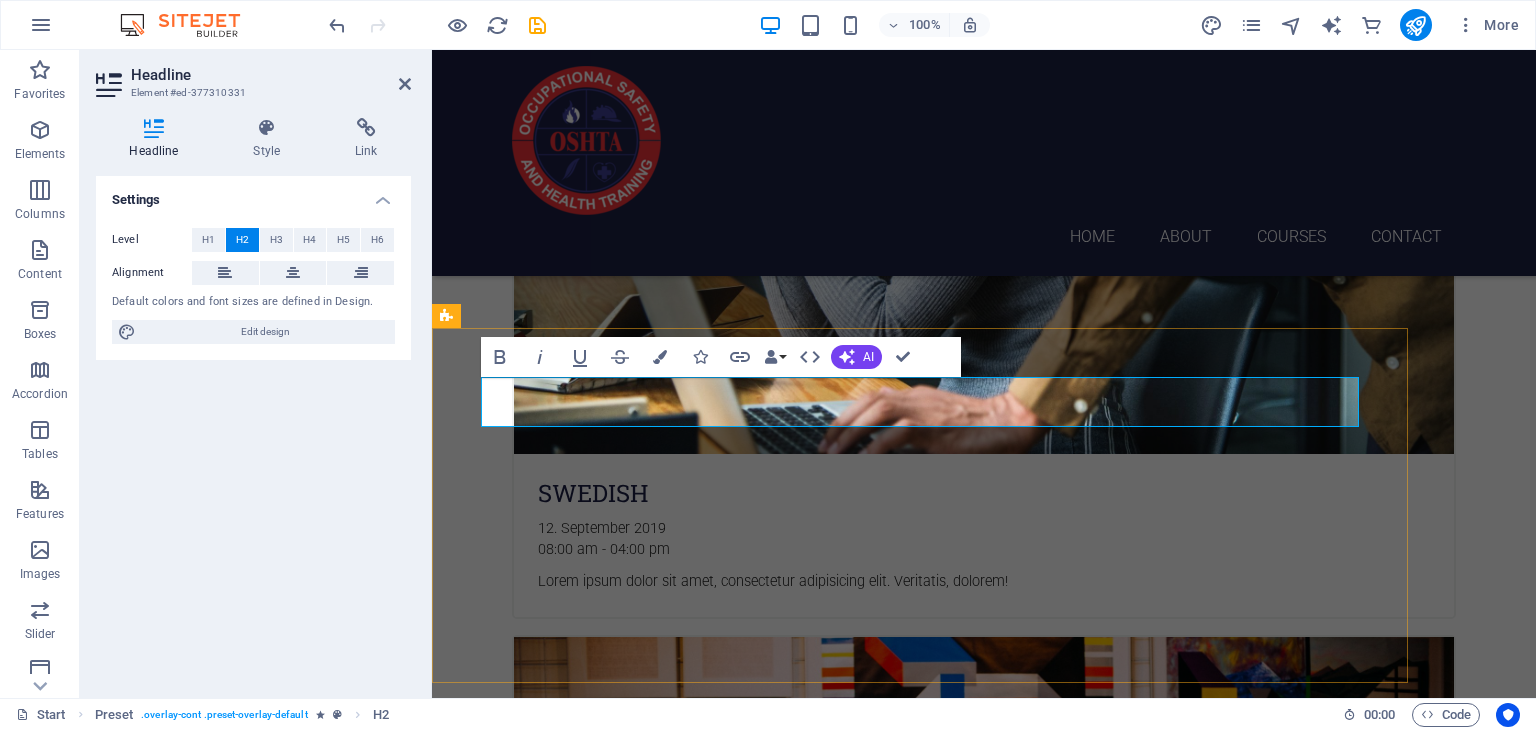 click on "Translation Service" at bounding box center (920, 4579) 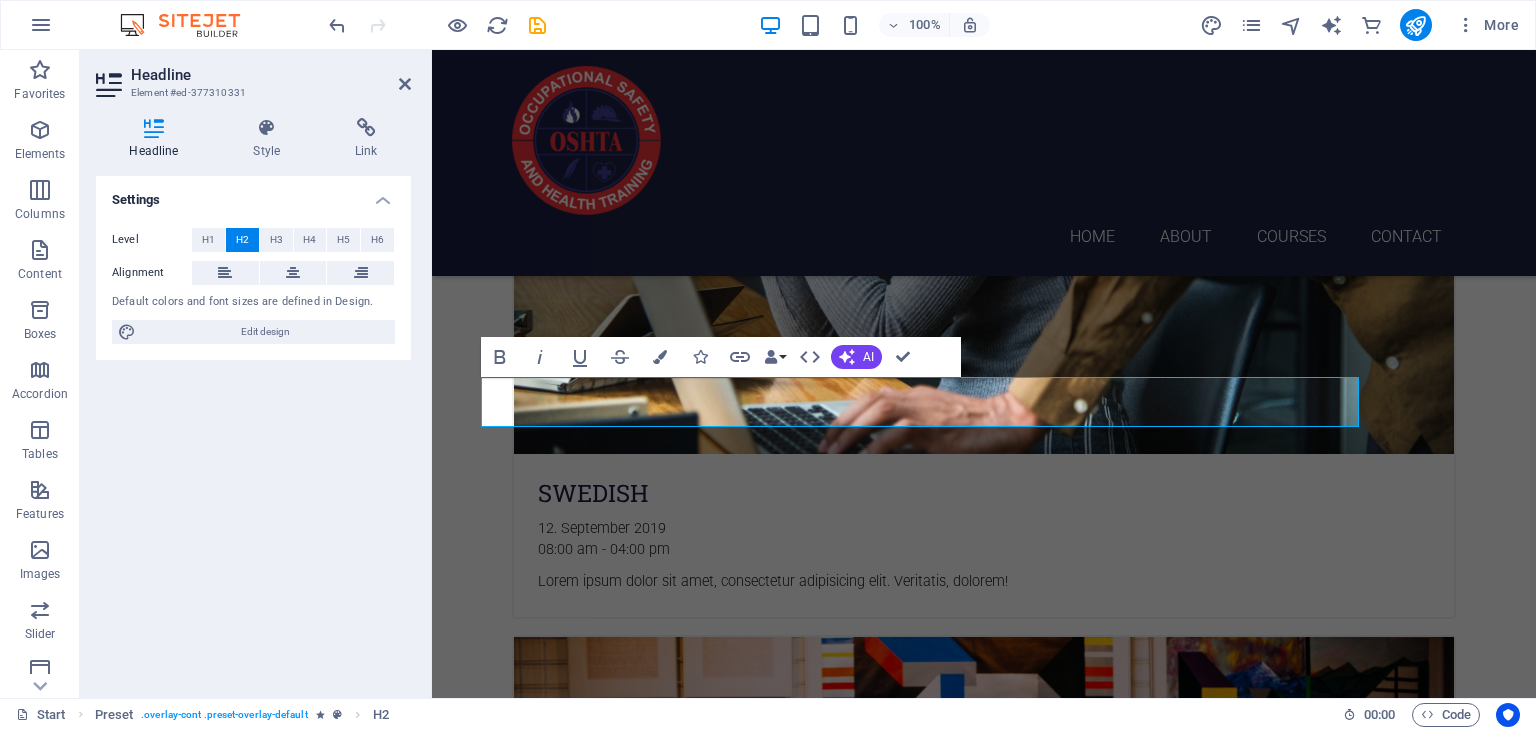 click on "Home About Courses Contact Are you ready to BECOME A OCCUPATIONAL HEALTH & SAFETY PROFESSIONAL? Join AUSTRIA'S BEST OSH INSTITUTE Our Courses Sign up now
Choose Your Course Language Courses Spanish  12. September 2019  08:00 am - 04:00 pm Lorem ipsum dolor sit amet, consectetur adipisicing elit. Veritatis, dolorem! Swedish  12. September 2019  08:00 am - 04:00 pm Lorem ipsum dolor sit amet, consectetur adipisicing elit. Veritatis, dolorem! German  12. September 2019  08:00 am - 04:00 pm Lorem ipsum dolor sit amet, consectetur adipisicing elit. Veritatis, dolorem! Italian  12. September 2019  08:00 am - 04:00 pm Lorem ipsum dolor sit amet, consectetur adipisicing elit. Veritatis, dolorem! French  12. September 2019  08:00 am - 04:00 pm Lorem ipsum dolor sit amet, consectetur adipisicing elit. Veritatis, dolorem! Danish  12. September 2019  08:00 am - 04:00 pm Lorem ipsum dolor sit amet, consectetur adipisicing elit. Veritatis, dolorem! Learn more About  5" at bounding box center [984, 5091] 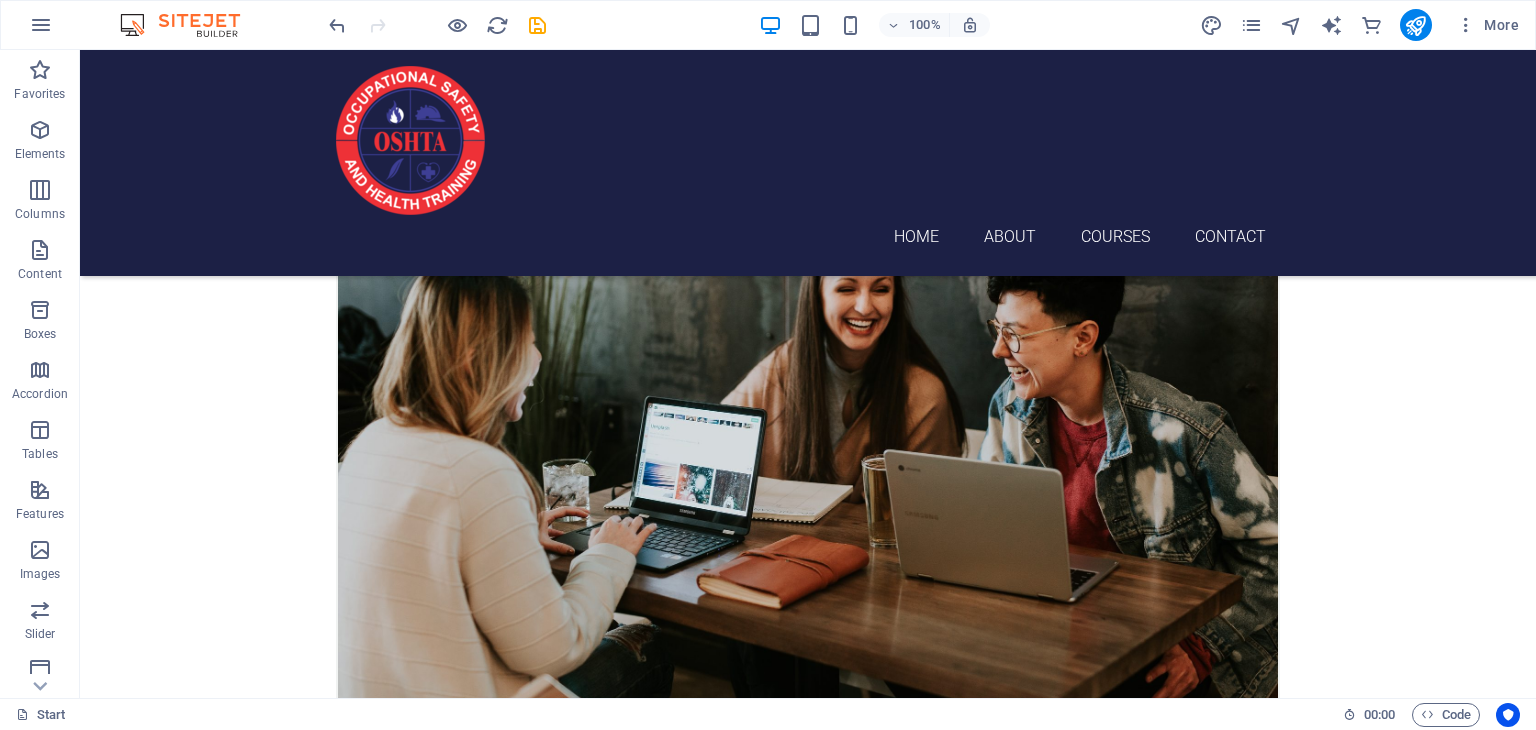 scroll, scrollTop: 3348, scrollLeft: 0, axis: vertical 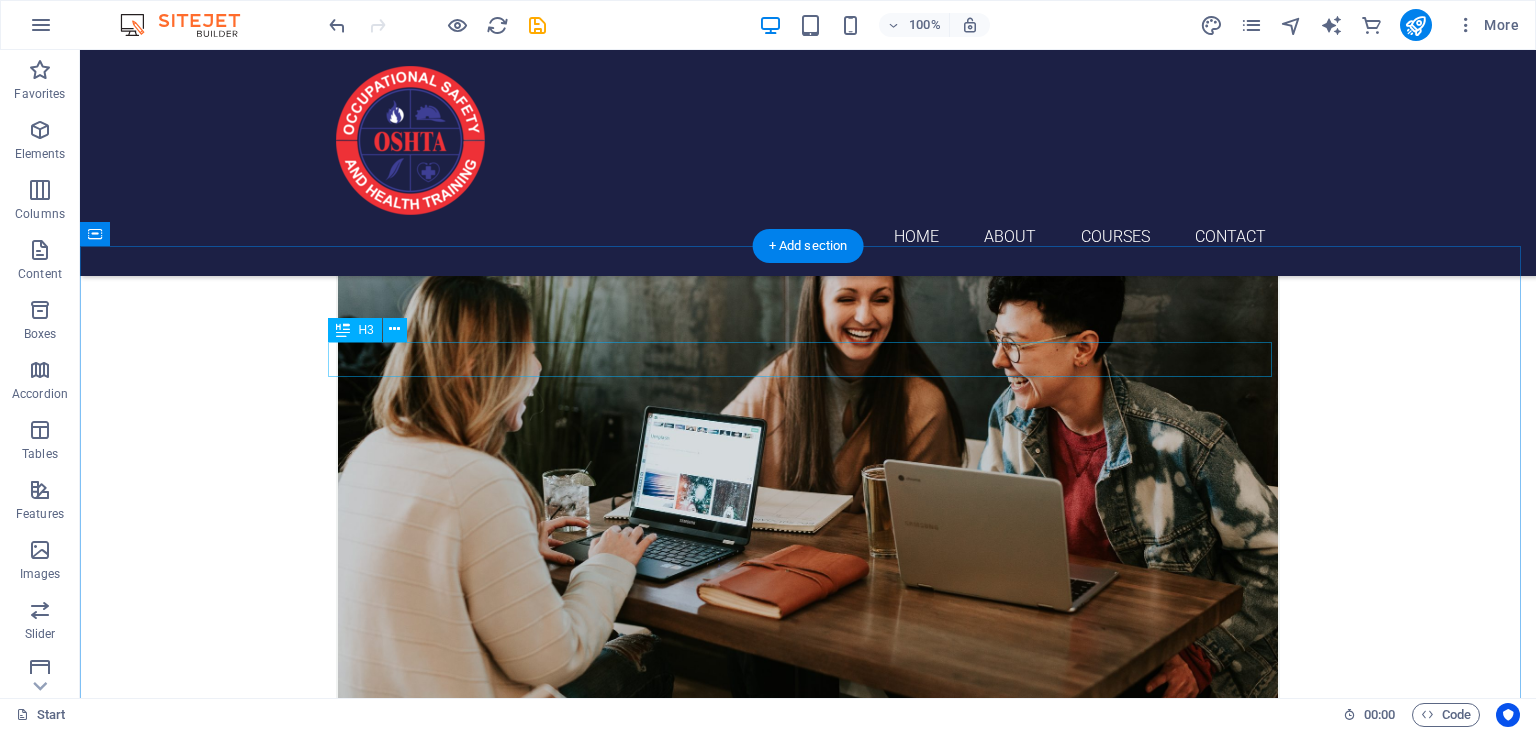 click on "Language School" at bounding box center (808, 5012) 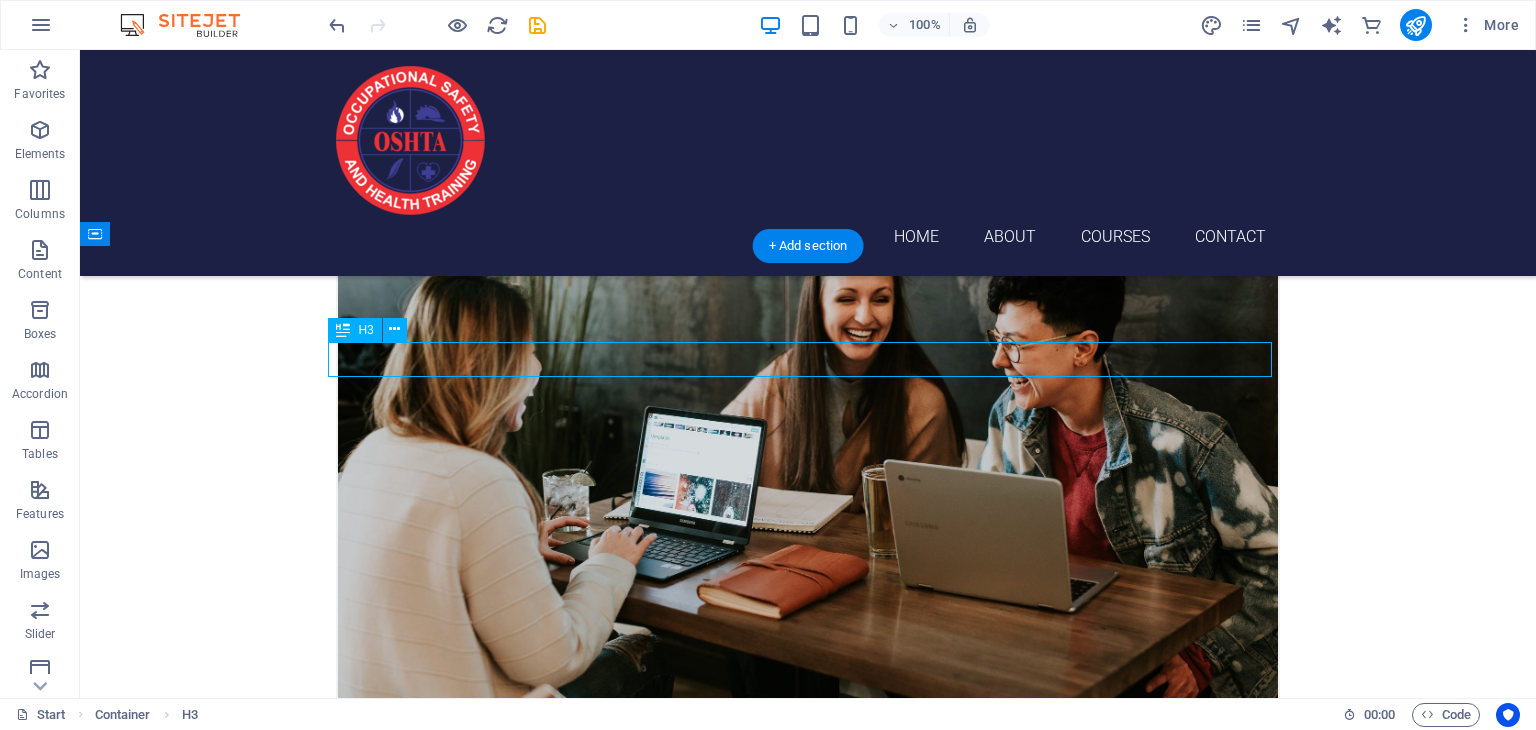 click on "Language School" at bounding box center [808, 5012] 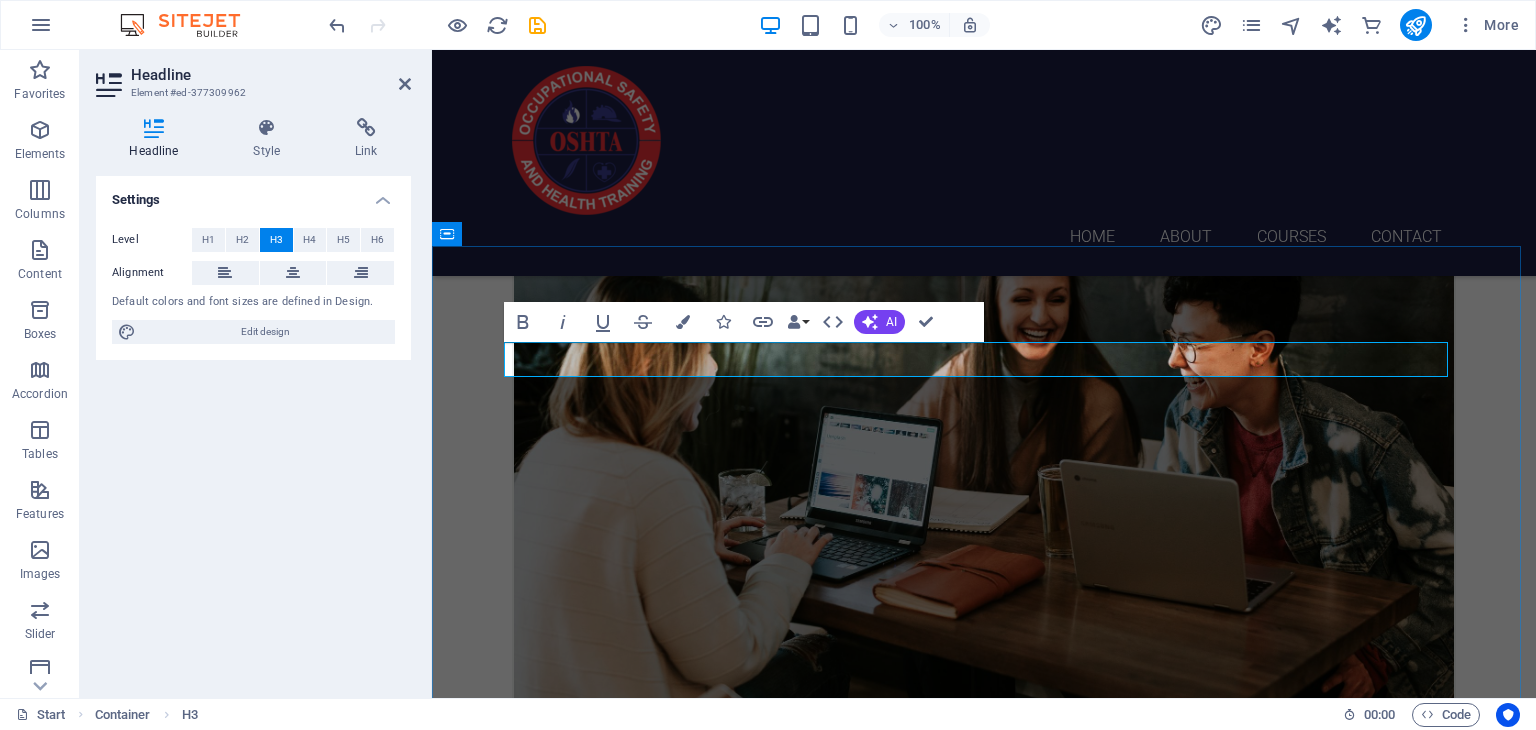 type 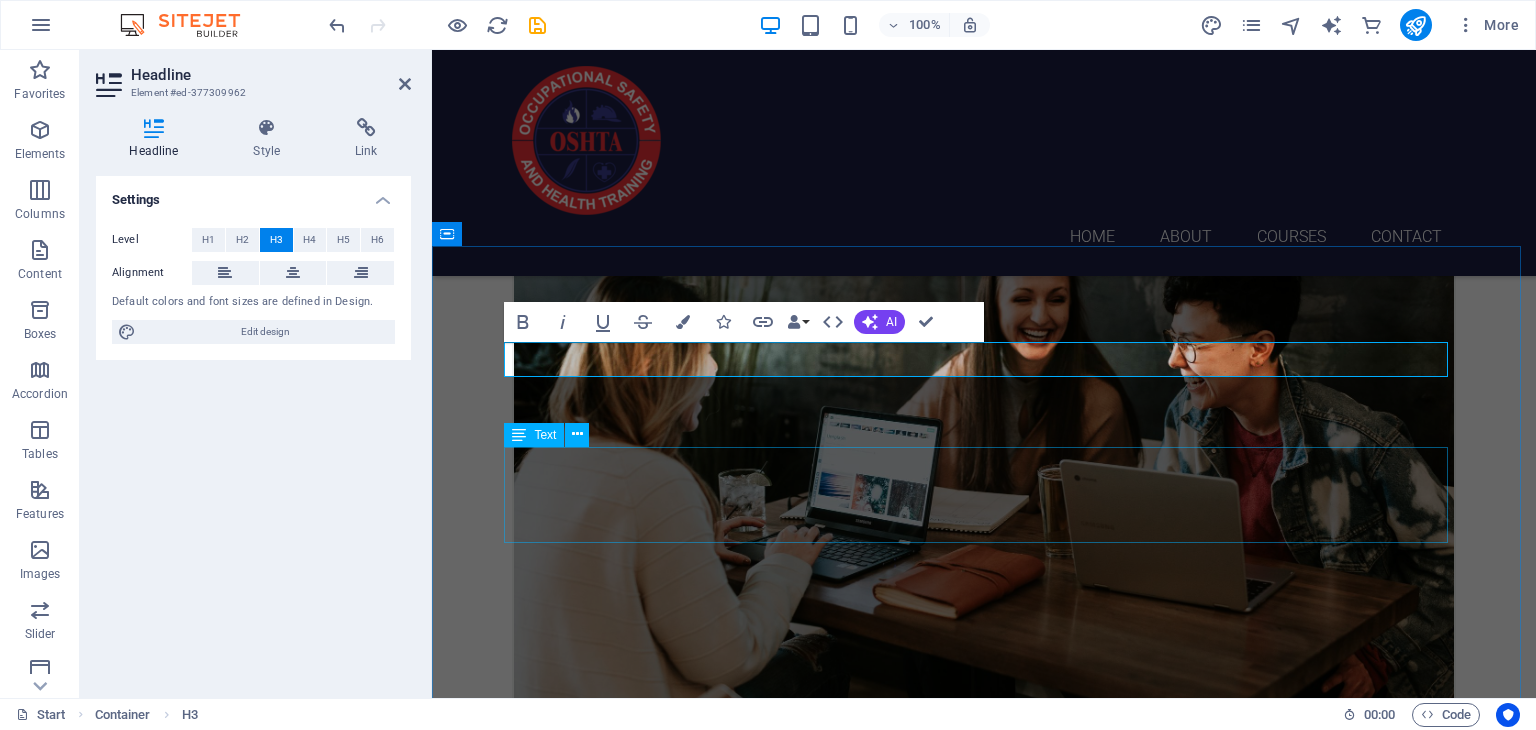 click on "Lorem ipsum dolor sit amet, consetetur sadipscing elitr, sed diam nonumy eirmod tempor invidunt ut labore et dolore magna aliquyam erat, sed diam voluptua. At vero eos et accusam et justo duo dolores et ea rebum. Stet clita kasd gubergren, no sea takimata sanctus est Lorem ipsum dolor sit amet. Lorem ipsum dolor sit amet, consetetur sadipscing elitr, sed diam nonumy eirmod tempor invidunt ut labore et dolore magna aliquyam erat, sed diam voluptua. At vero eos et accusam et justo duo dolores." at bounding box center (984, 5148) 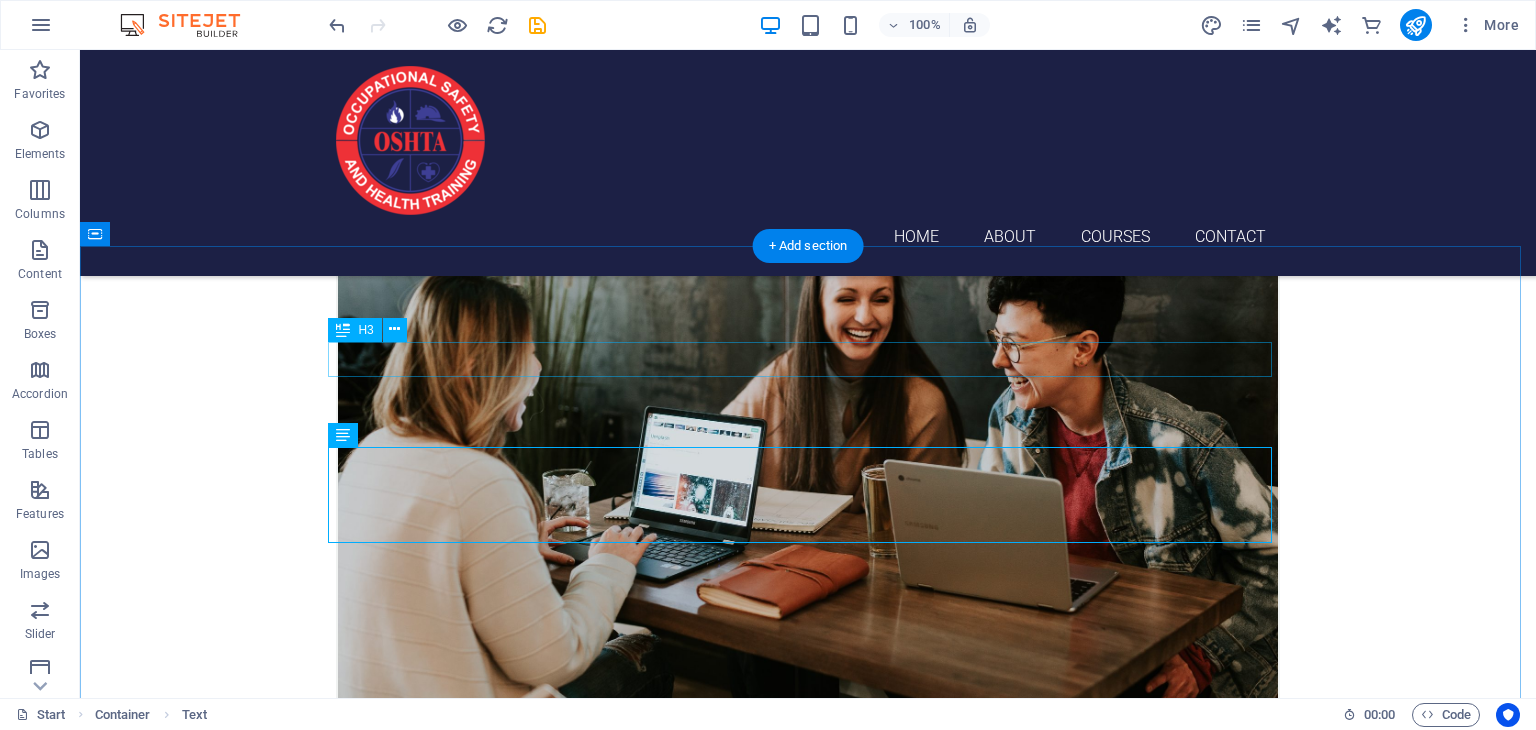 click on "HSE Consultancy & Training services" at bounding box center (808, 5012) 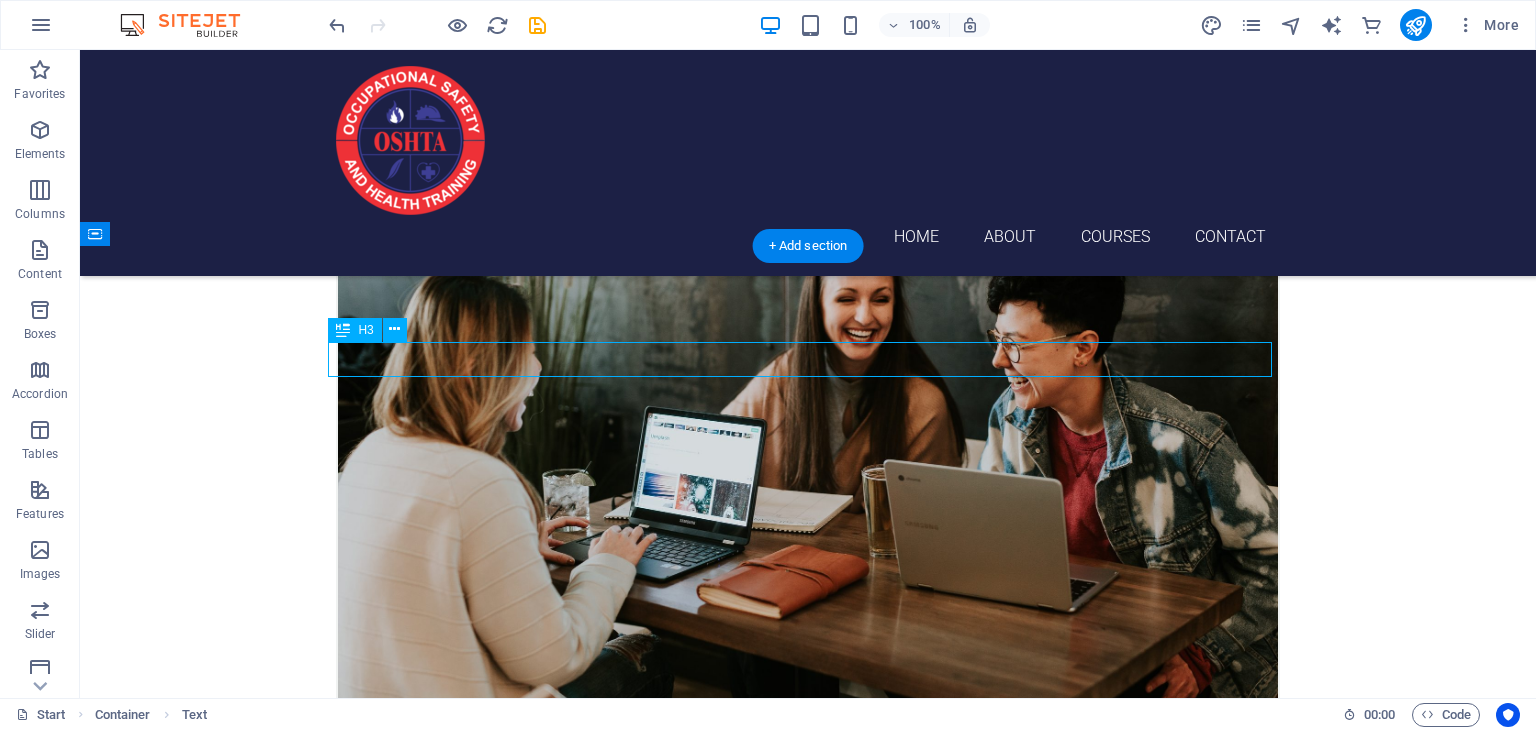 click on "HSE Consultancy & Training services" at bounding box center [808, 5012] 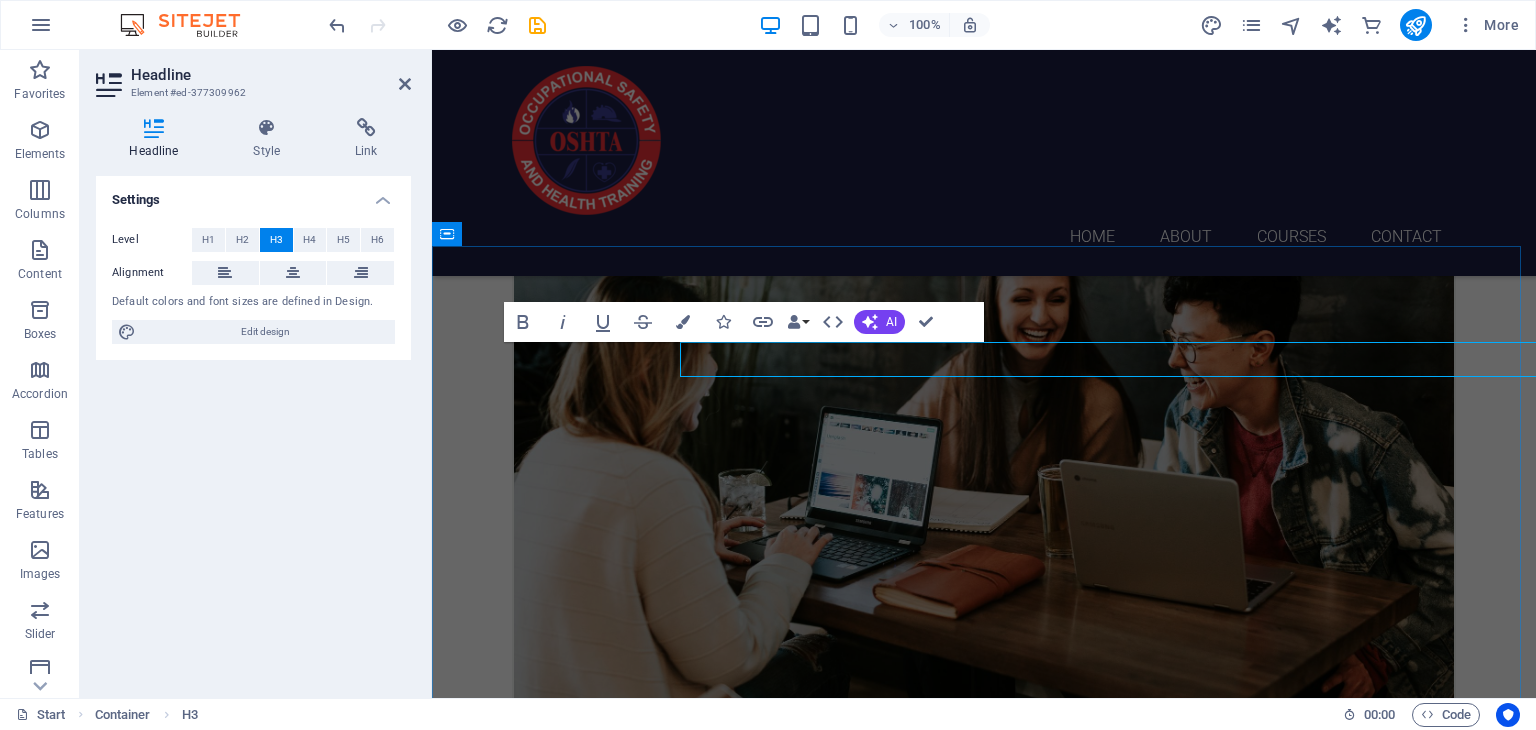 click on "HSE Consultancy & Training services" at bounding box center [984, 5012] 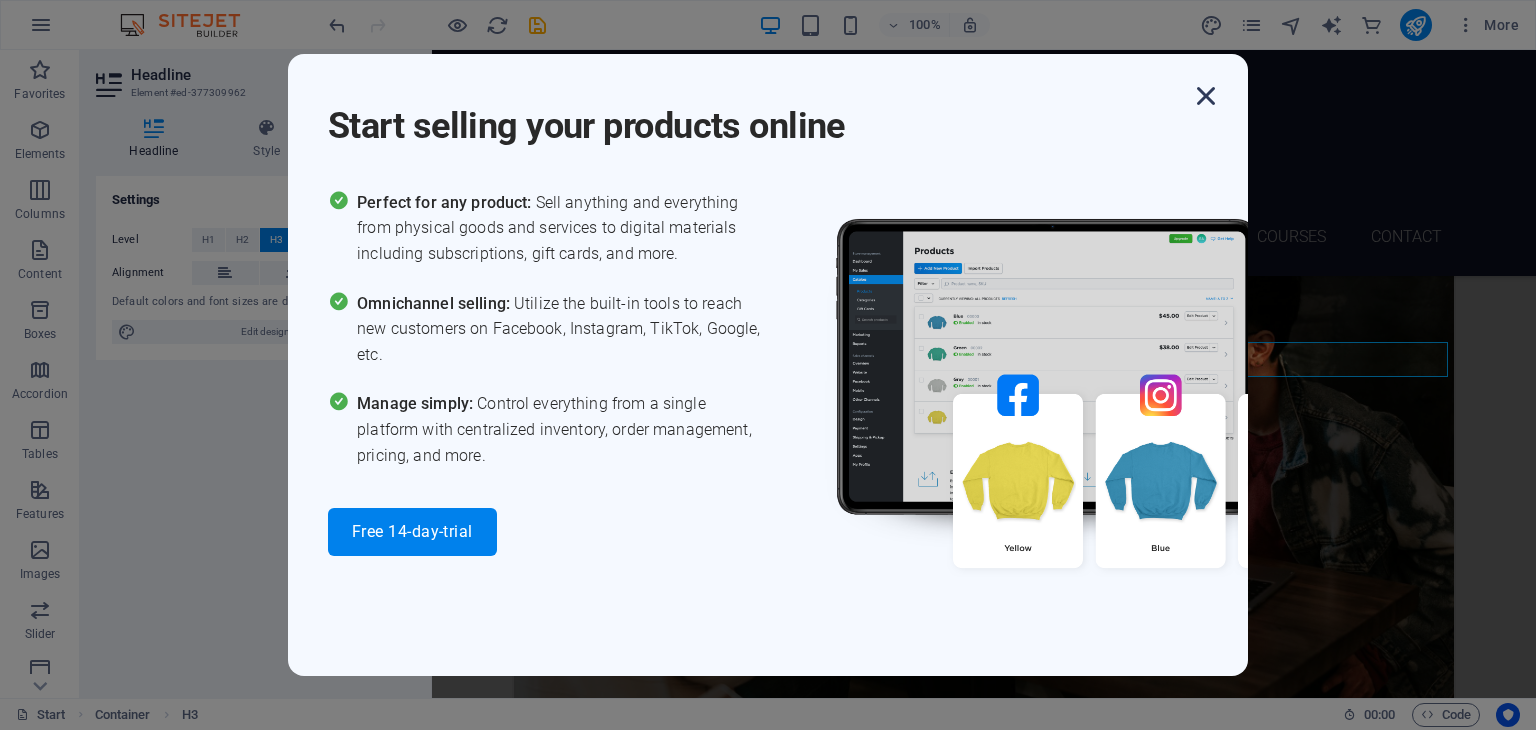click at bounding box center (1206, 96) 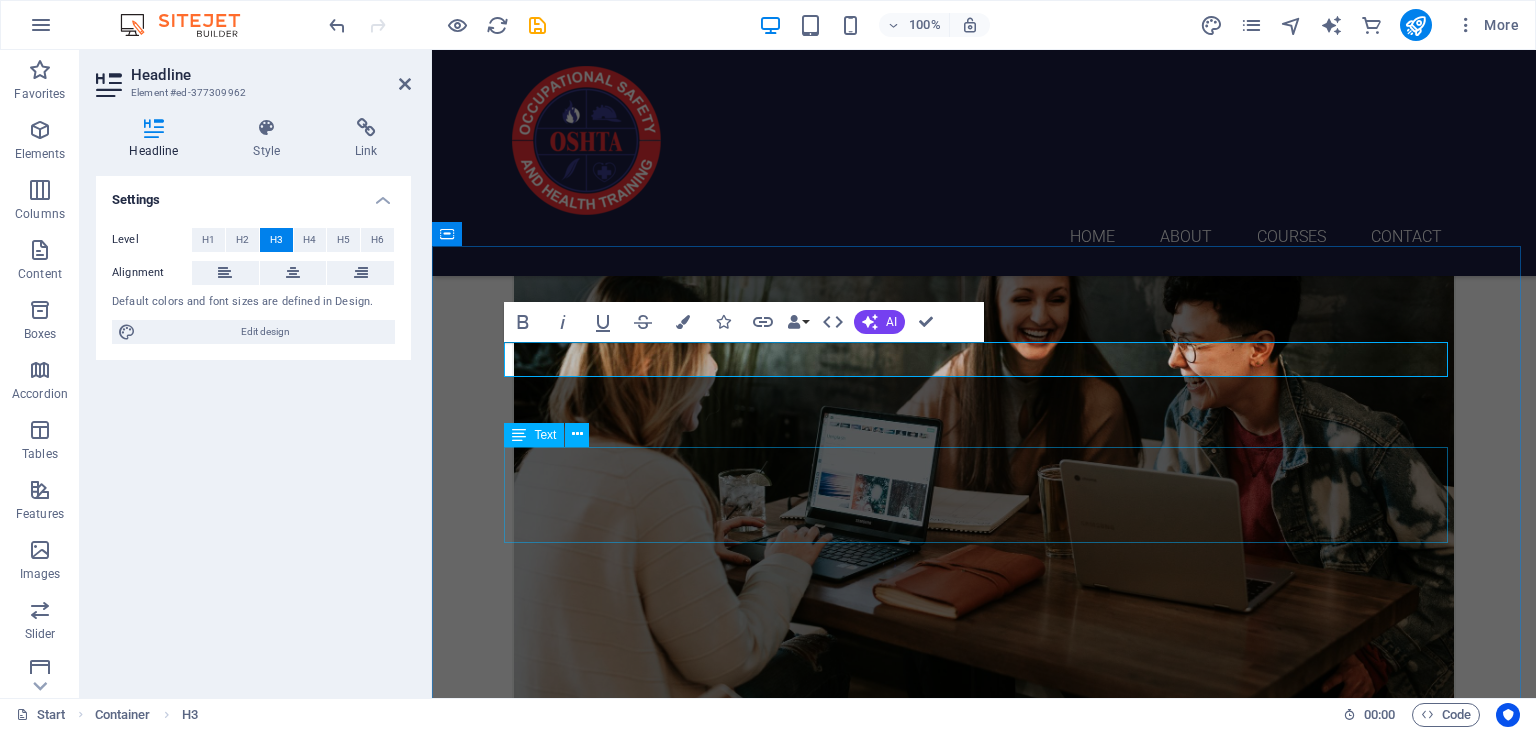 click on "Lorem ipsum dolor sit amet, consetetur sadipscing elitr, sed diam nonumy eirmod tempor invidunt ut labore et dolore magna aliquyam erat, sed diam voluptua. At vero eos et accusam et justo duo dolores et ea rebum. Stet clita kasd gubergren, no sea takimata sanctus est Lorem ipsum dolor sit amet. Lorem ipsum dolor sit amet, consetetur sadipscing elitr, sed diam nonumy eirmod tempor invidunt ut labore et dolore magna aliquyam erat, sed diam voluptua. At vero eos et accusam et justo duo dolores." at bounding box center (984, 5148) 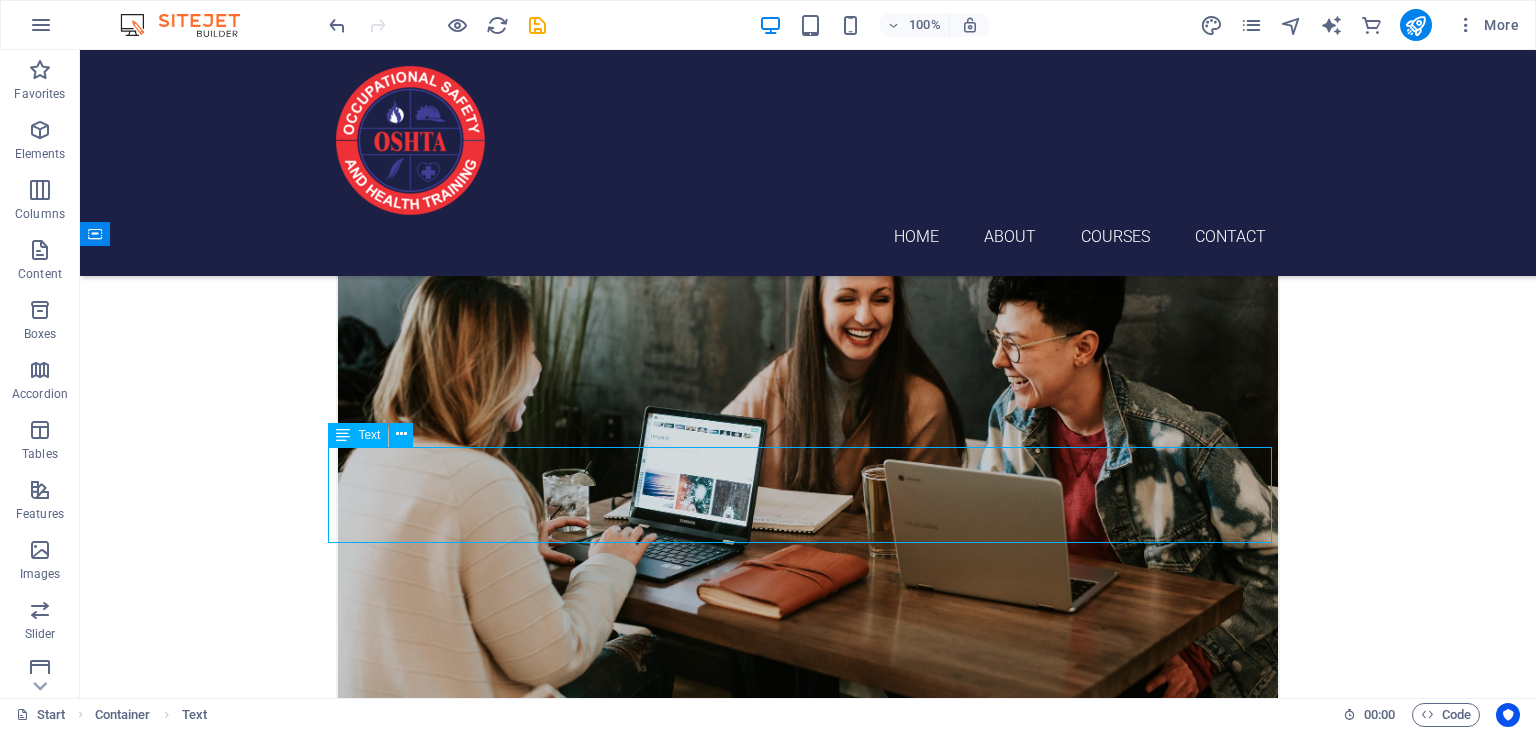 click on "Lorem ipsum dolor sit amet, consetetur sadipscing elitr, sed diam nonumy eirmod tempor invidunt ut labore et dolore magna aliquyam erat, sed diam voluptua. At vero eos et accusam et justo duo dolores et ea rebum. Stet clita kasd gubergren, no sea takimata sanctus est Lorem ipsum dolor sit amet. Lorem ipsum dolor sit amet, consetetur sadipscing elitr, sed diam nonumy eirmod tempor invidunt ut labore et dolore magna aliquyam erat, sed diam voluptua. At vero eos et accusam et justo duo dolores." at bounding box center (808, 5148) 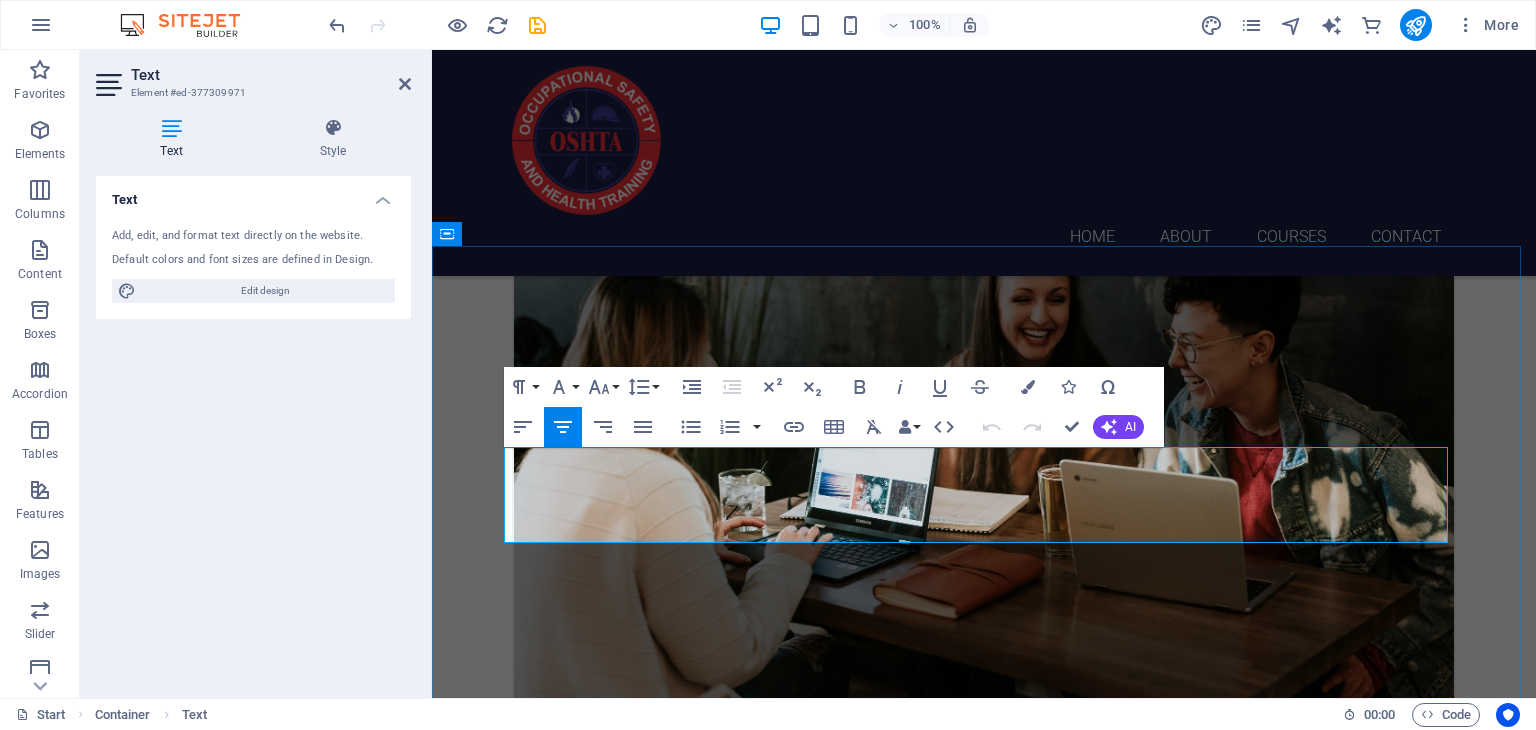 click on "Lorem ipsum dolor sit amet, consetetur sadipscing elitr, sed diam nonumy eirmod tempor invidunt ut labore et dolore magna aliquyam erat, sed diam voluptua. At vero eos et accusam et justo duo dolores et ea rebum. Stet clita kasd gubergren, no sea takimata sanctus est Lorem ipsum dolor sit amet. Lorem ipsum dolor sit amet, consetetur sadipscing elitr, sed diam nonumy eirmod tempor invidunt ut labore et dolore magna aliquyam erat, sed diam voluptua. At vero eos et accusam et justo duo dolores." at bounding box center (984, 5148) 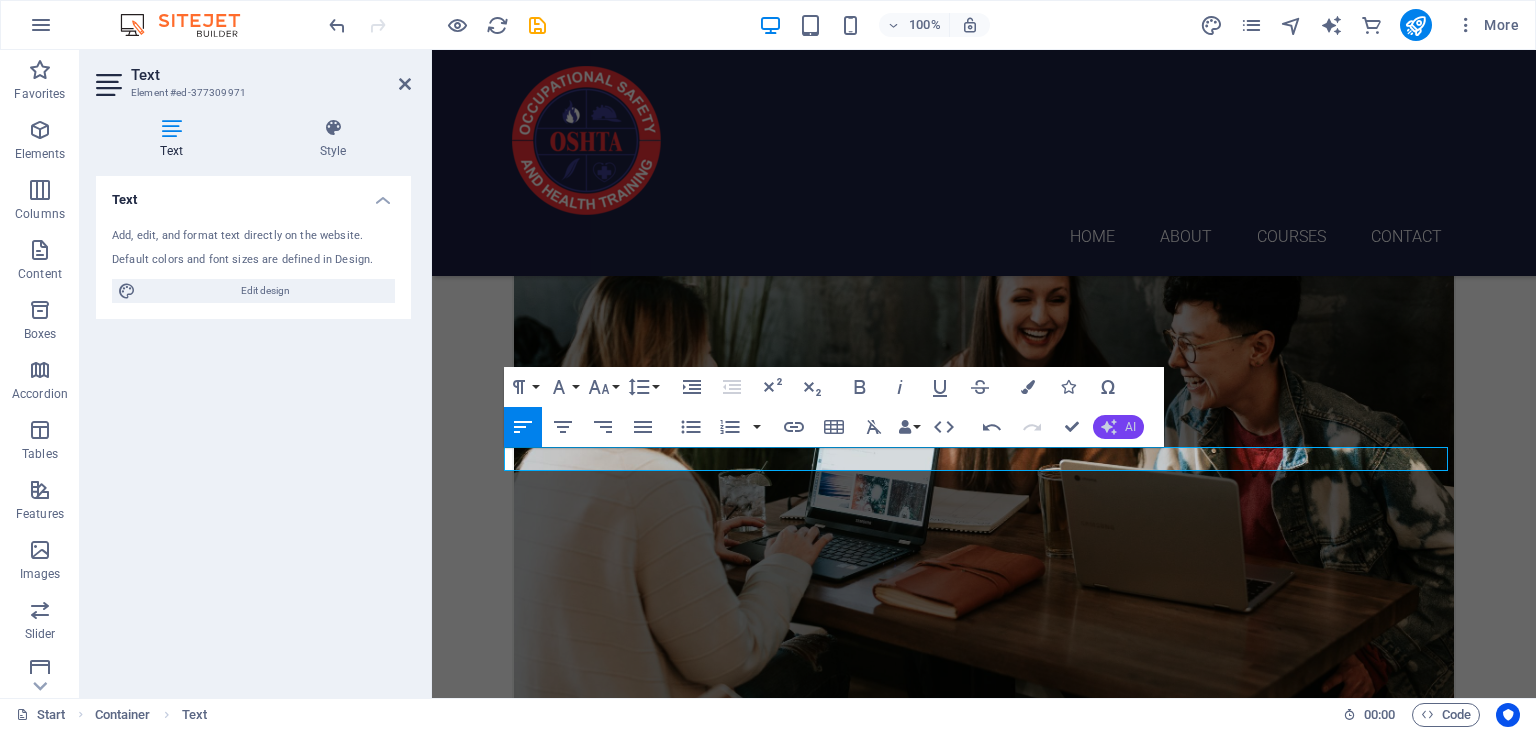 click on "AI" at bounding box center [1130, 427] 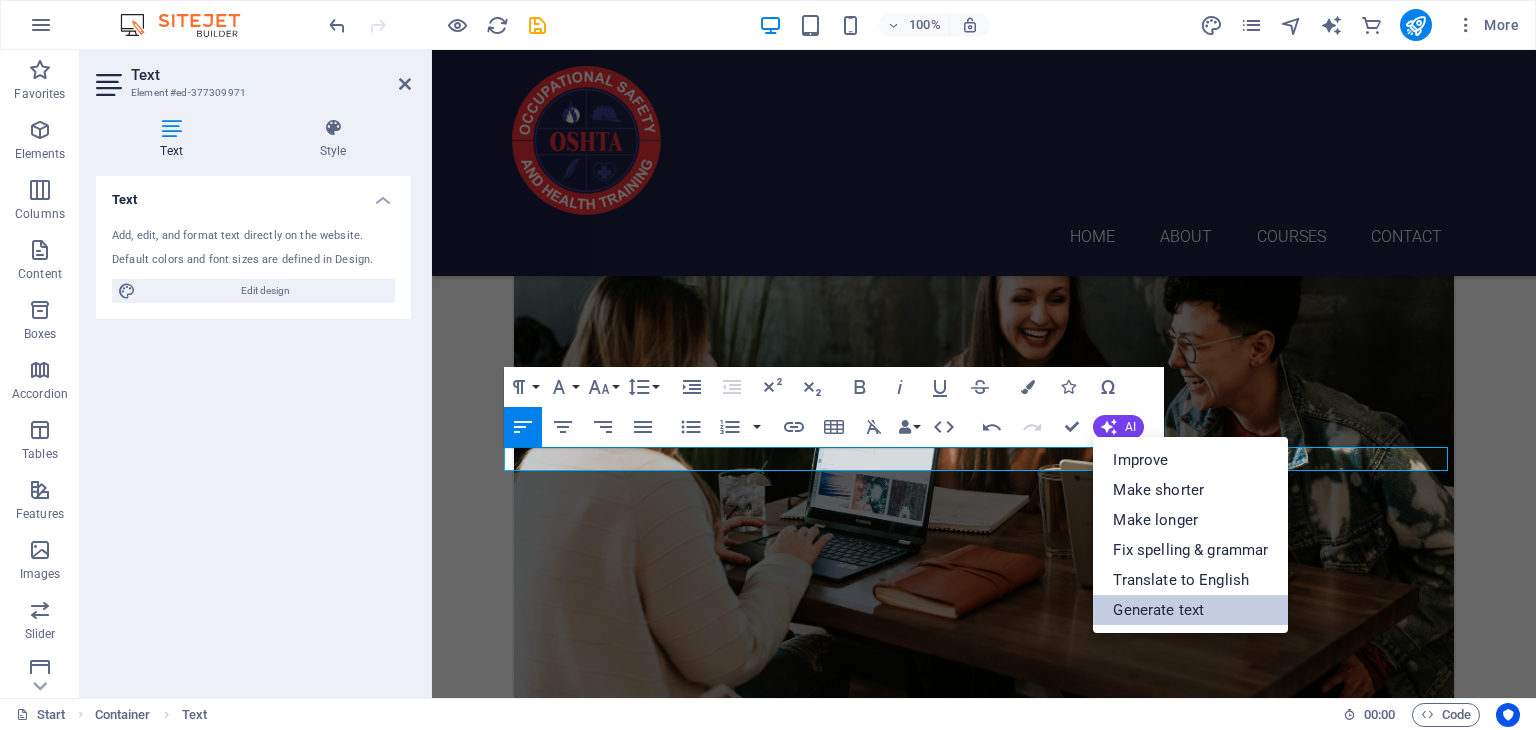 click on "Generate text" at bounding box center [1190, 610] 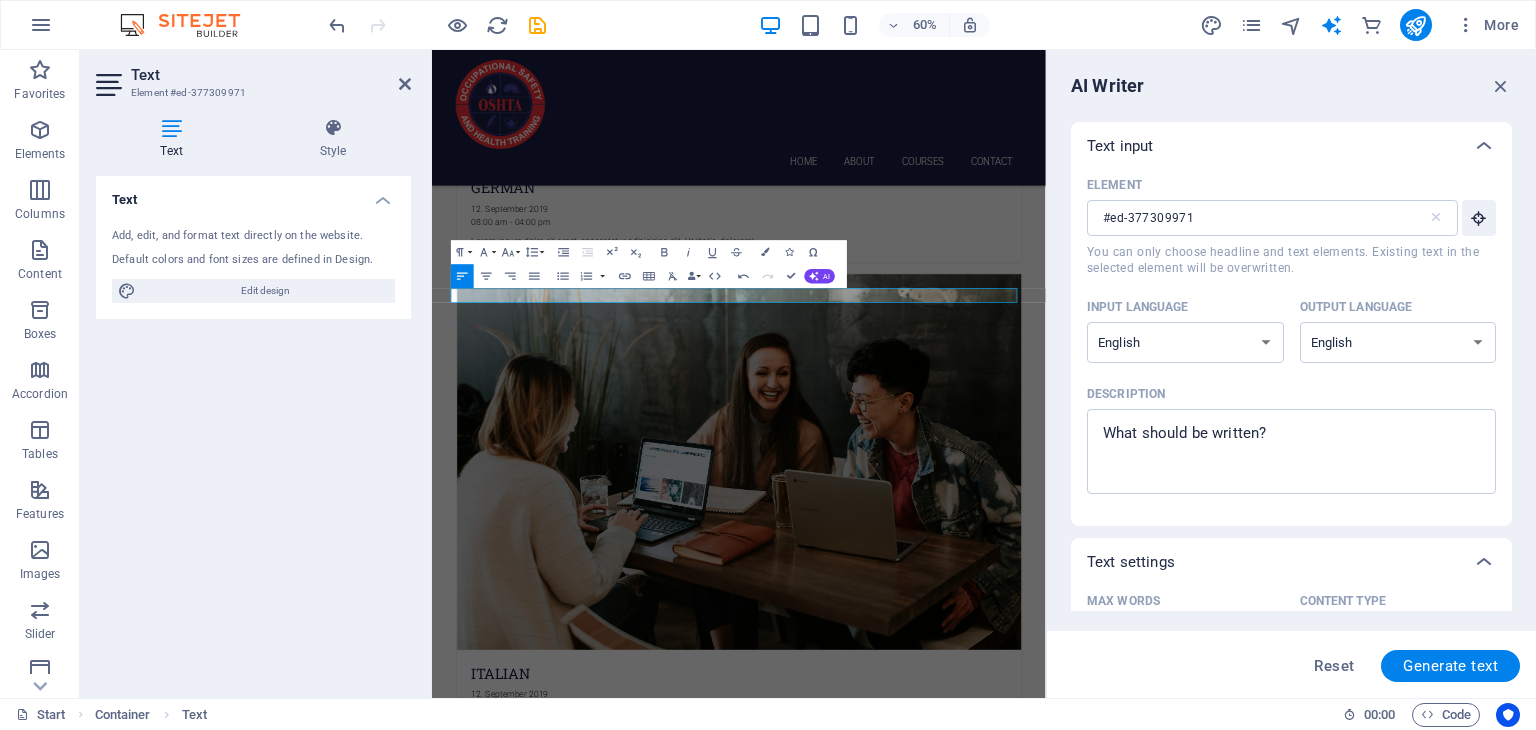 scroll, scrollTop: 3779, scrollLeft: 0, axis: vertical 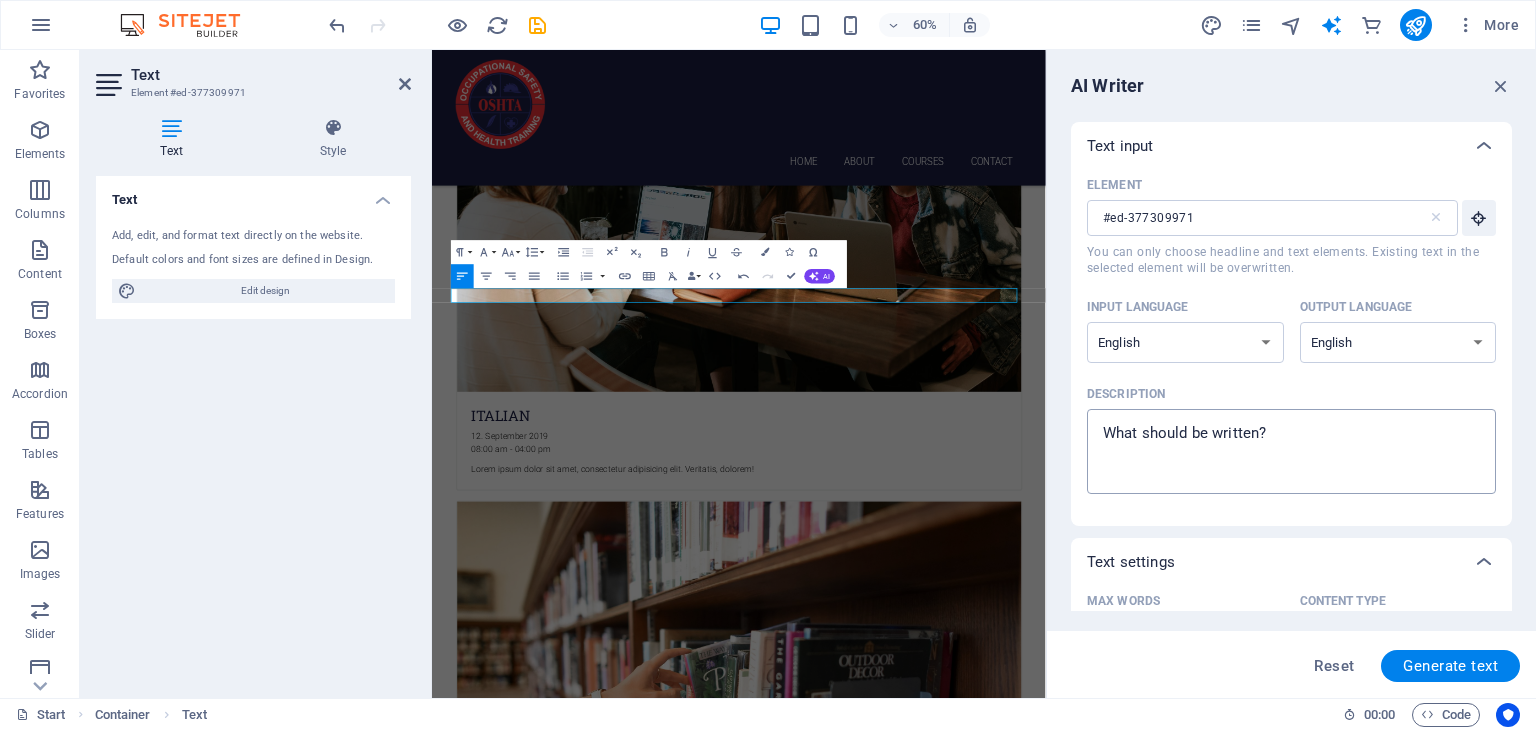 type on "x" 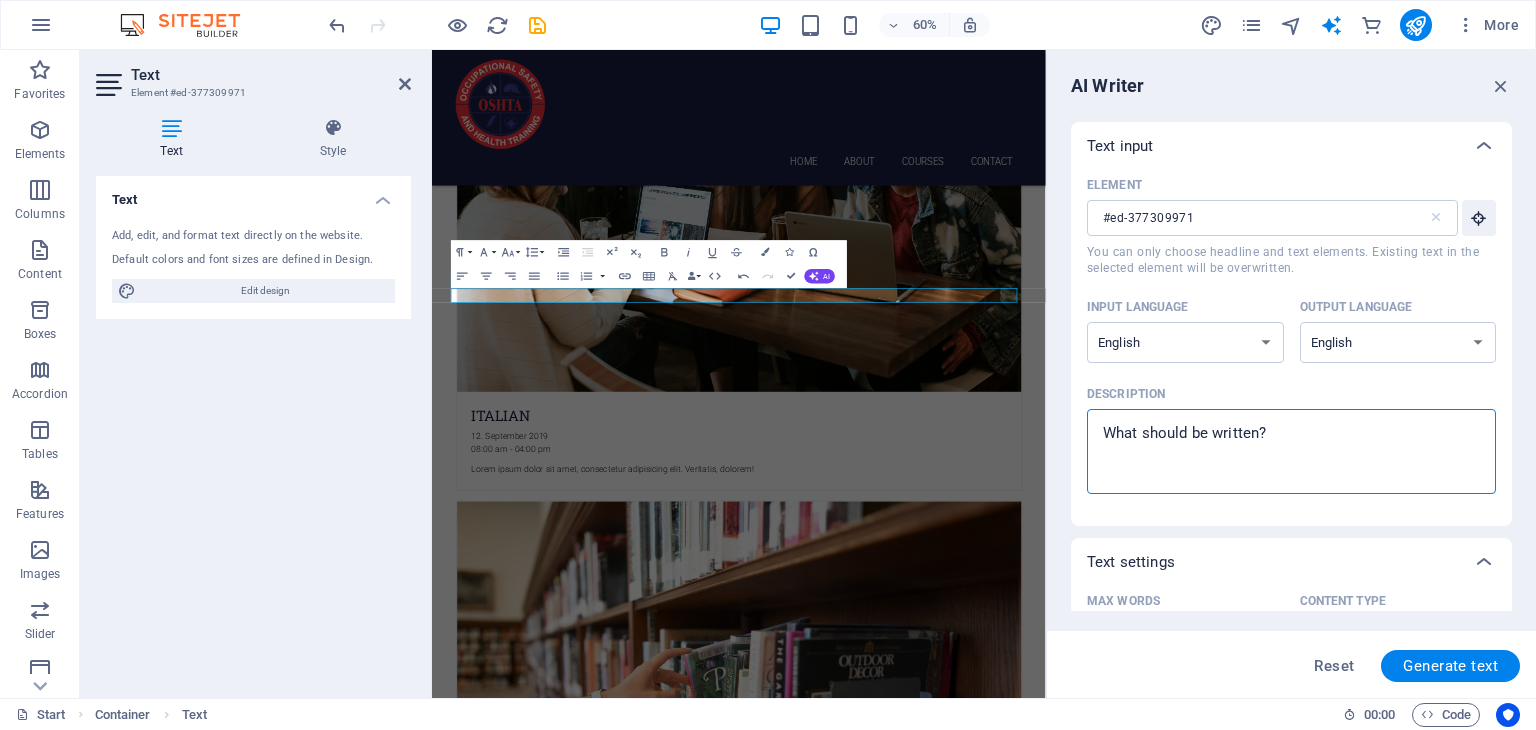 click on "Description x ​" at bounding box center (1291, 451) 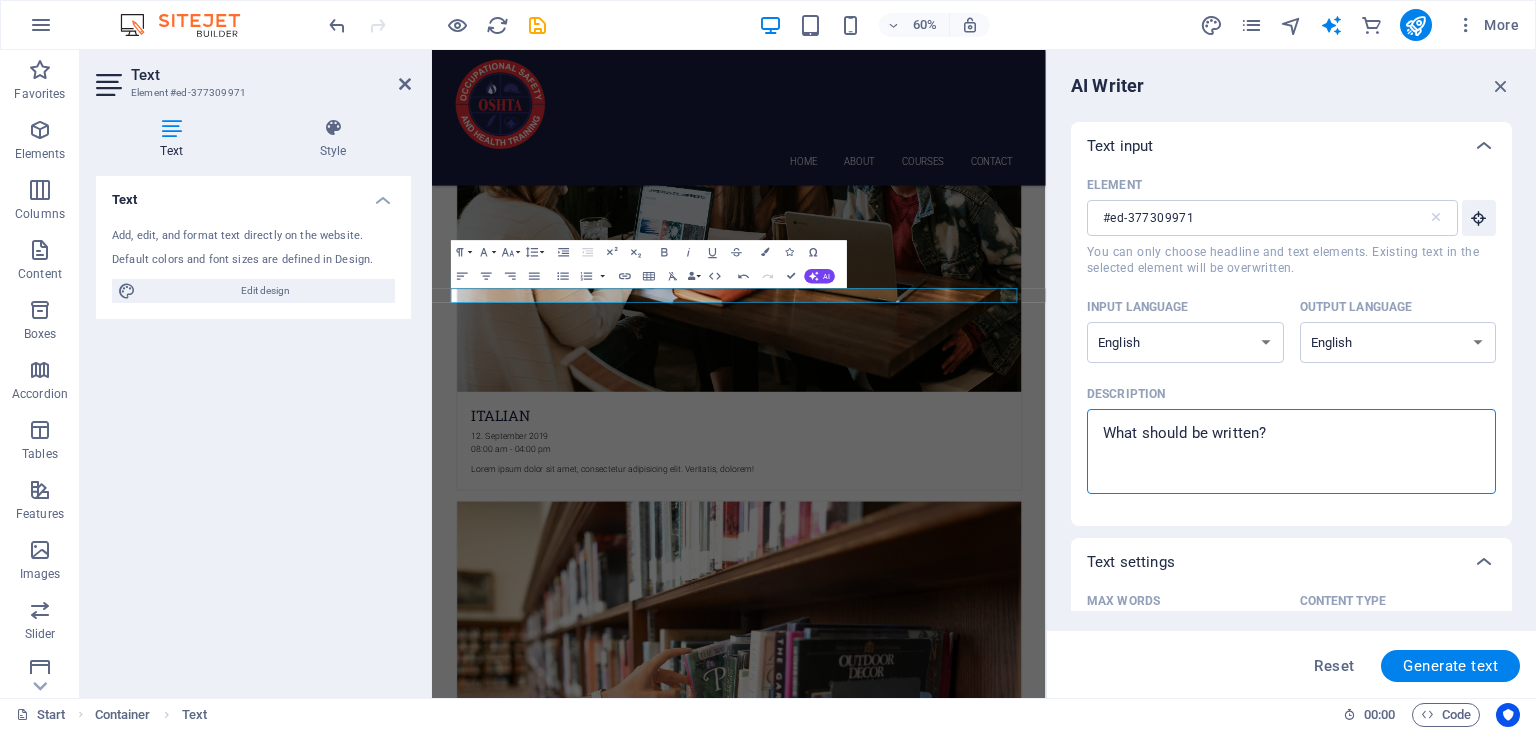 paste on "O" 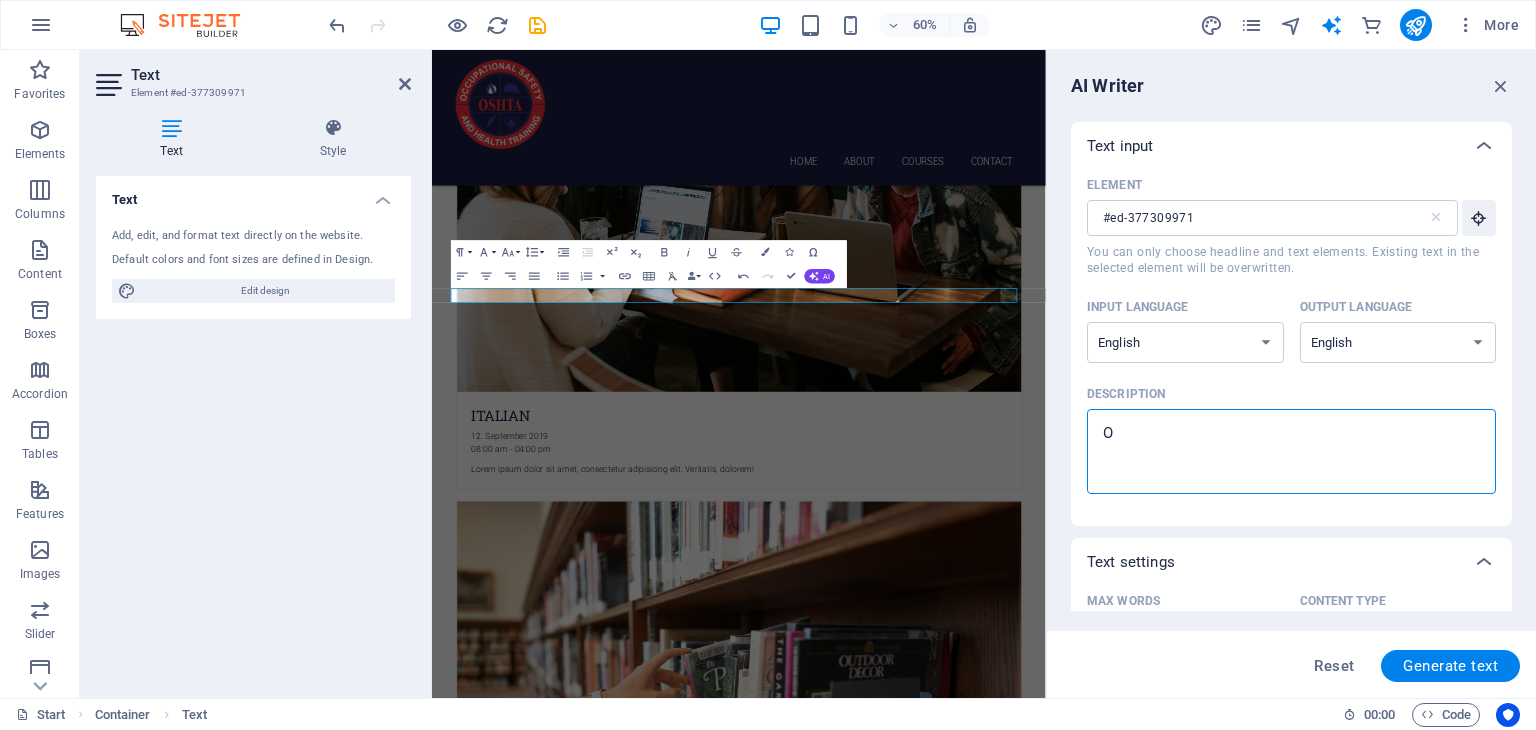 type on "OS" 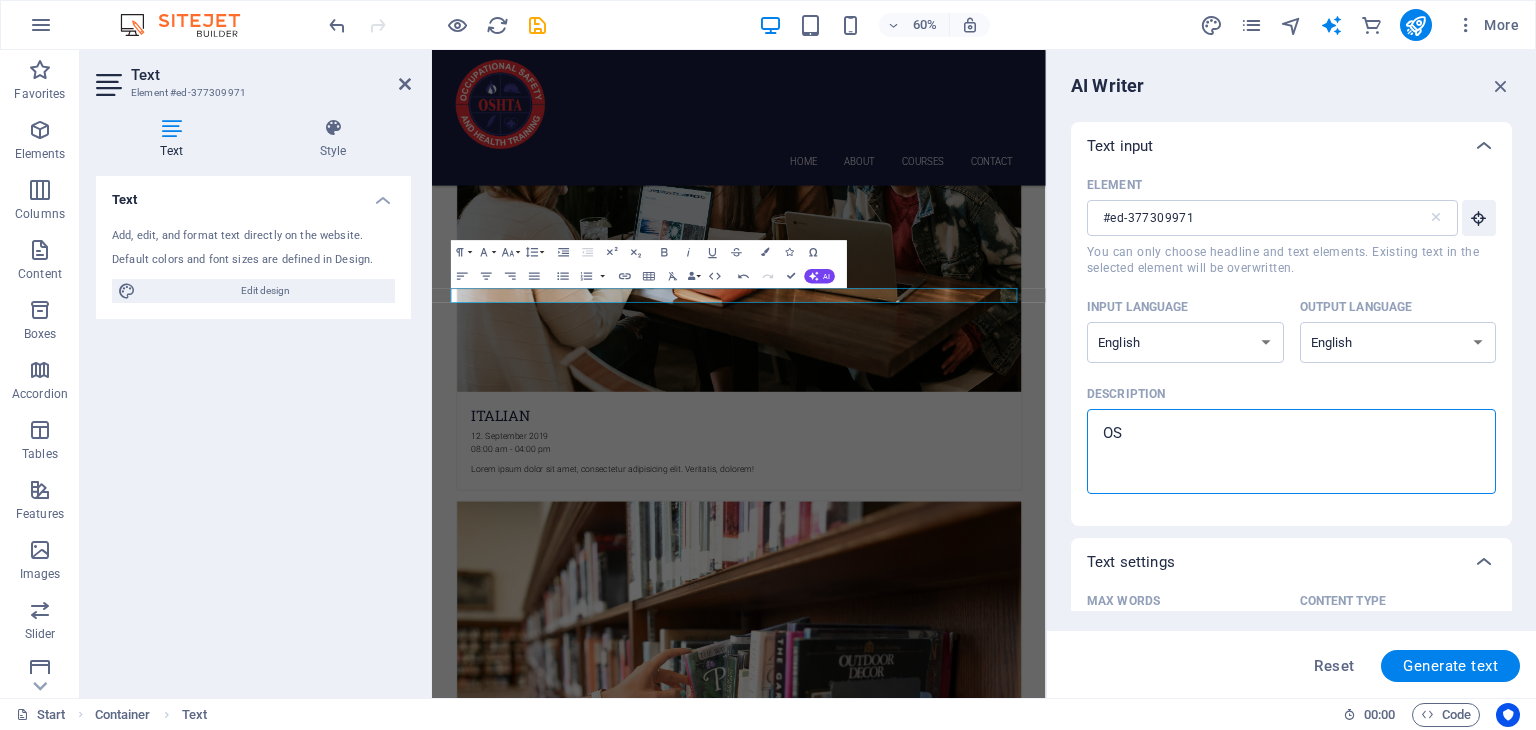 type on "OSH" 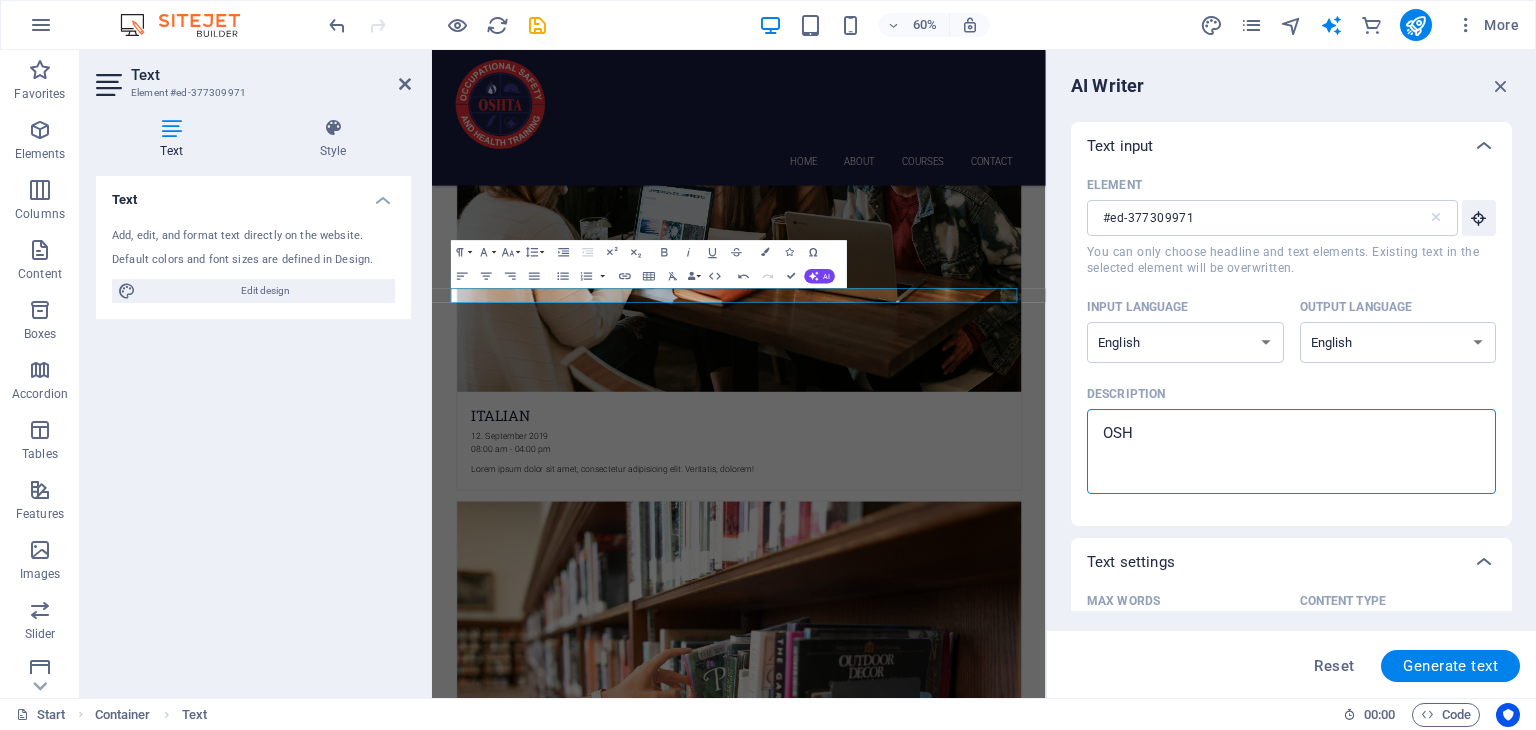 type on "OSHT" 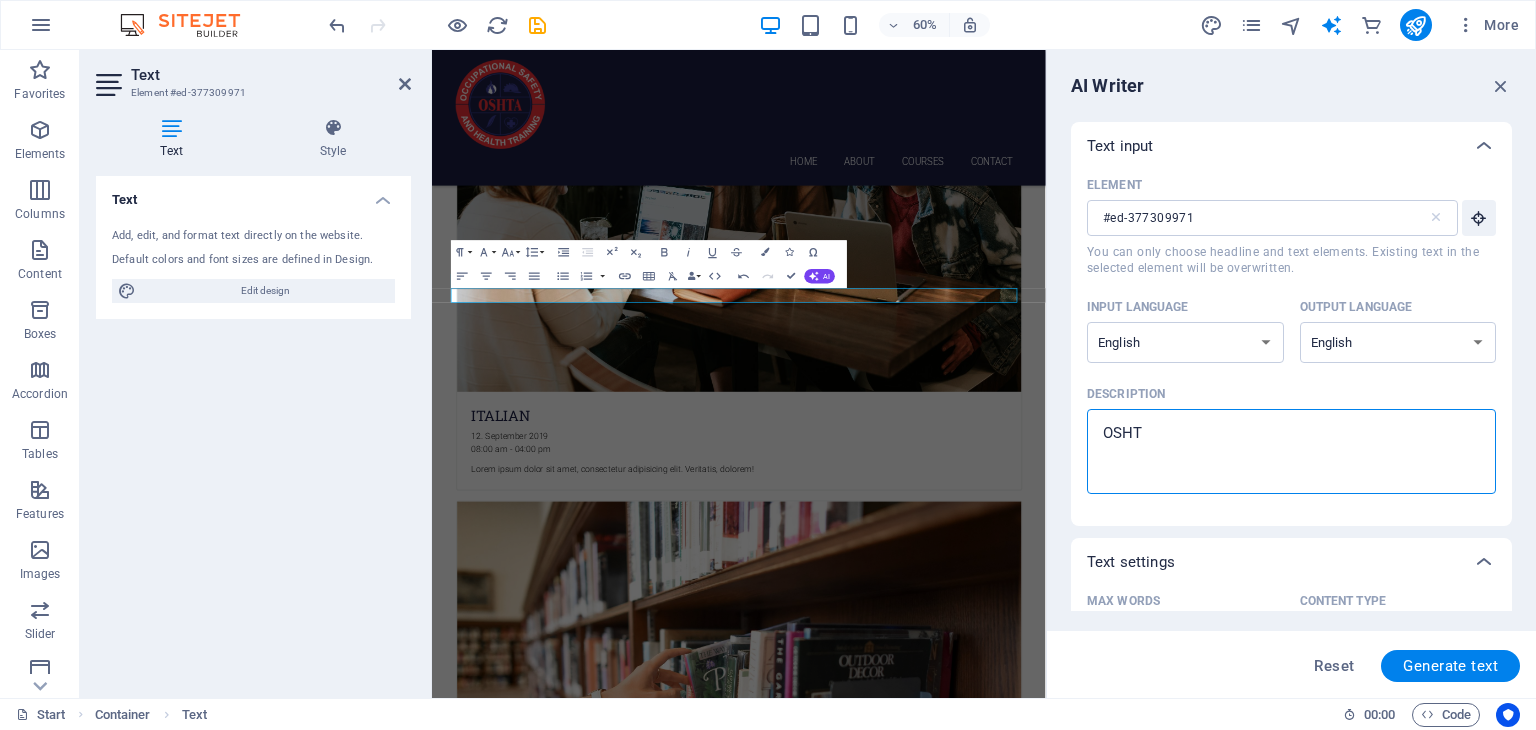 type on "OSHTA" 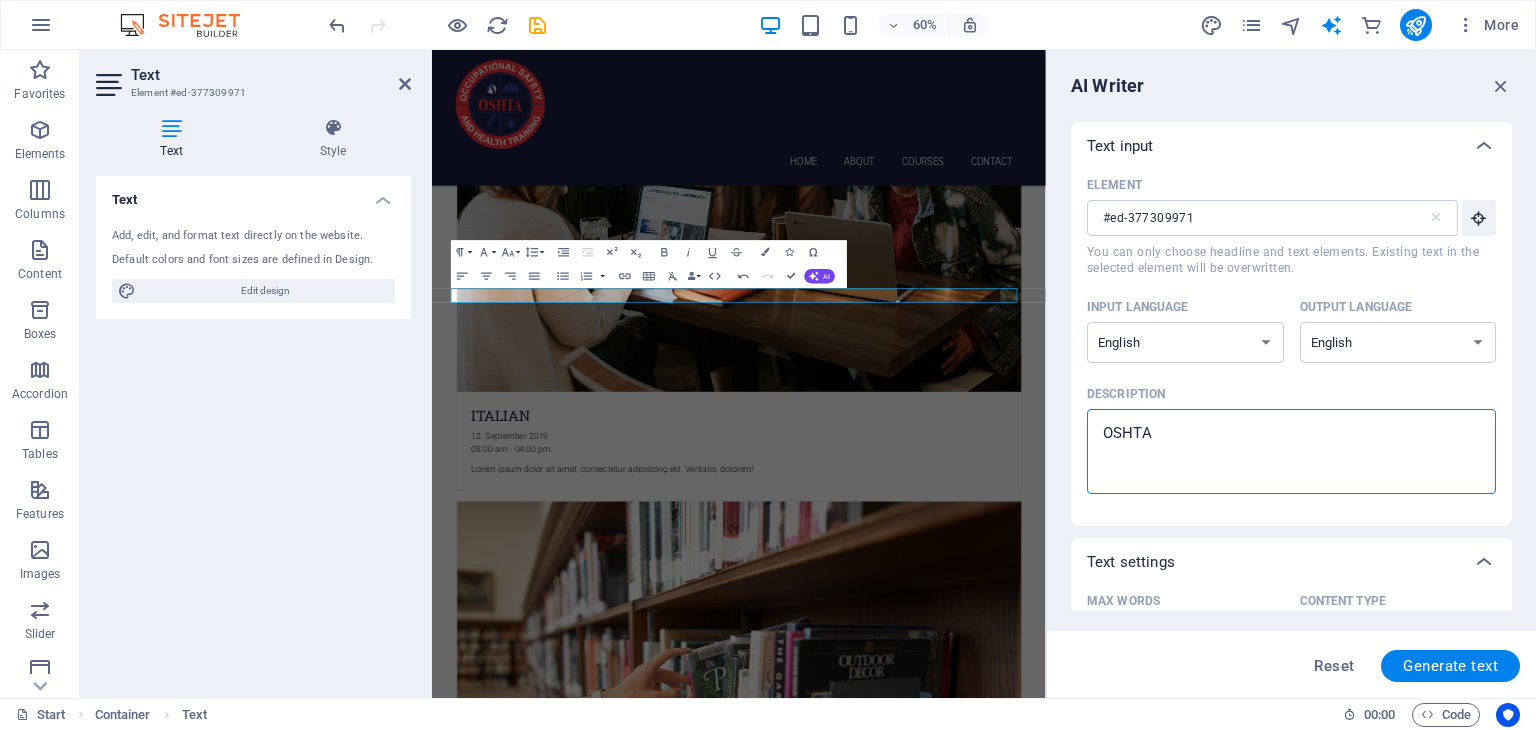 type on "OSHTA" 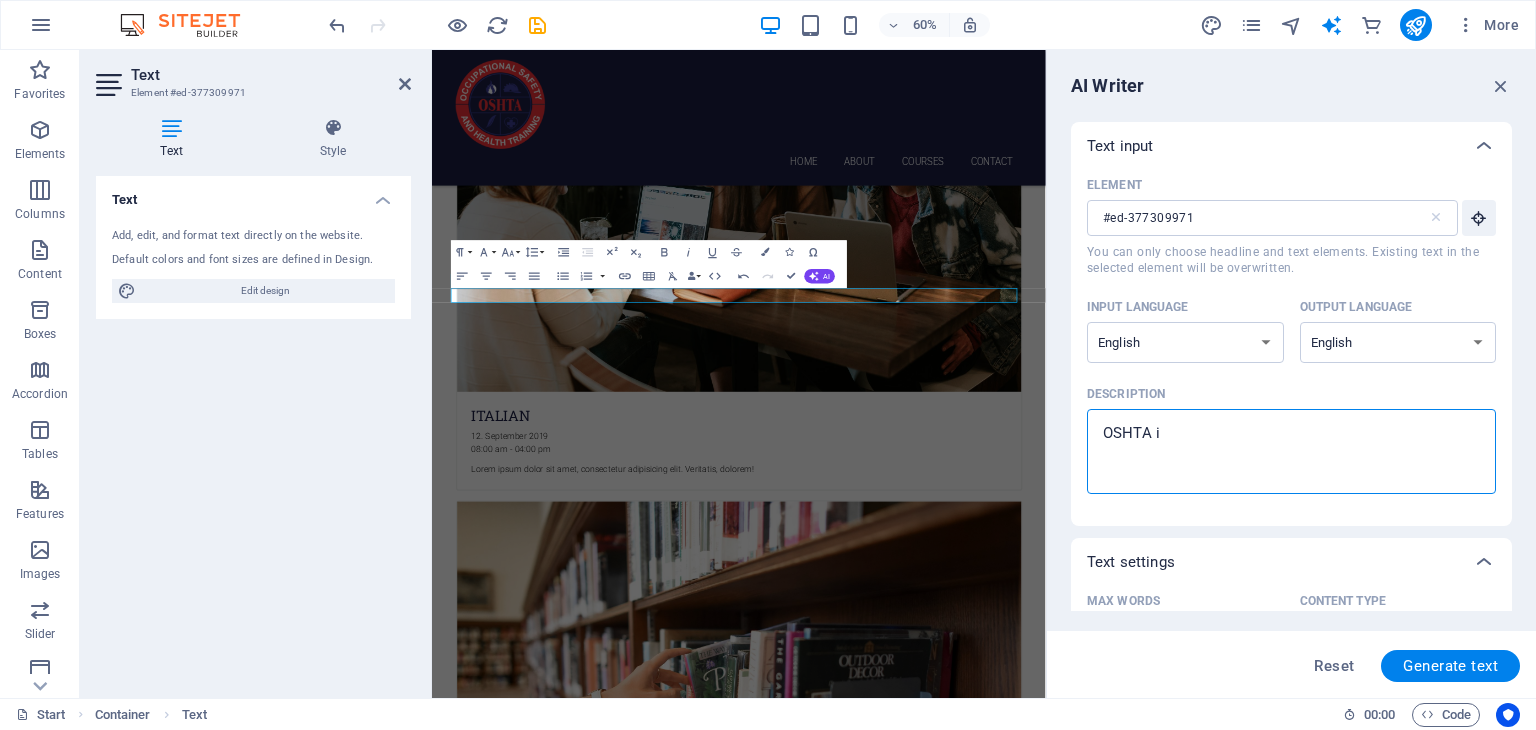 type on "OSHTA is" 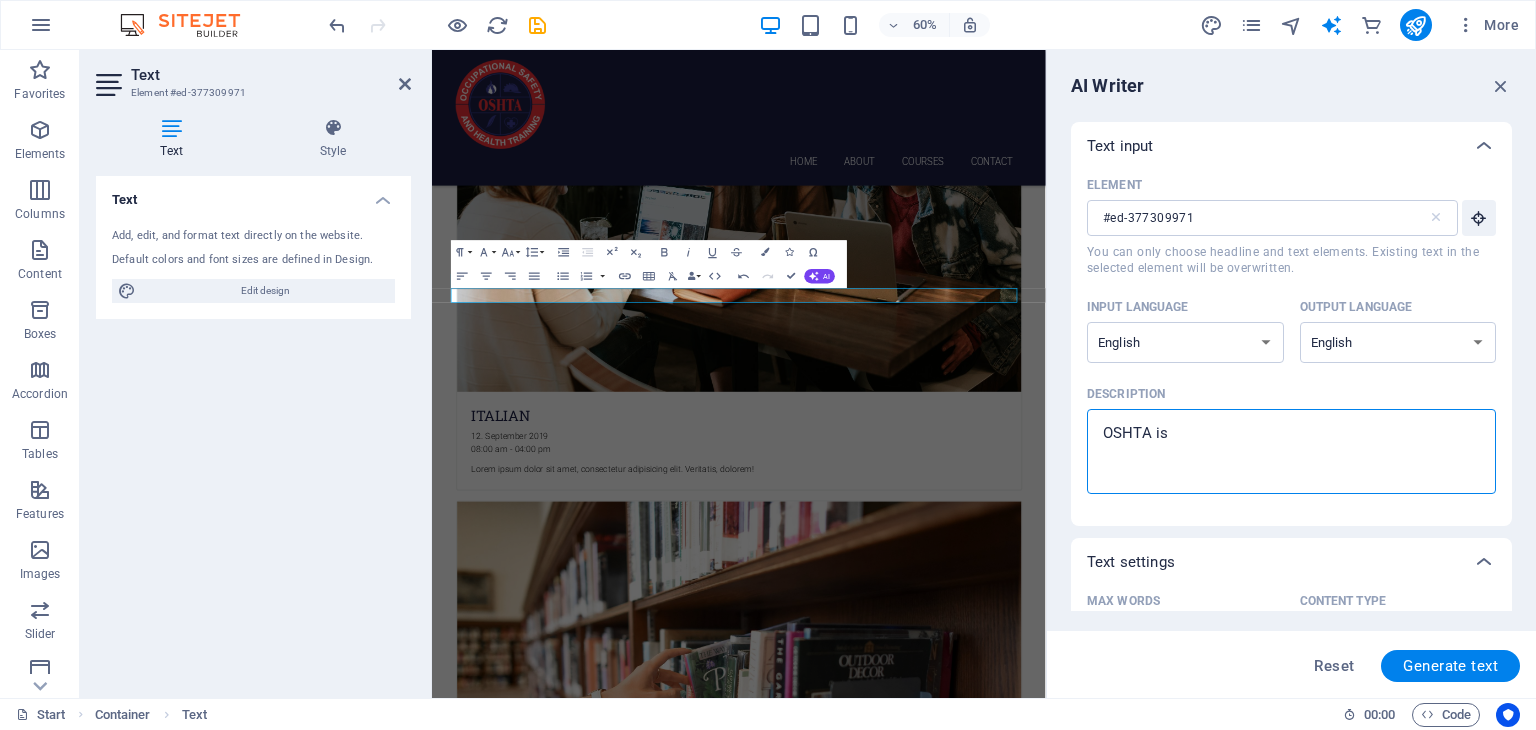type on "x" 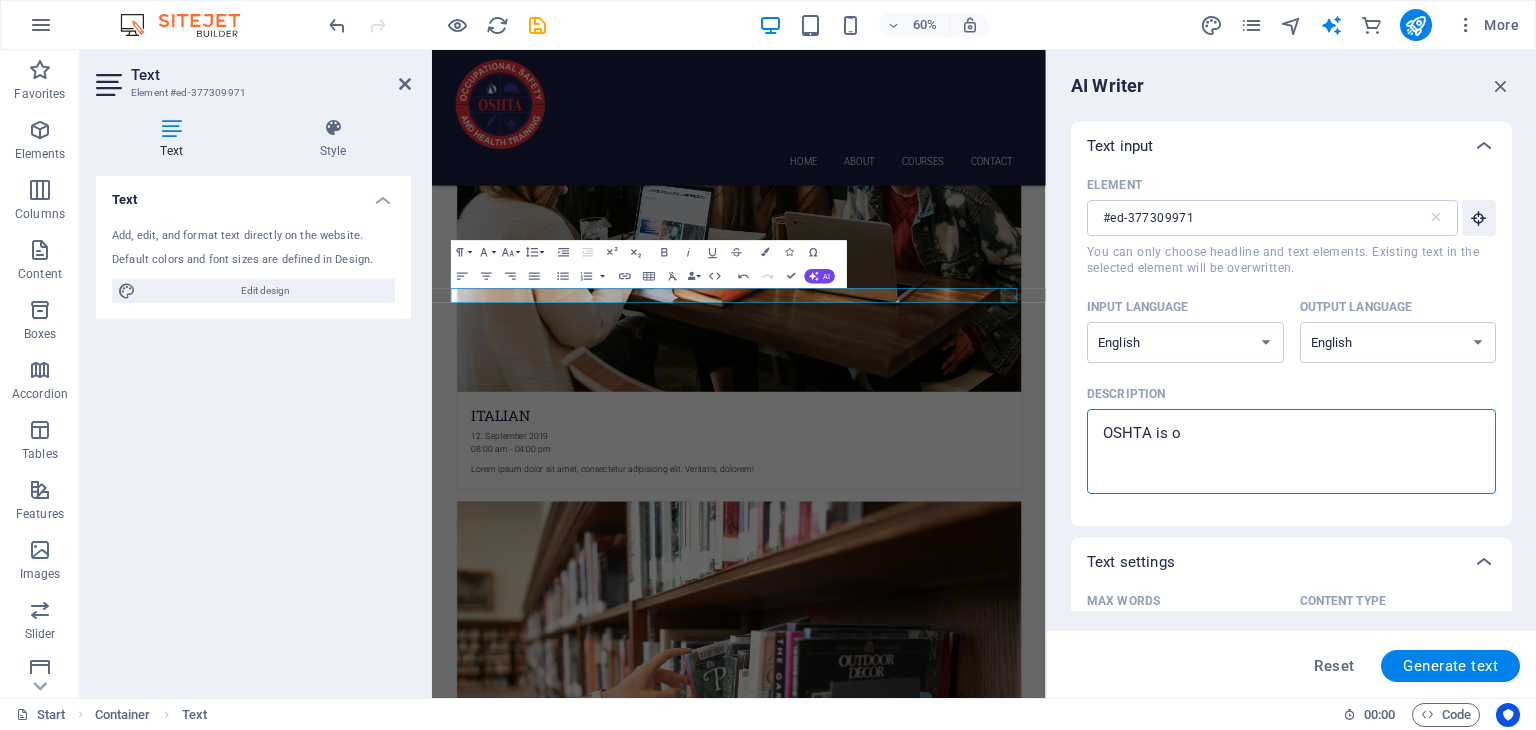 type on "OSHTA is on" 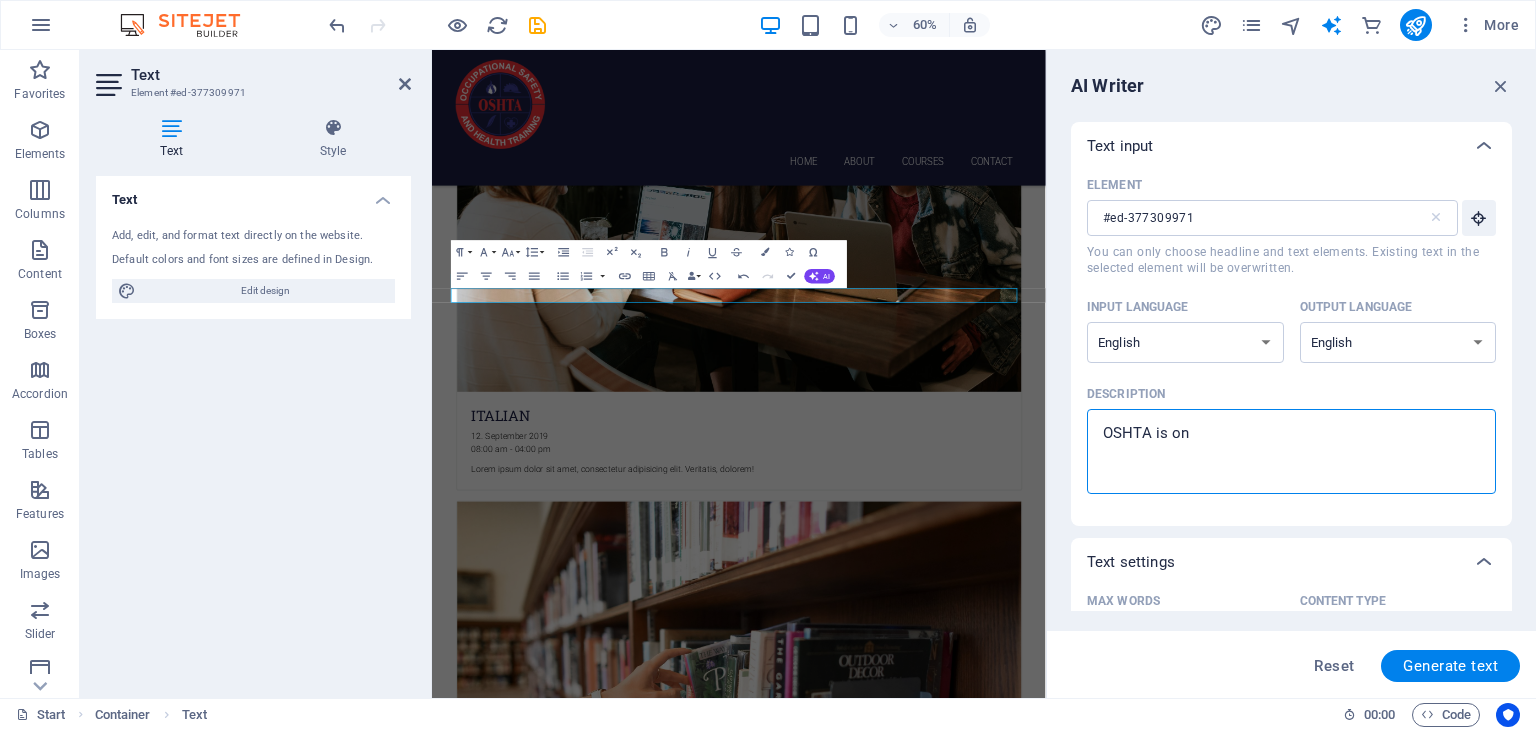 type on "OSHTA is one" 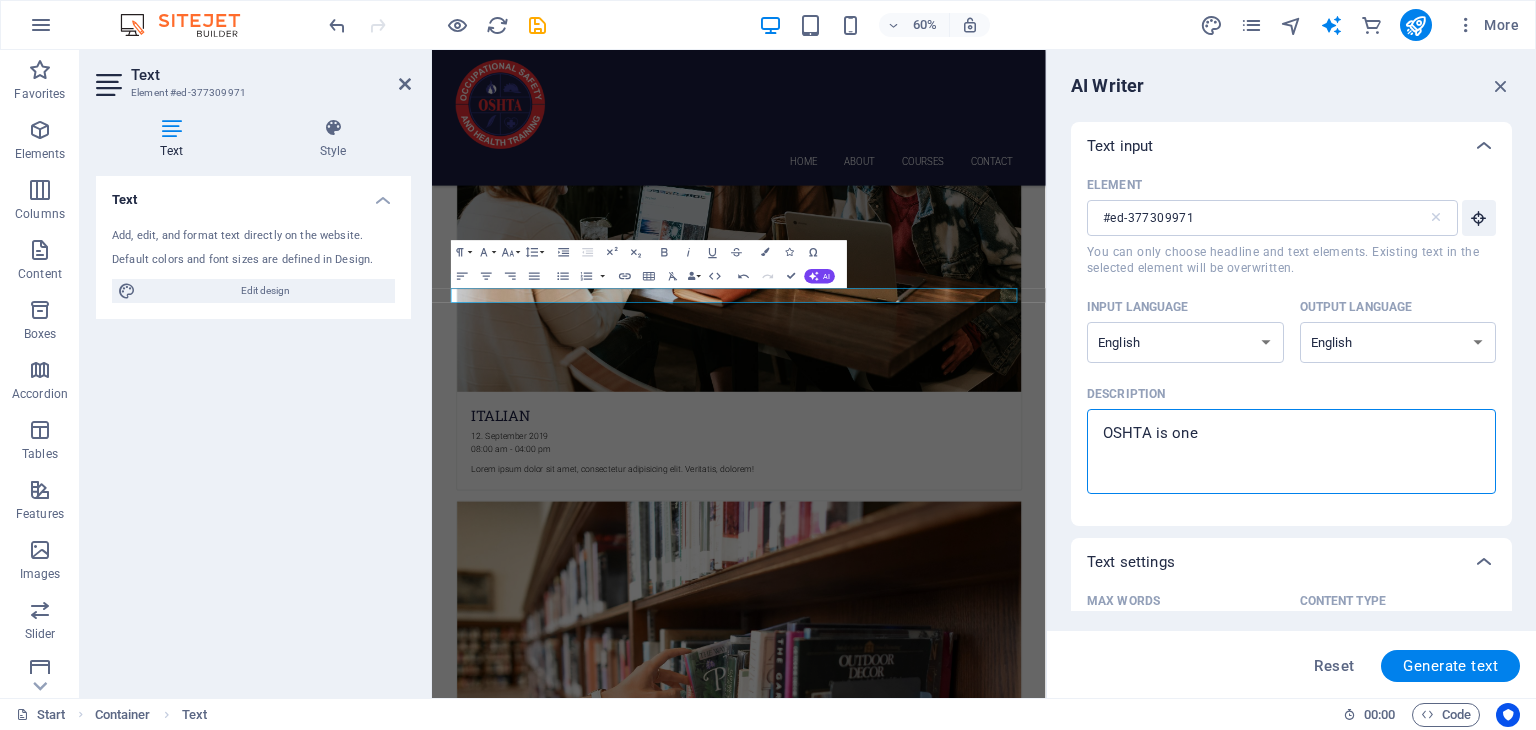 type on "OSHTA is one" 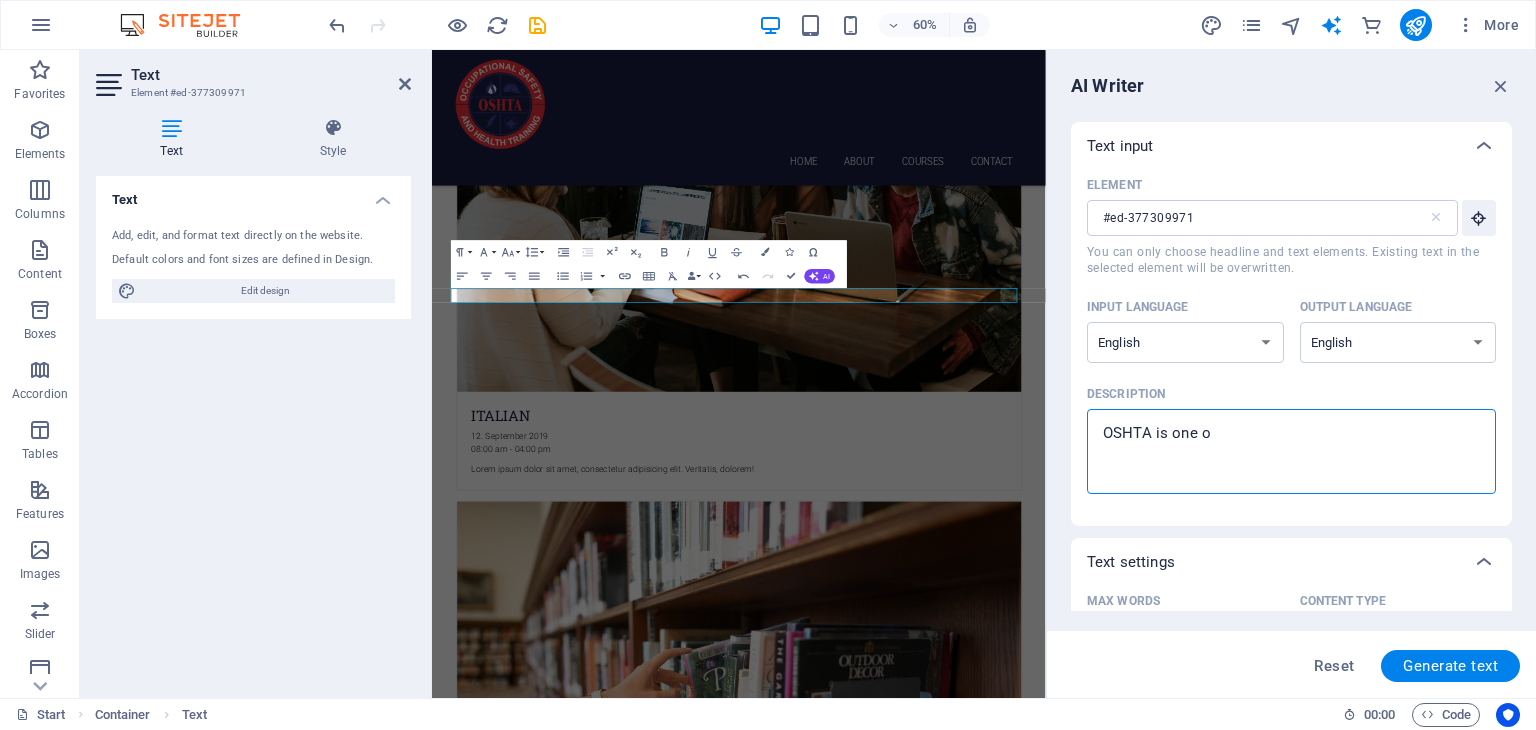 type on "x" 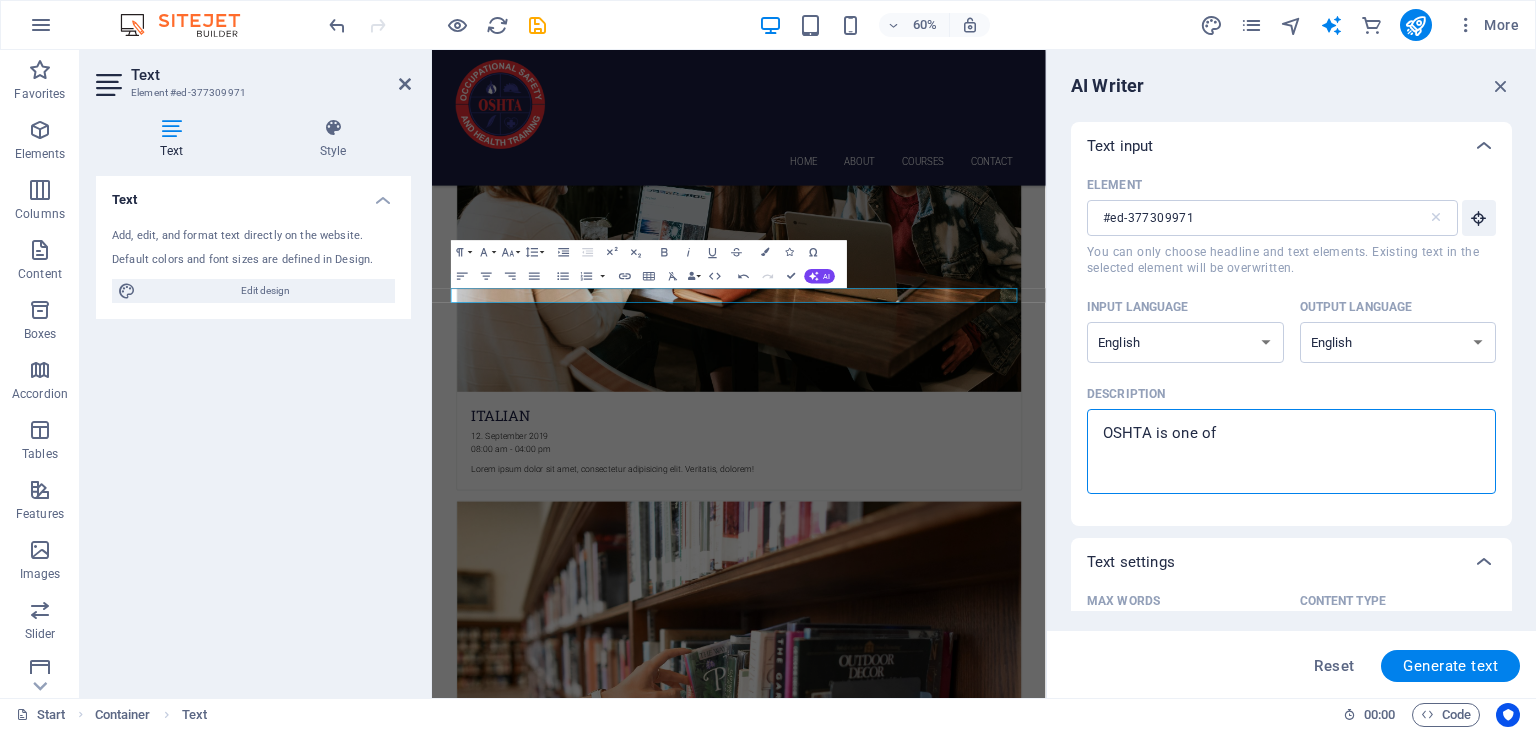 type on "OSHTA is one of" 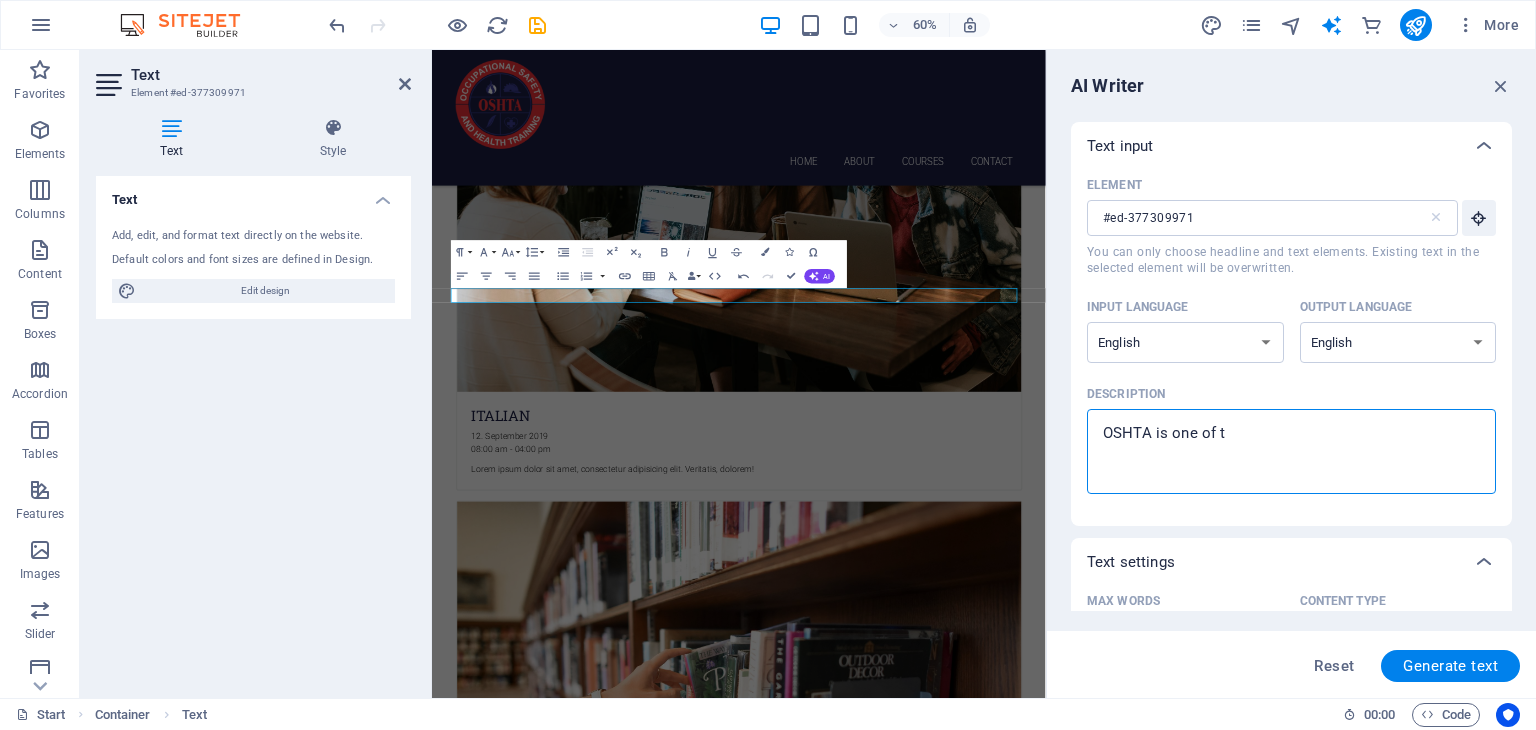 type on "OSHTA is one of th" 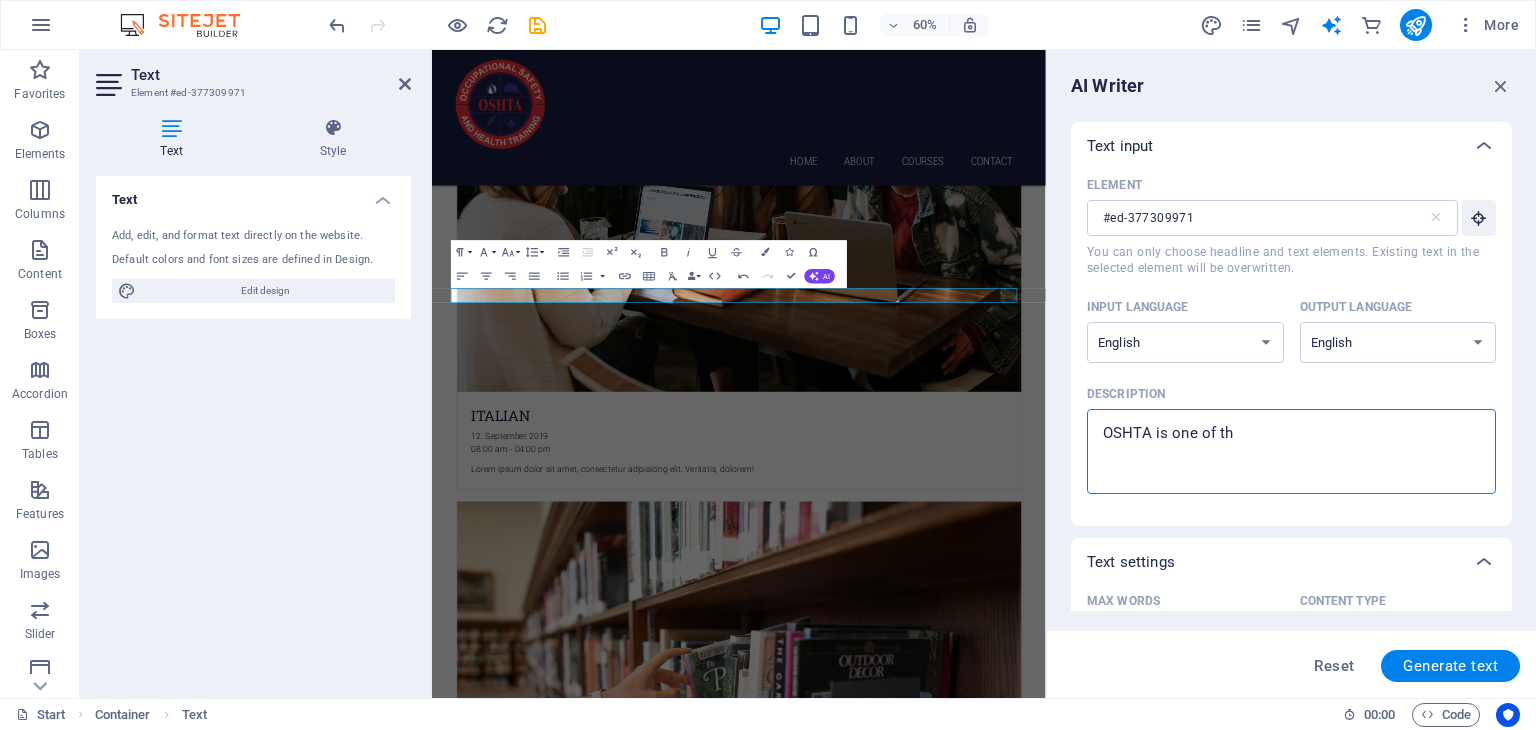 type on "OSHTA is one of the" 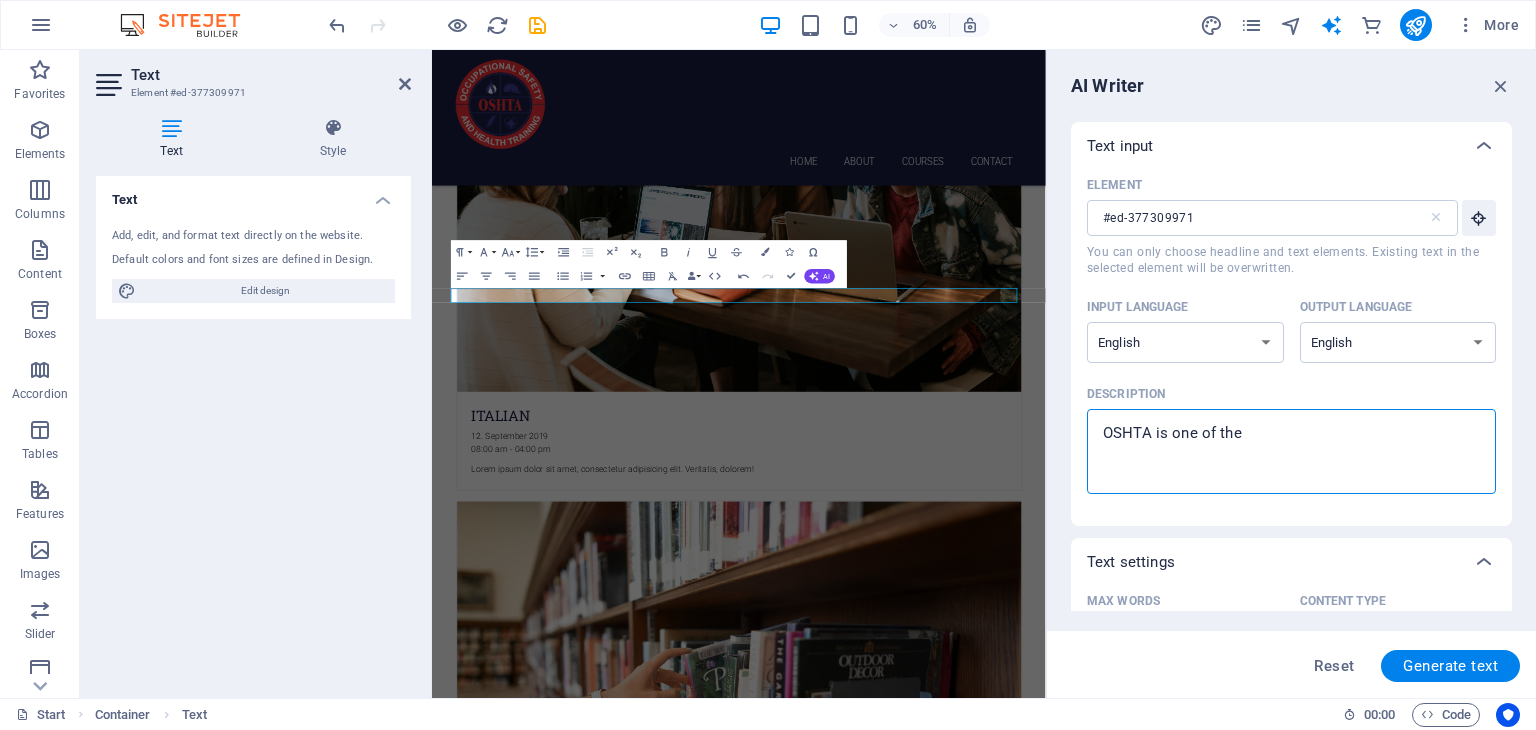 type on "x" 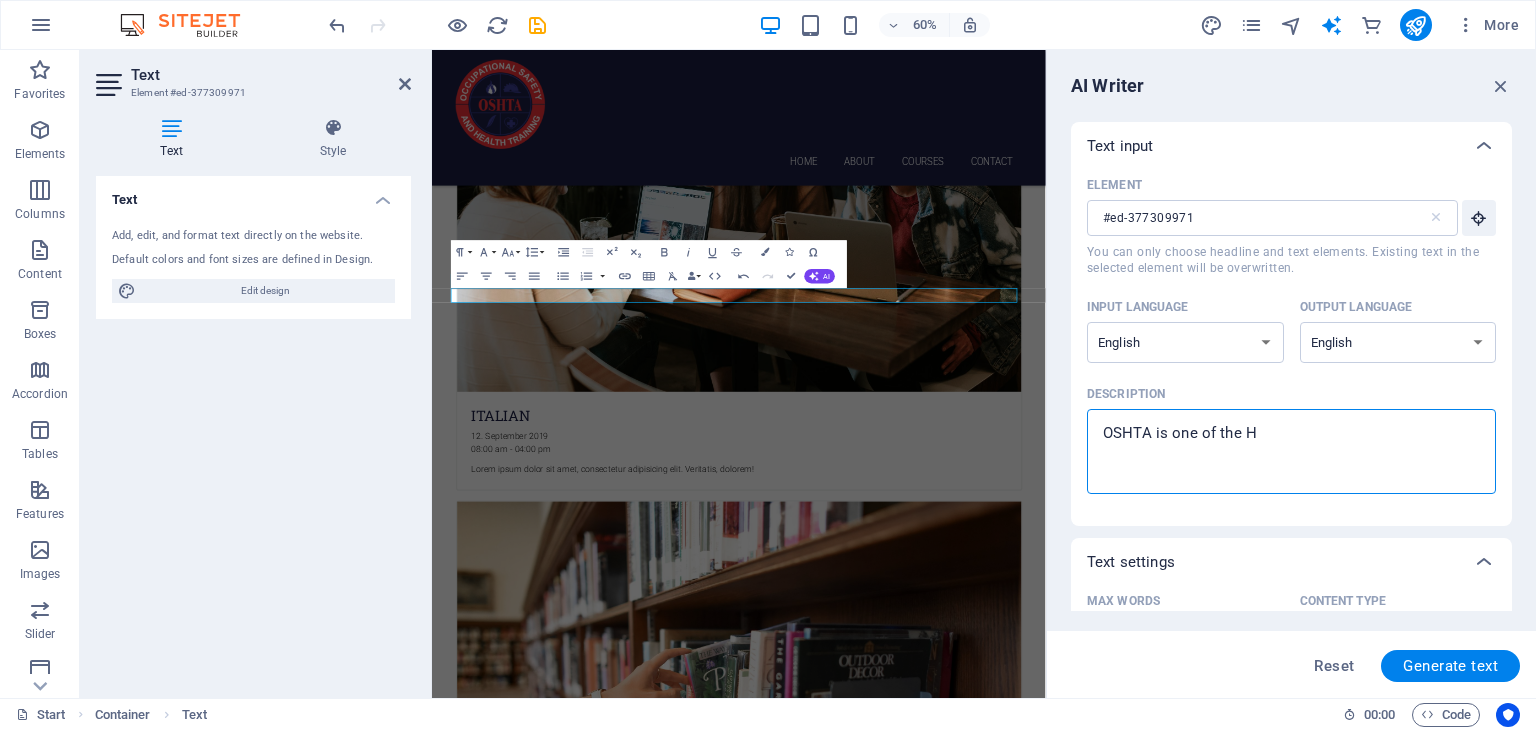 type on "OSHTA is one of the HS" 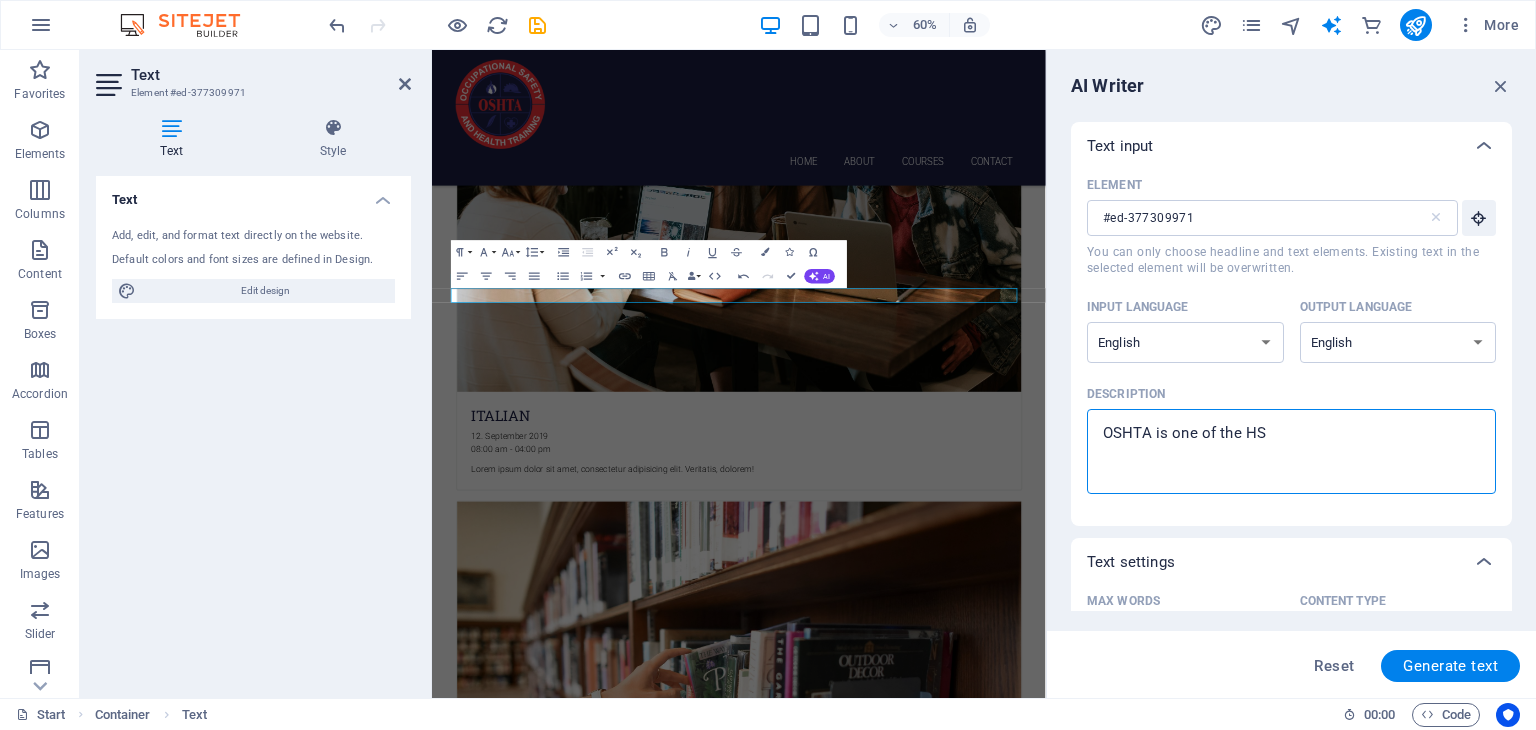 type on "OSHTA is one of the HSE" 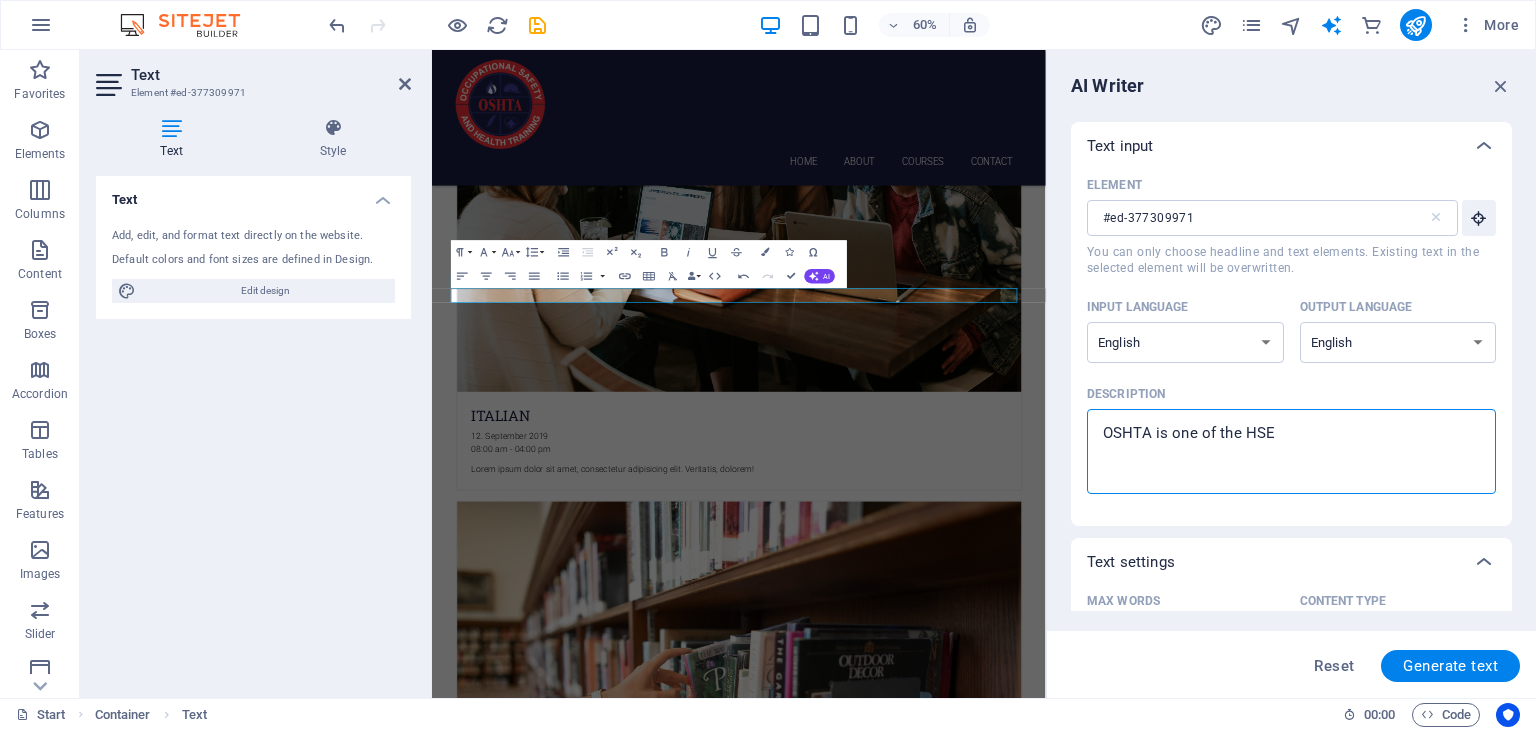 type on "OSHTA is one of the HSE" 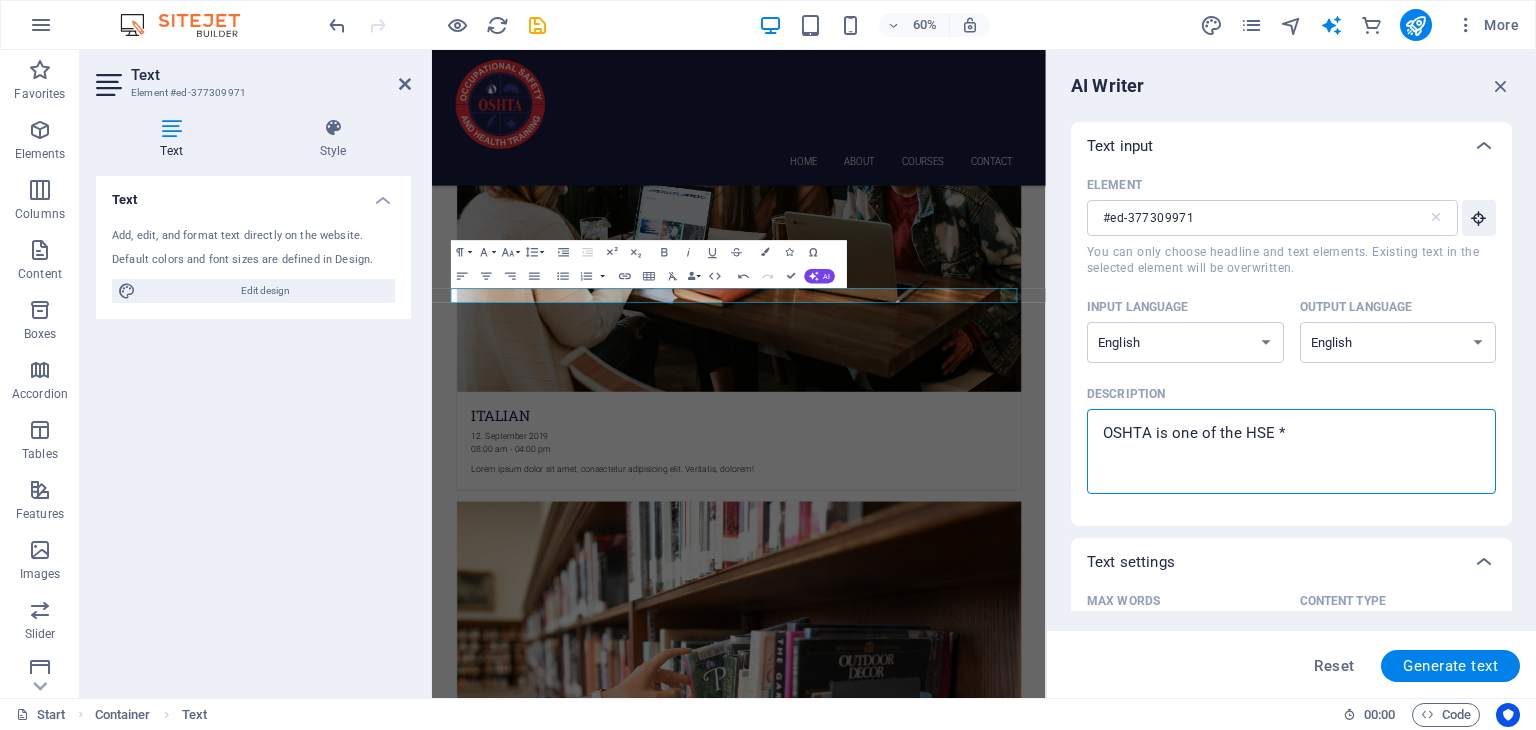 type on "OSHTA is one of the HSE" 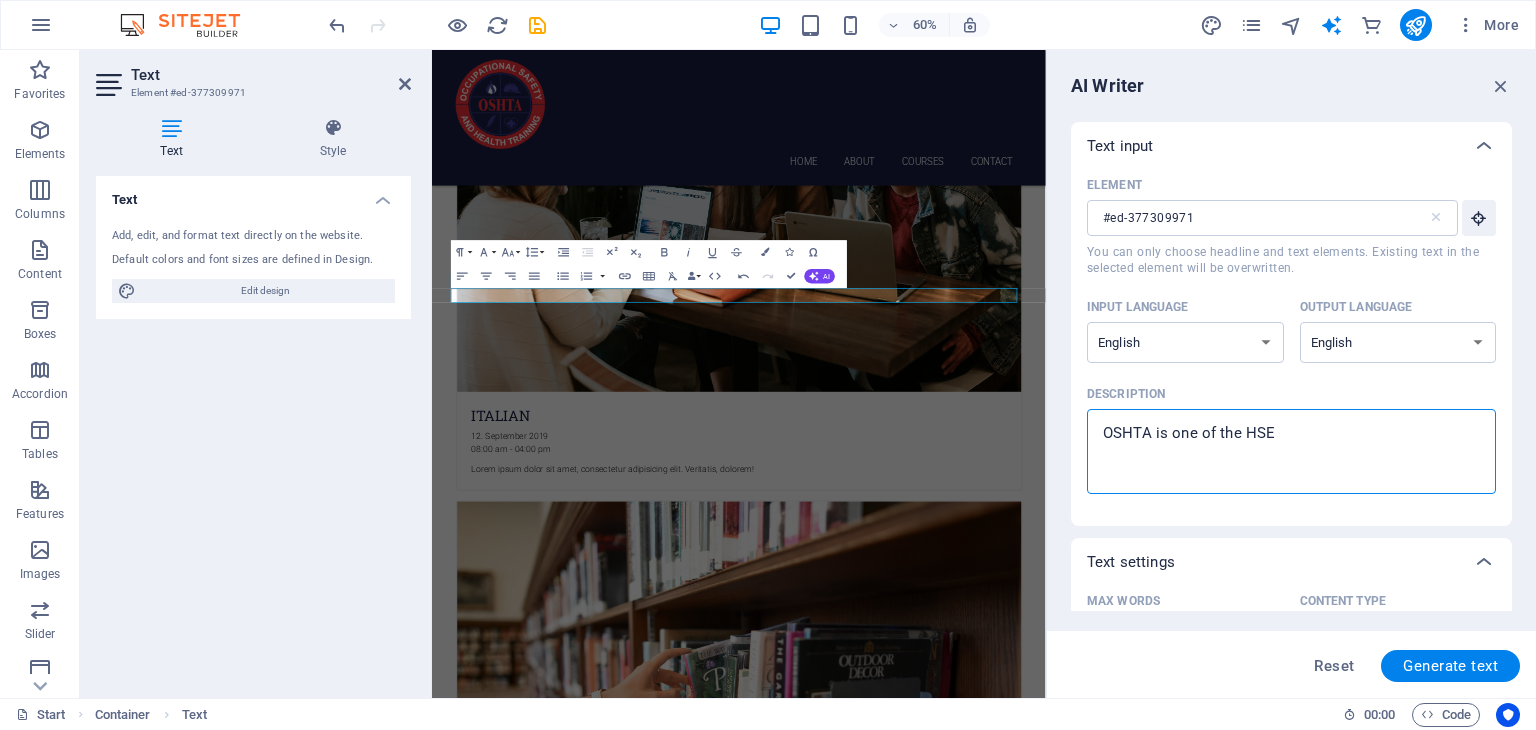 type on "OSHTA is one of the HSE &" 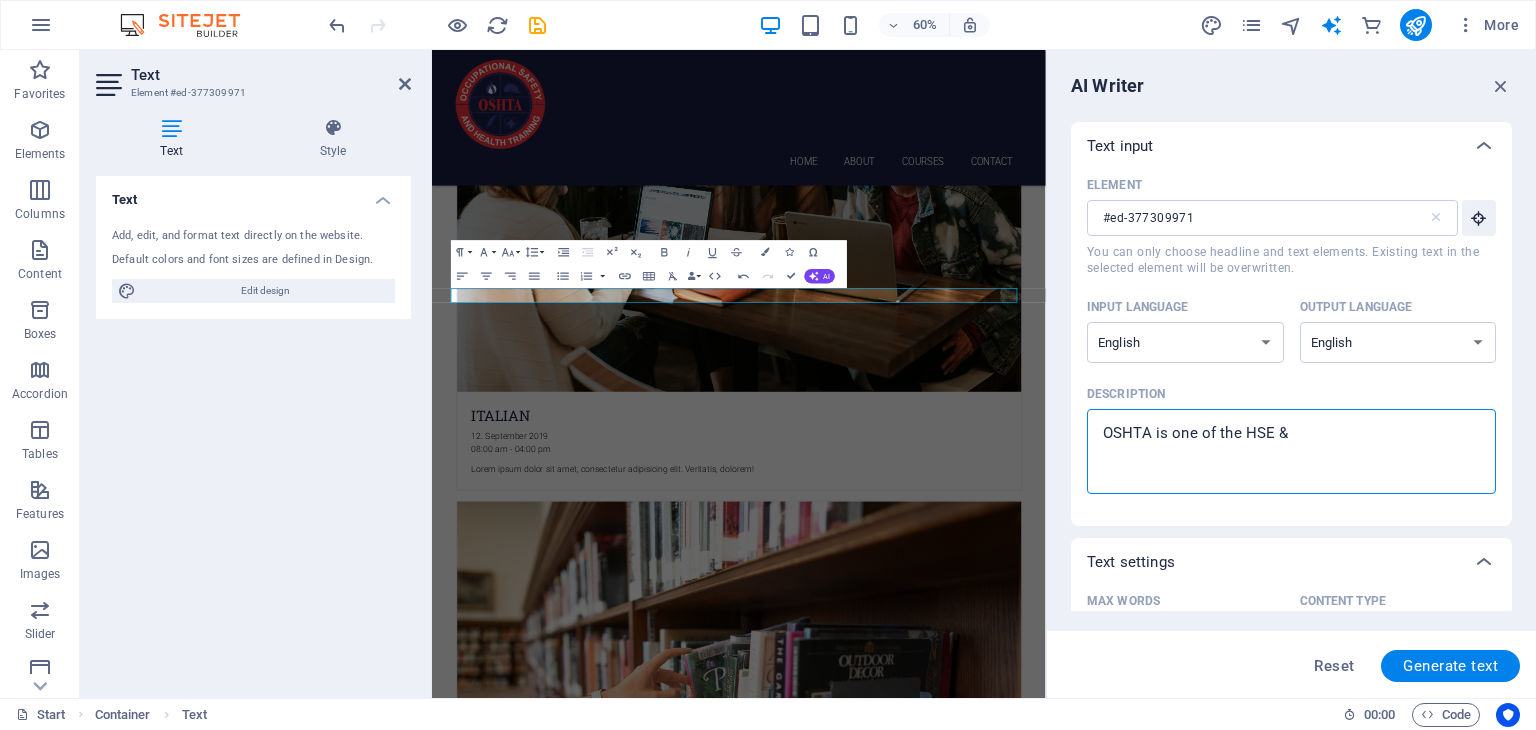 type on "OSHTA is one of the HSE &" 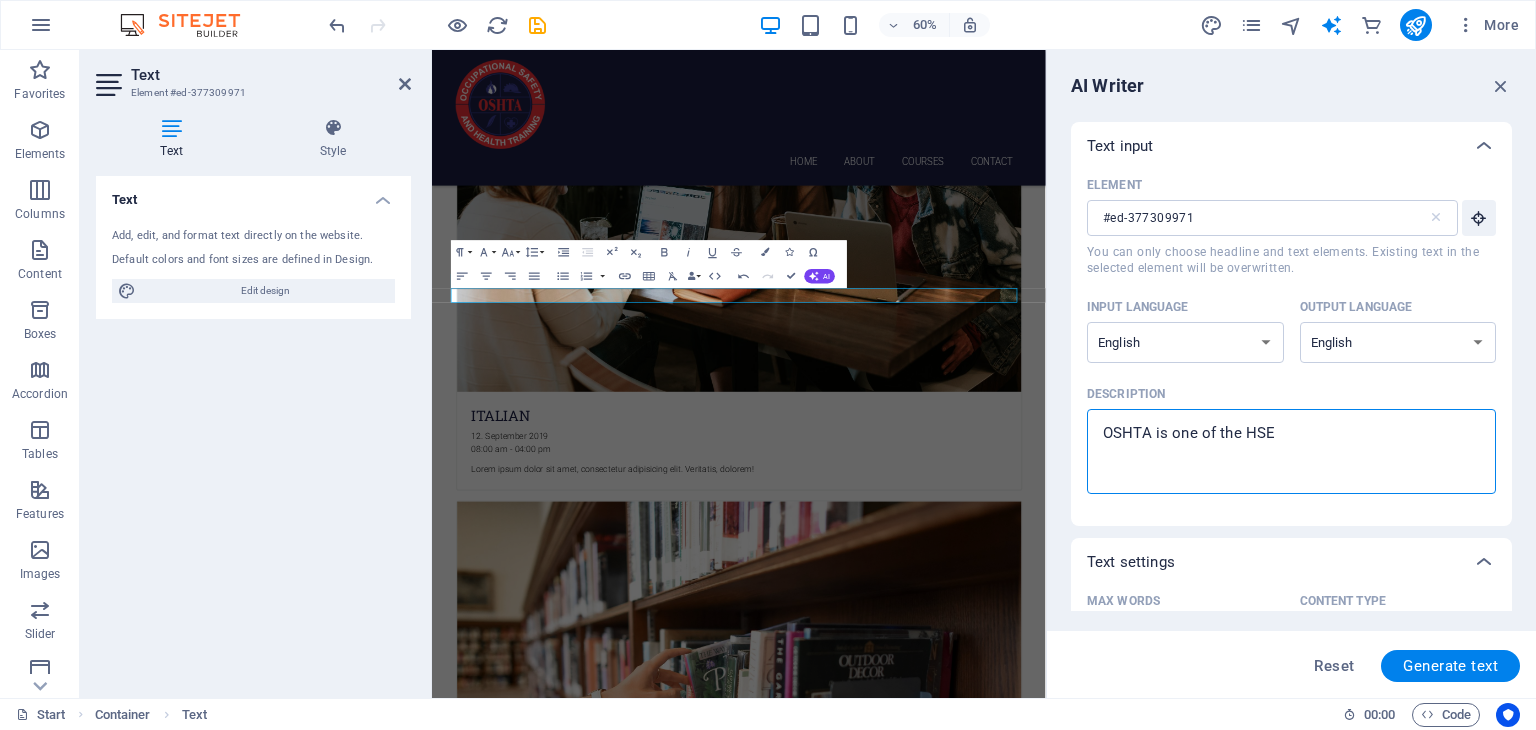 type on "OSHTA is one of the HSE C" 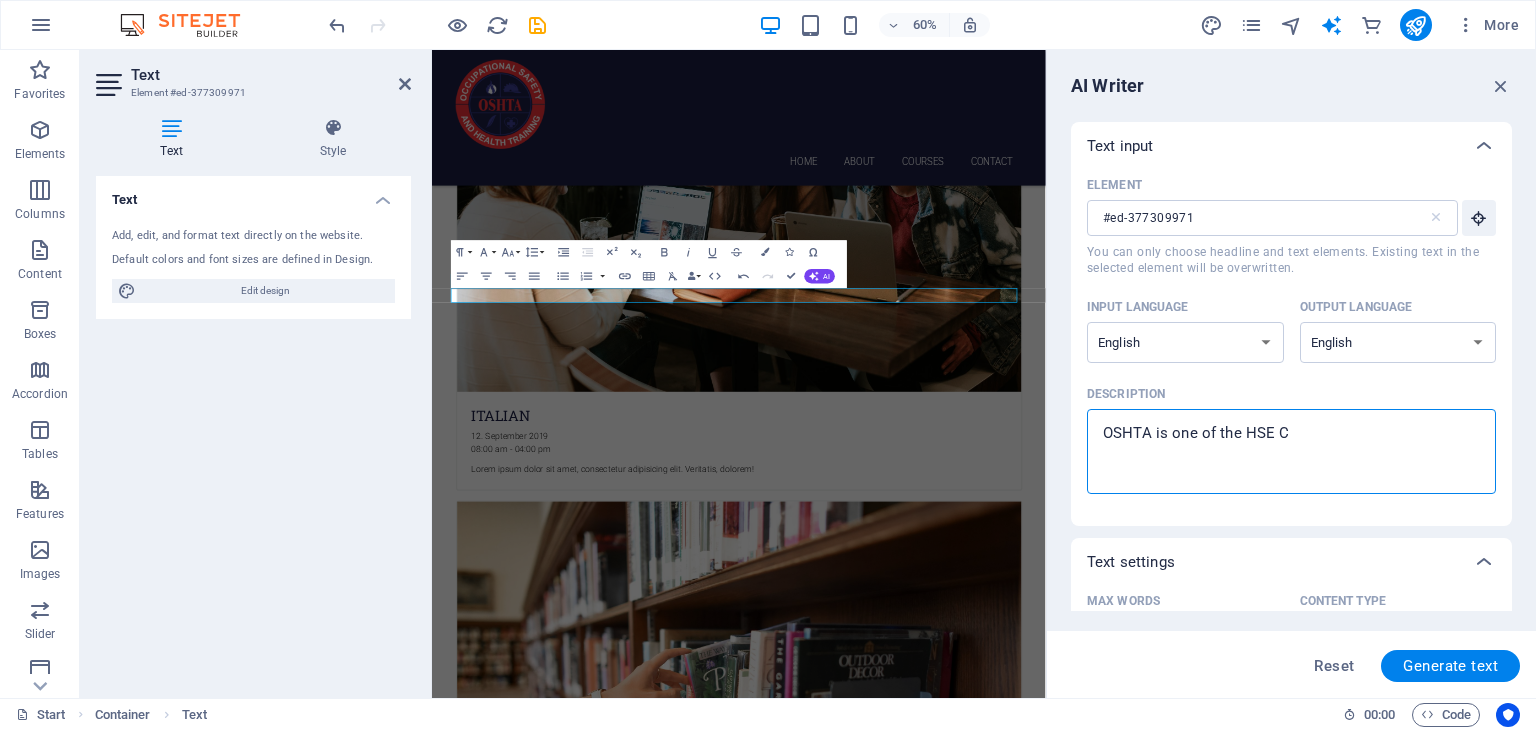 type on "OSHTA is one of the HSE Co" 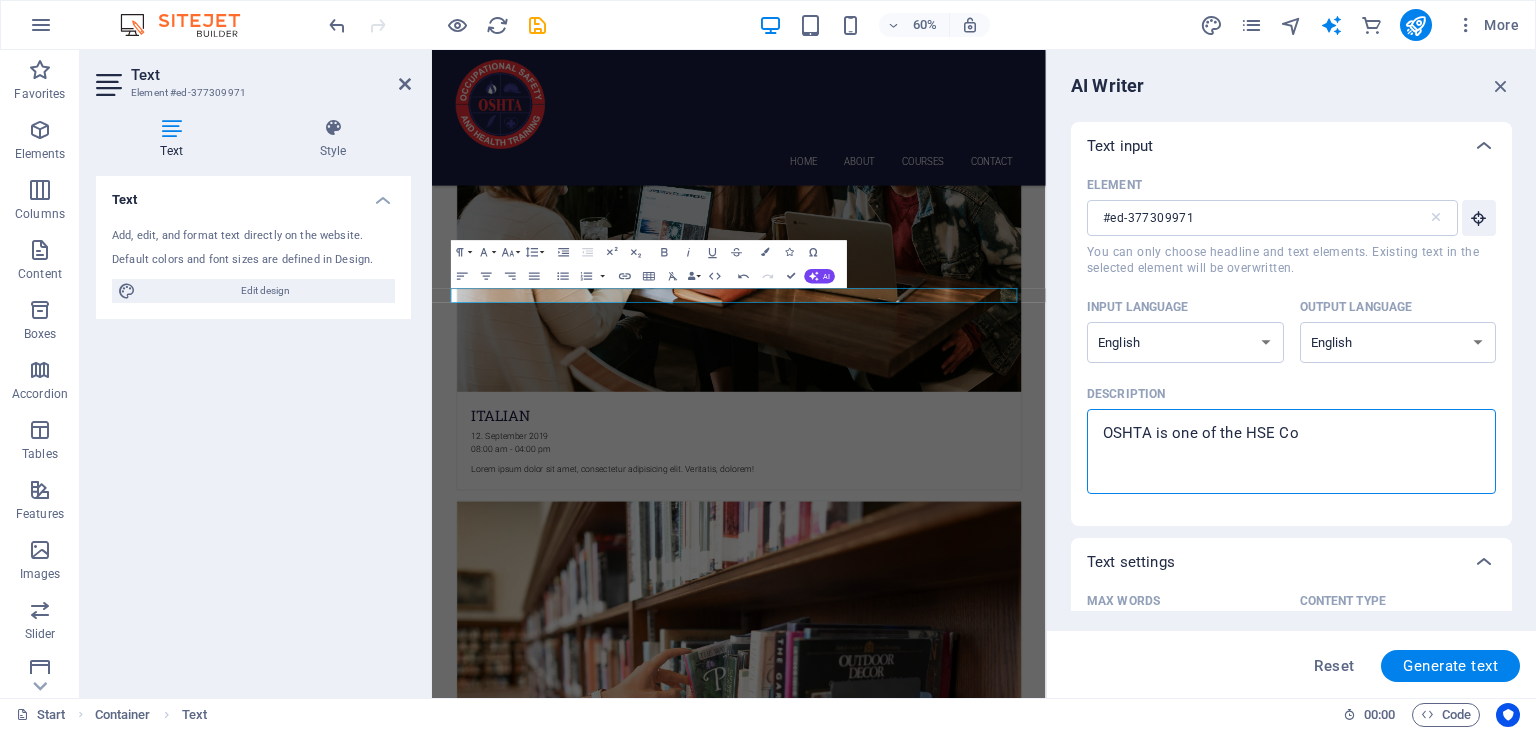 type on "OSHTA is one of the HSE Con" 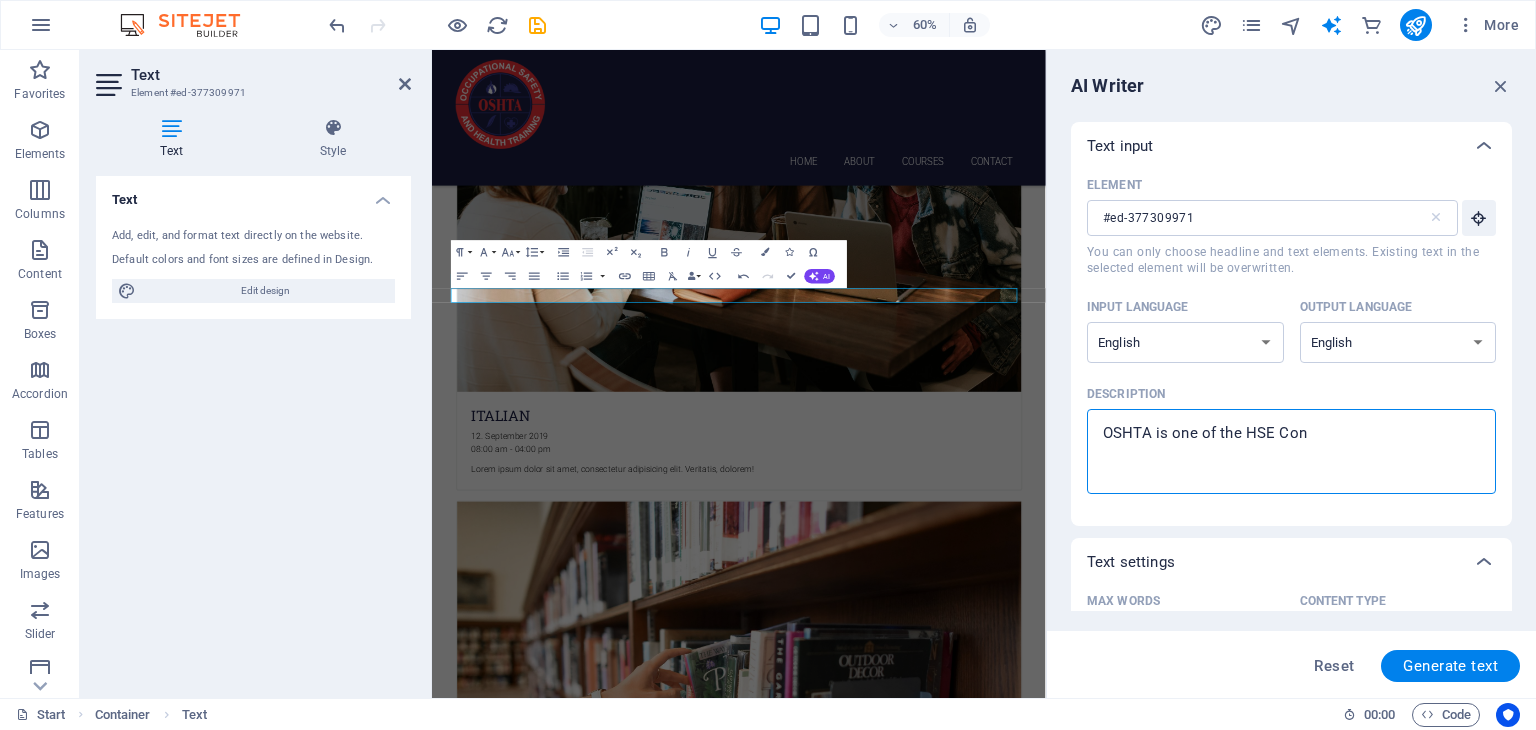 type on "x" 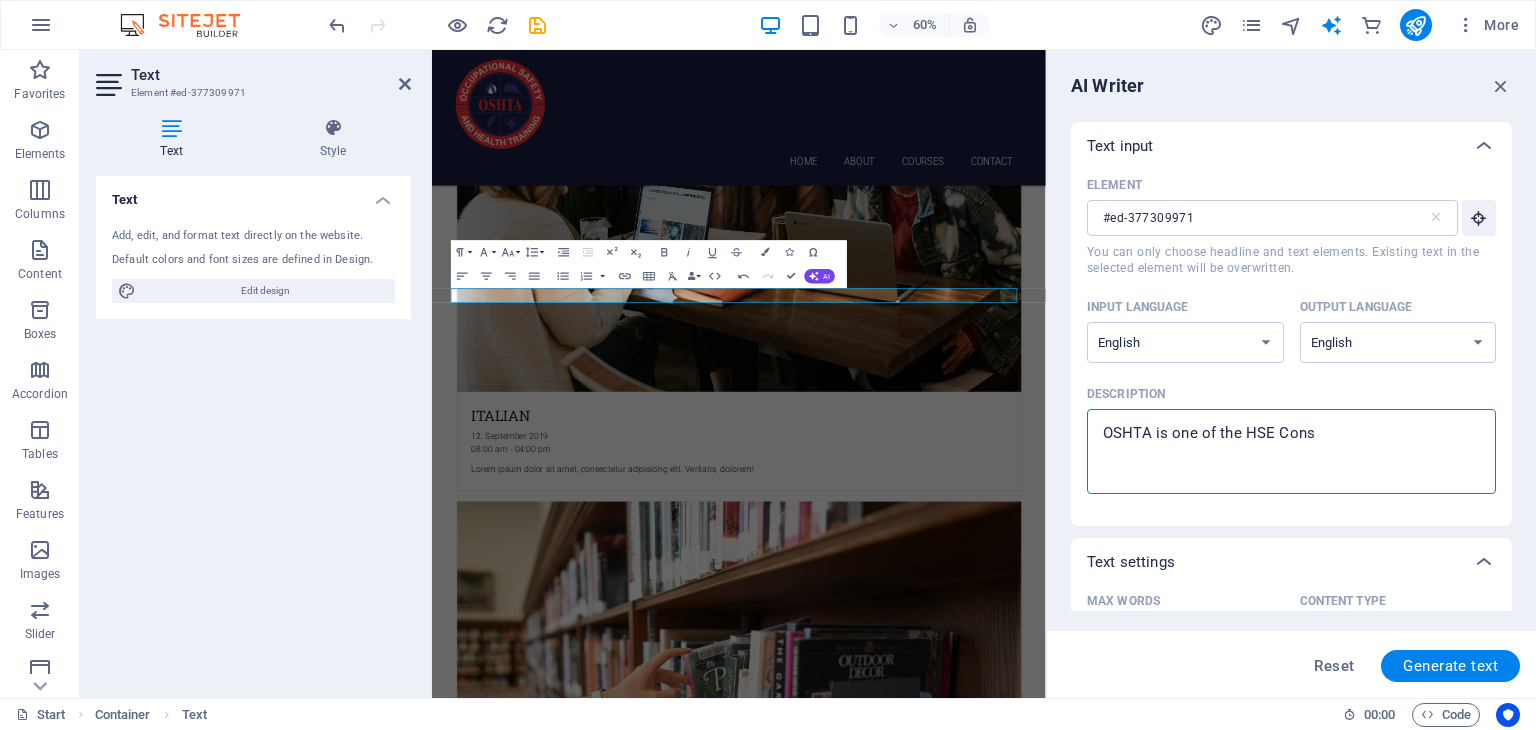 type on "OSHTA is one of the HSE Consu" 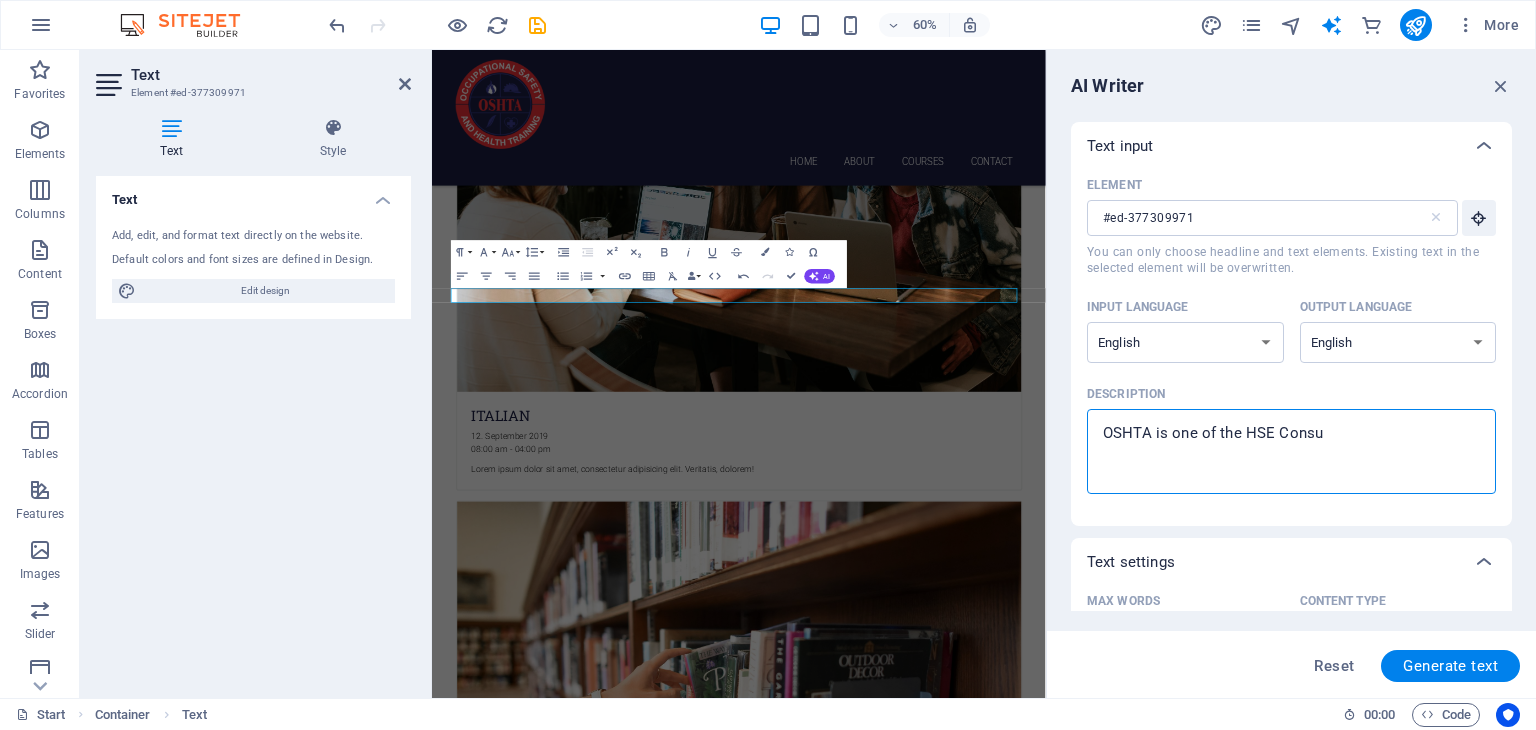 type on "OSHTA is one of the HSE Consul" 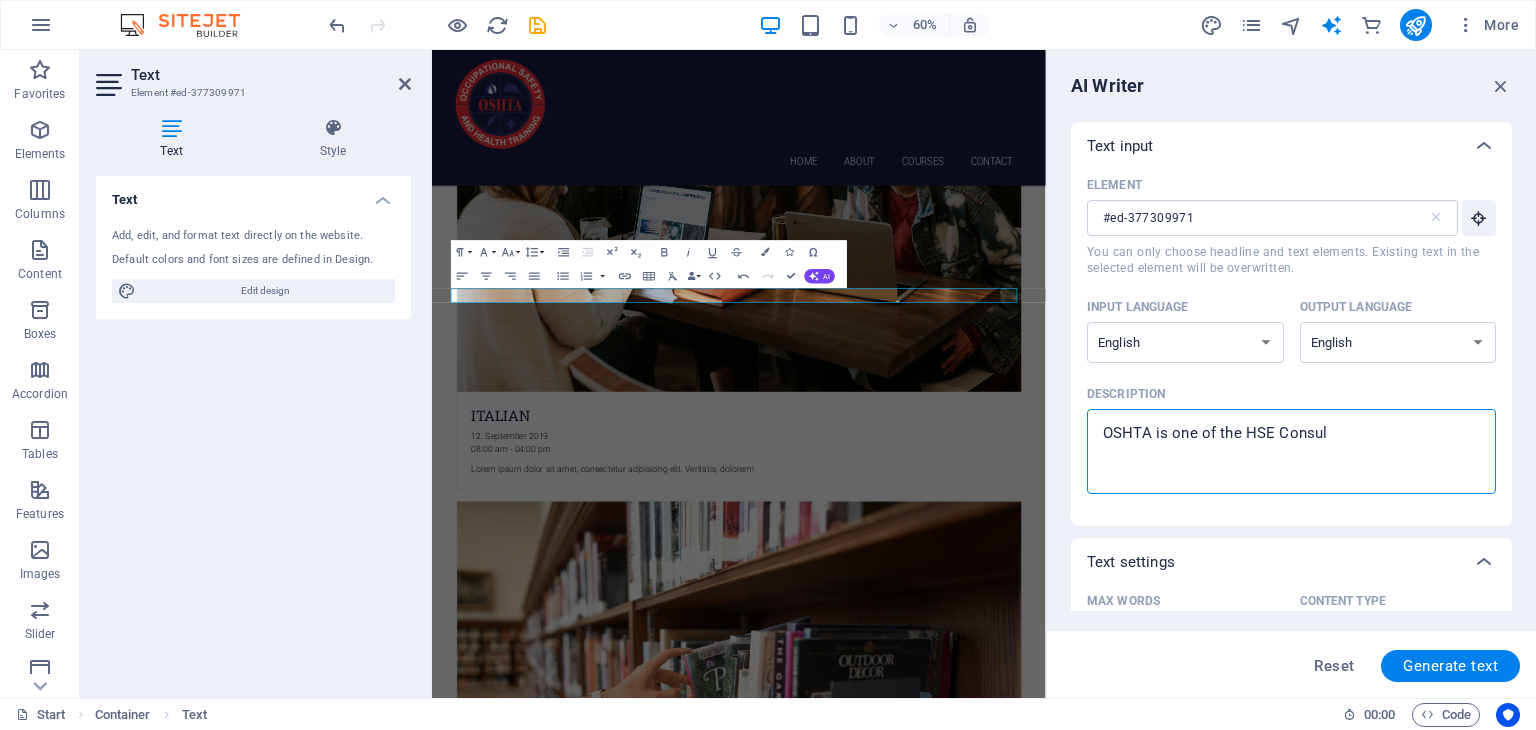 type on "OSHTA is one of the HSE Consult" 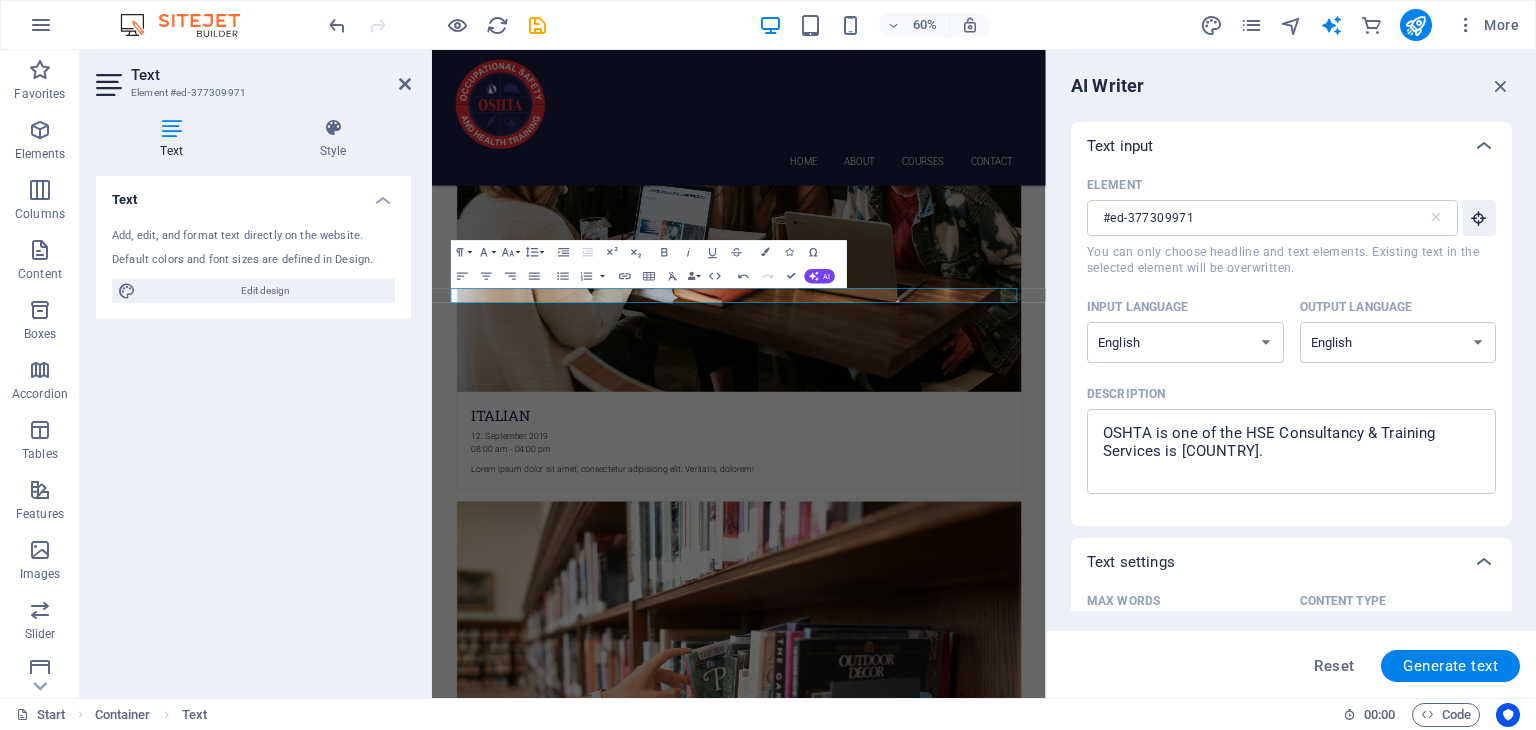 click on "Reset Generate text" at bounding box center (1291, 664) 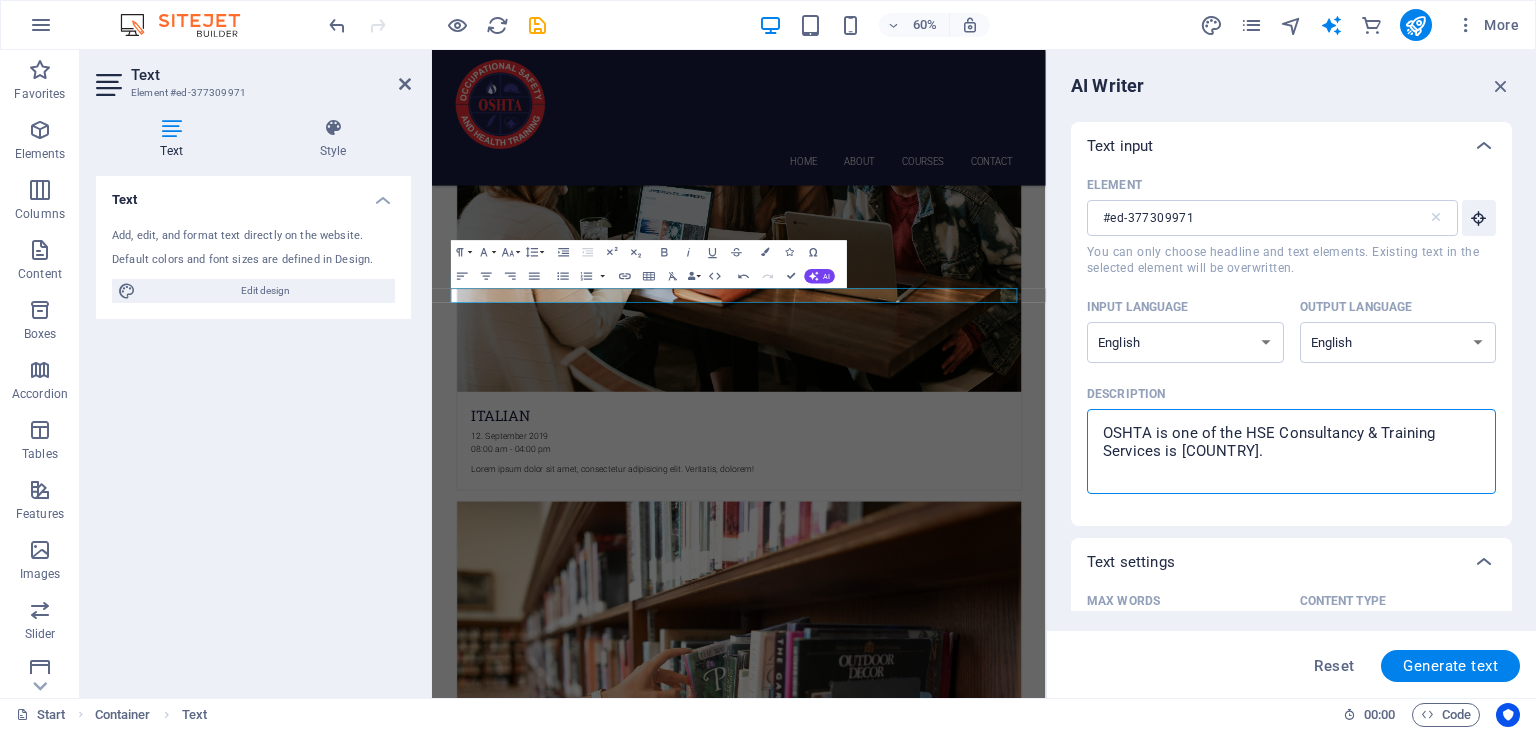 click on "OSHTA is one of the HSE Consultancy & Training Services is [COUNTRY]." at bounding box center (1291, 451) 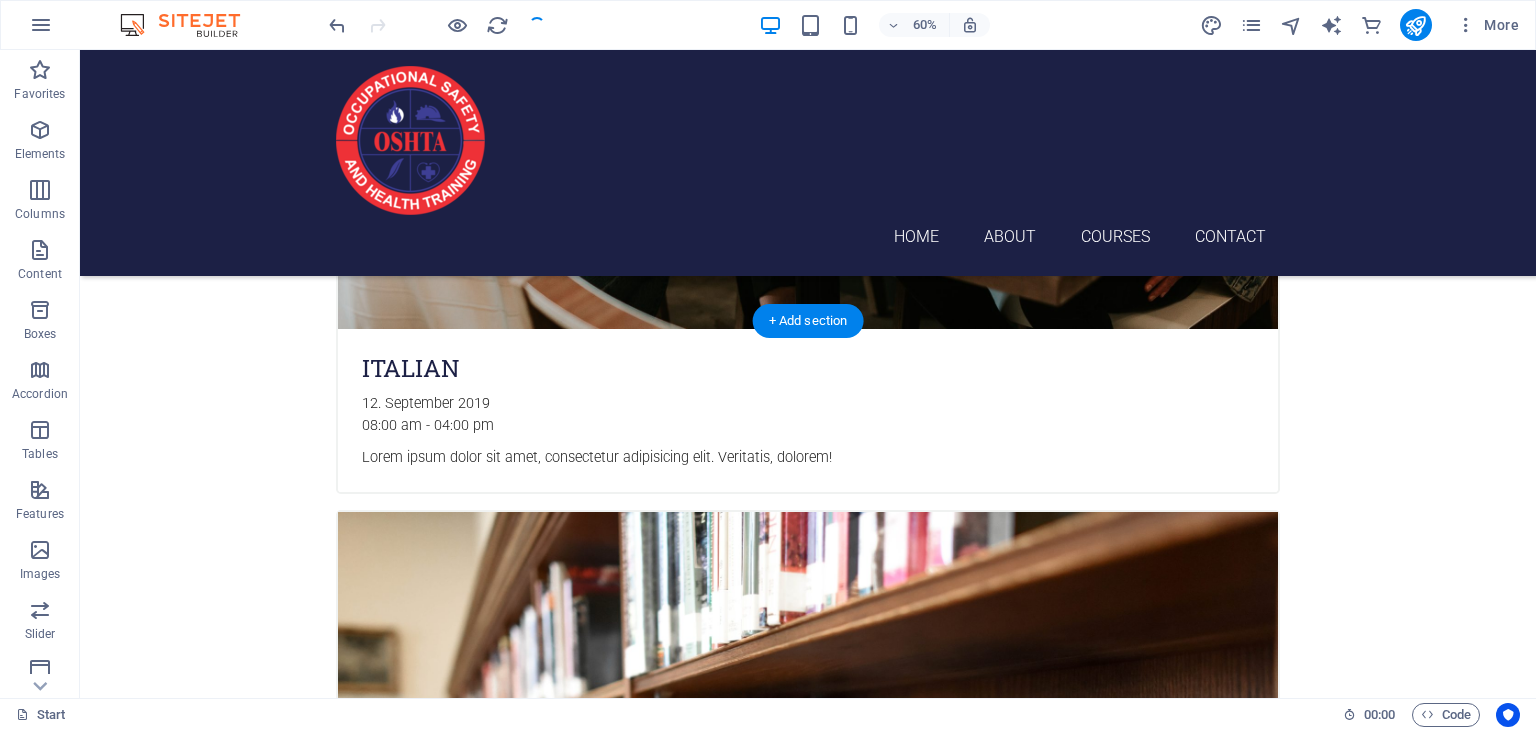 scroll, scrollTop: 3649, scrollLeft: 0, axis: vertical 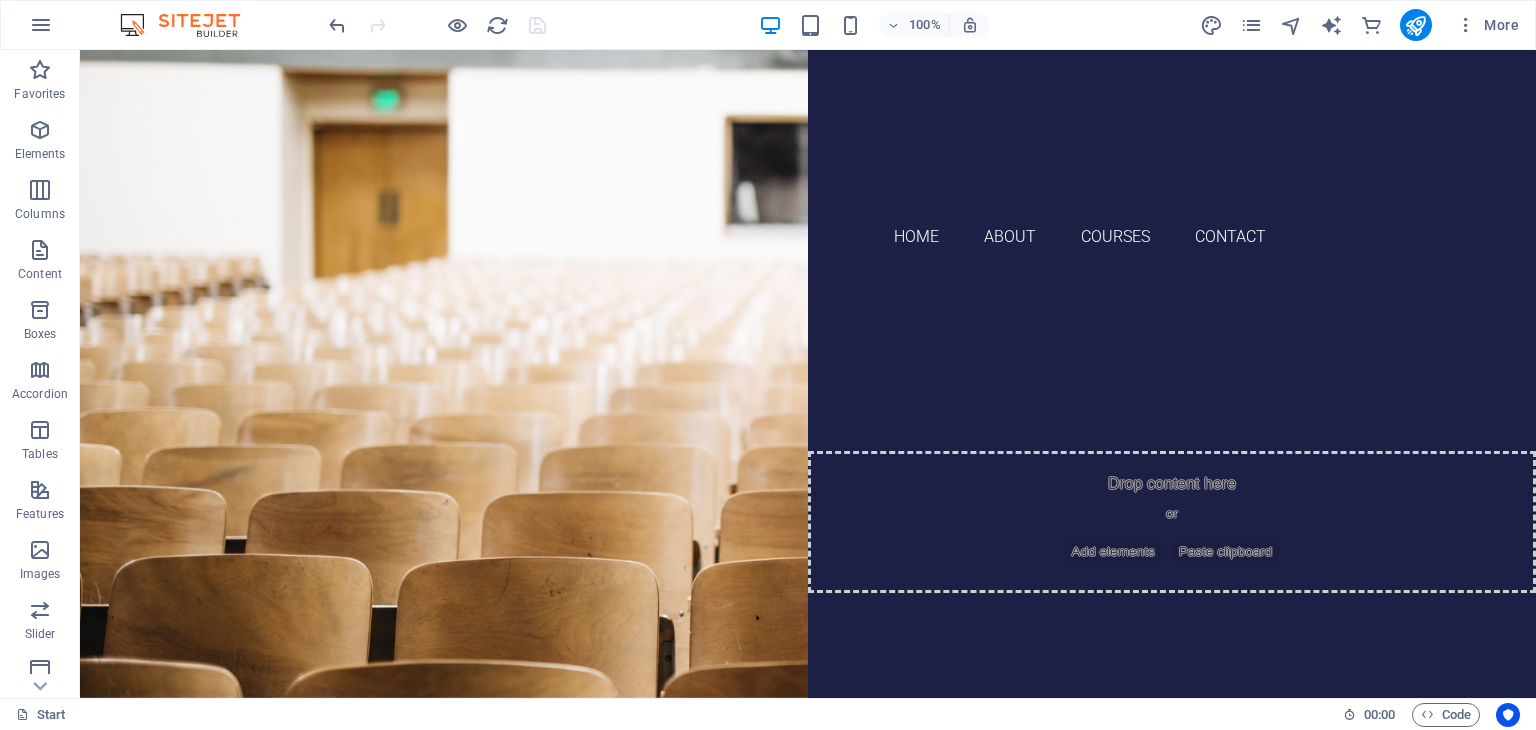 drag, startPoint x: 1535, startPoint y: 358, endPoint x: 1615, endPoint y: 79, distance: 290.243 